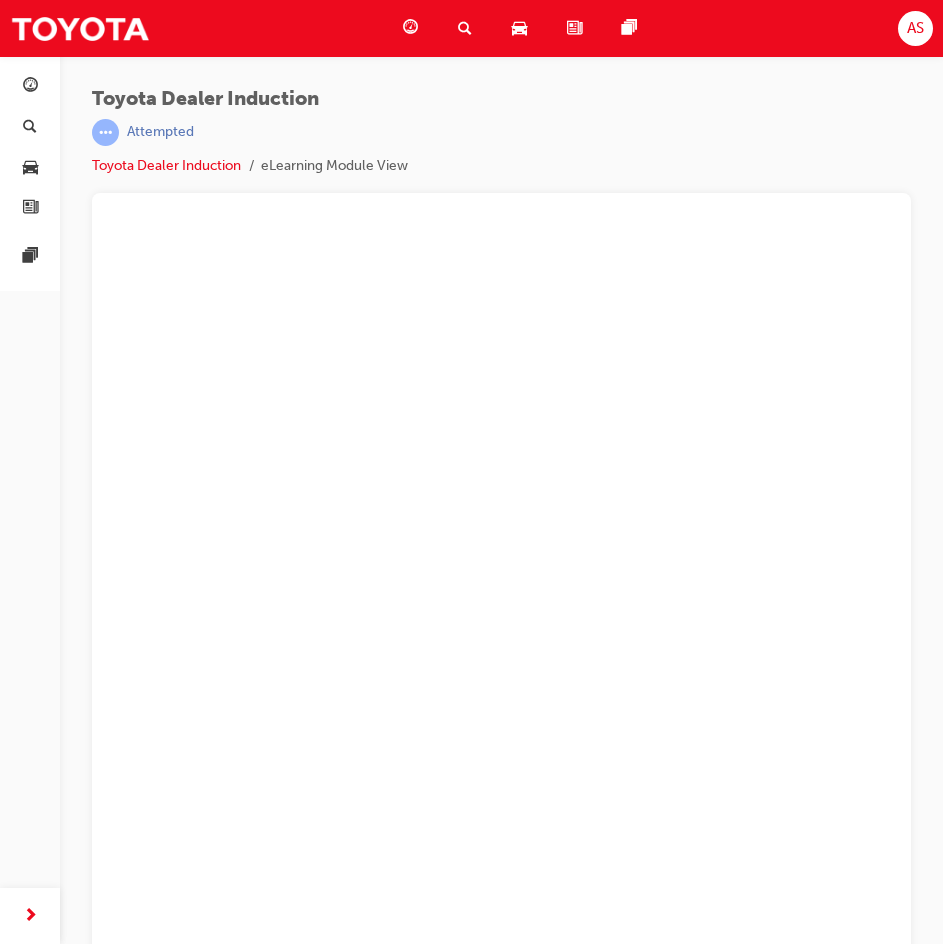 scroll, scrollTop: 27, scrollLeft: 0, axis: vertical 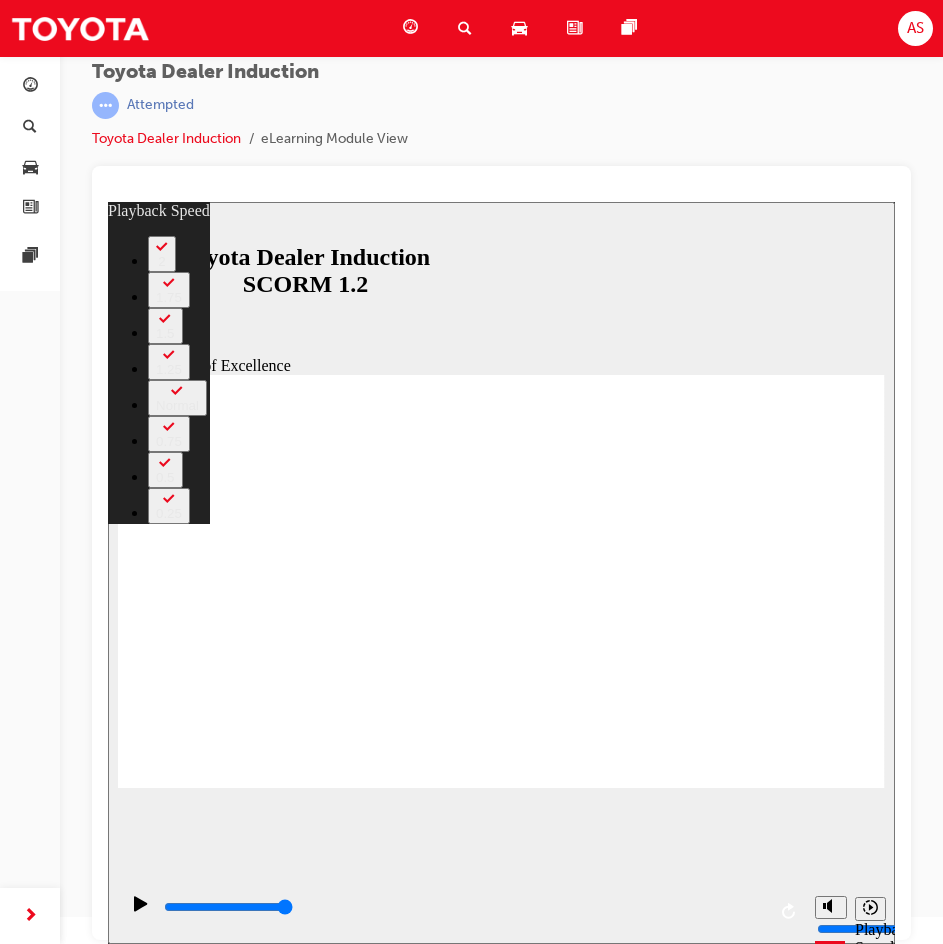click 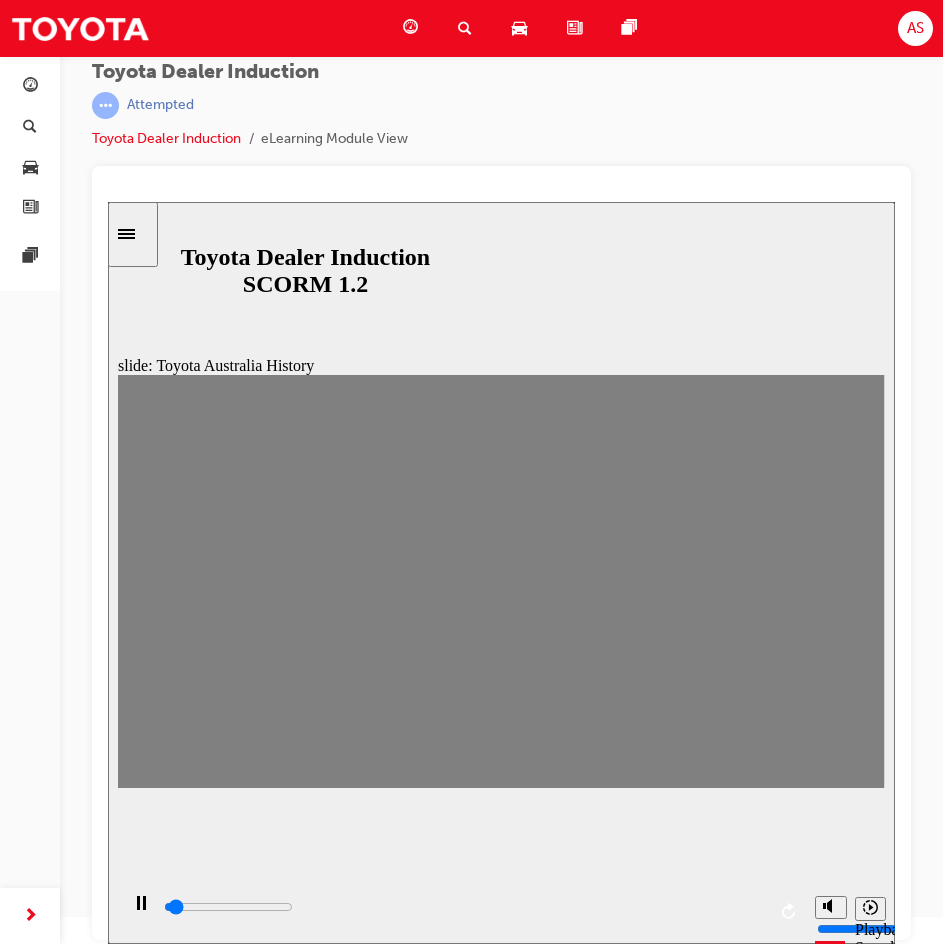 drag, startPoint x: 138, startPoint y: 592, endPoint x: 850, endPoint y: 590, distance: 712.0028 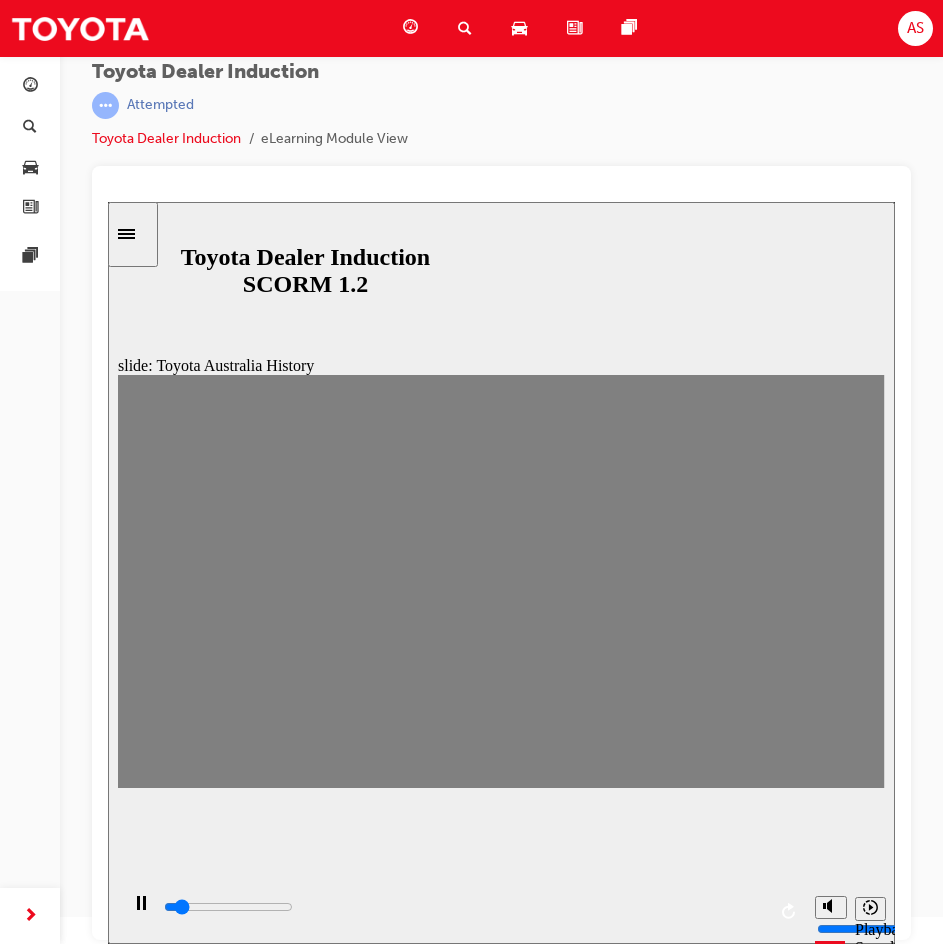 click 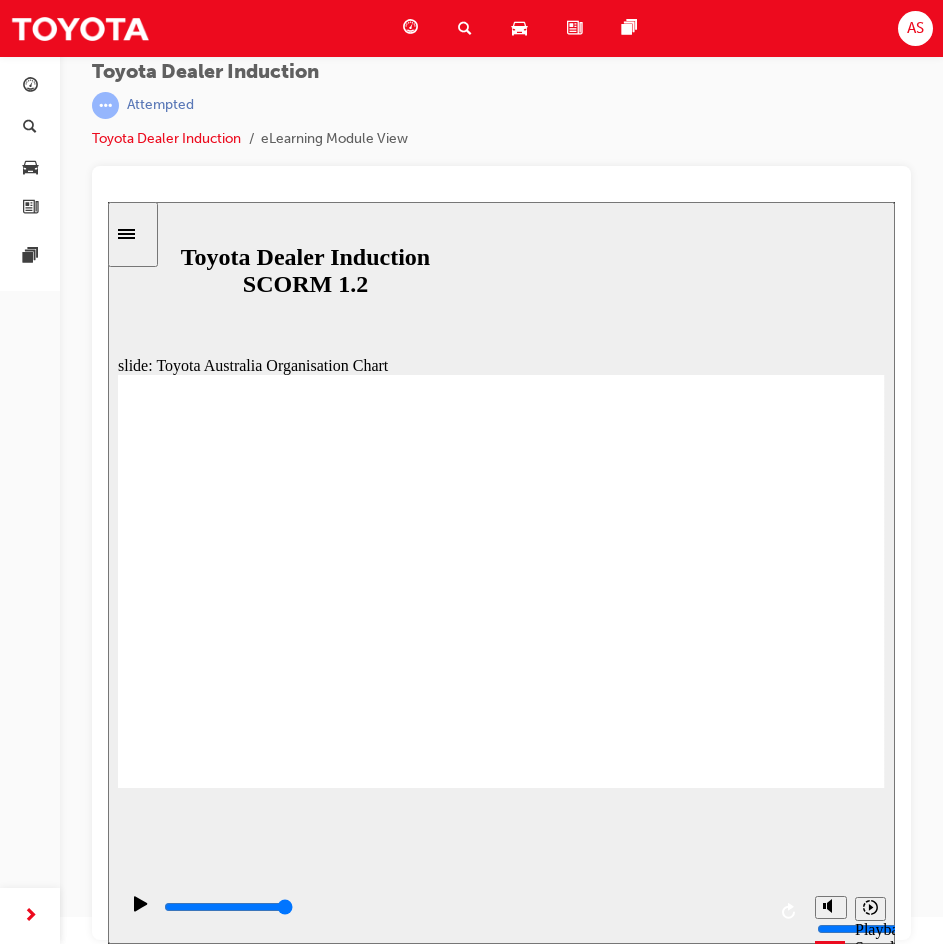 click 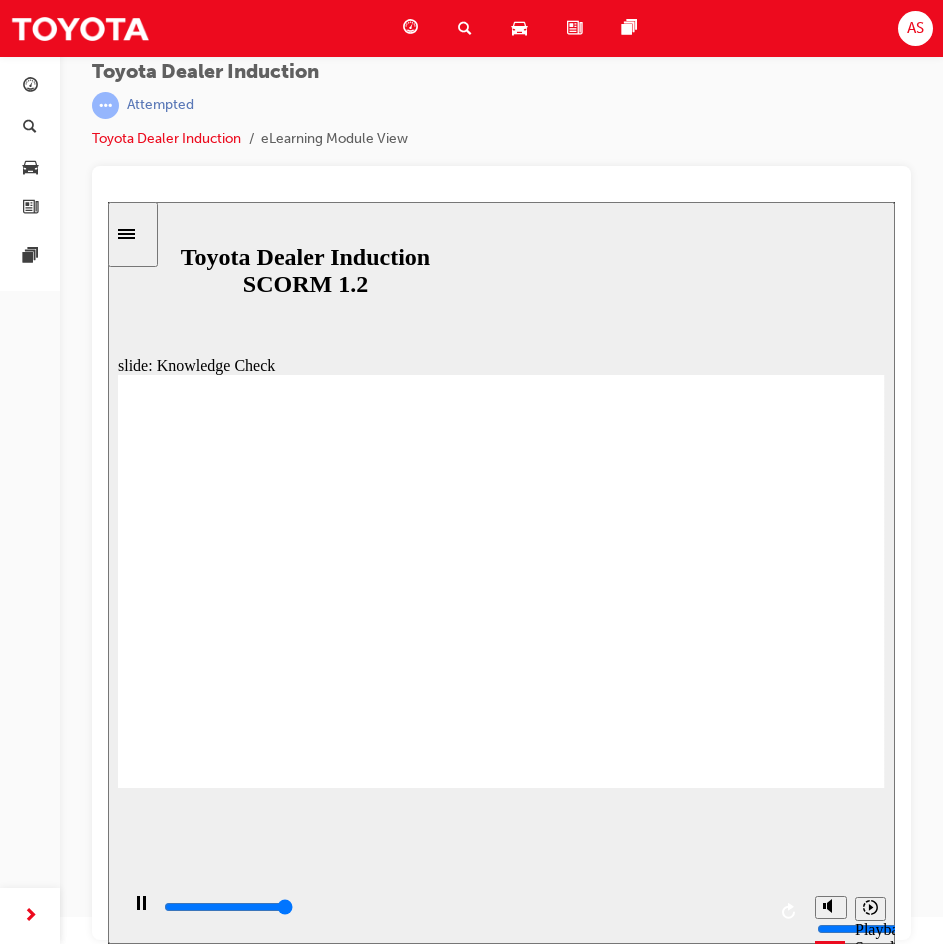 type on "5000" 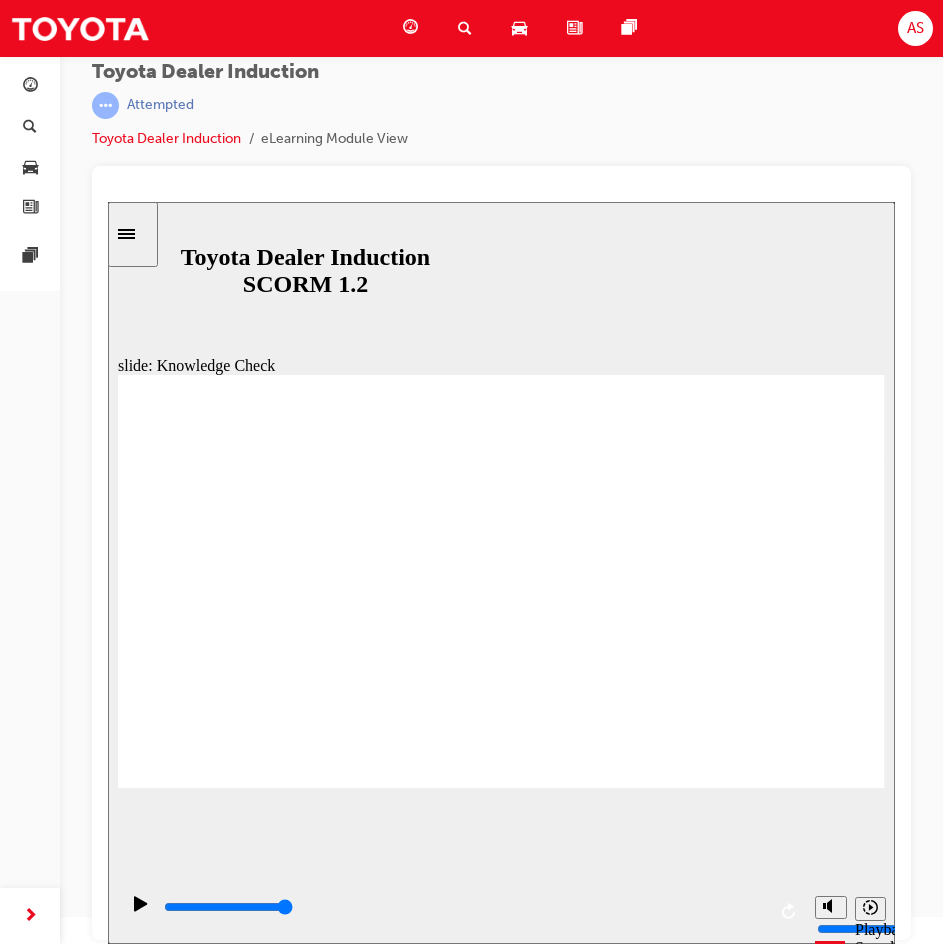 drag, startPoint x: 295, startPoint y: 485, endPoint x: 619, endPoint y: 498, distance: 324.2607 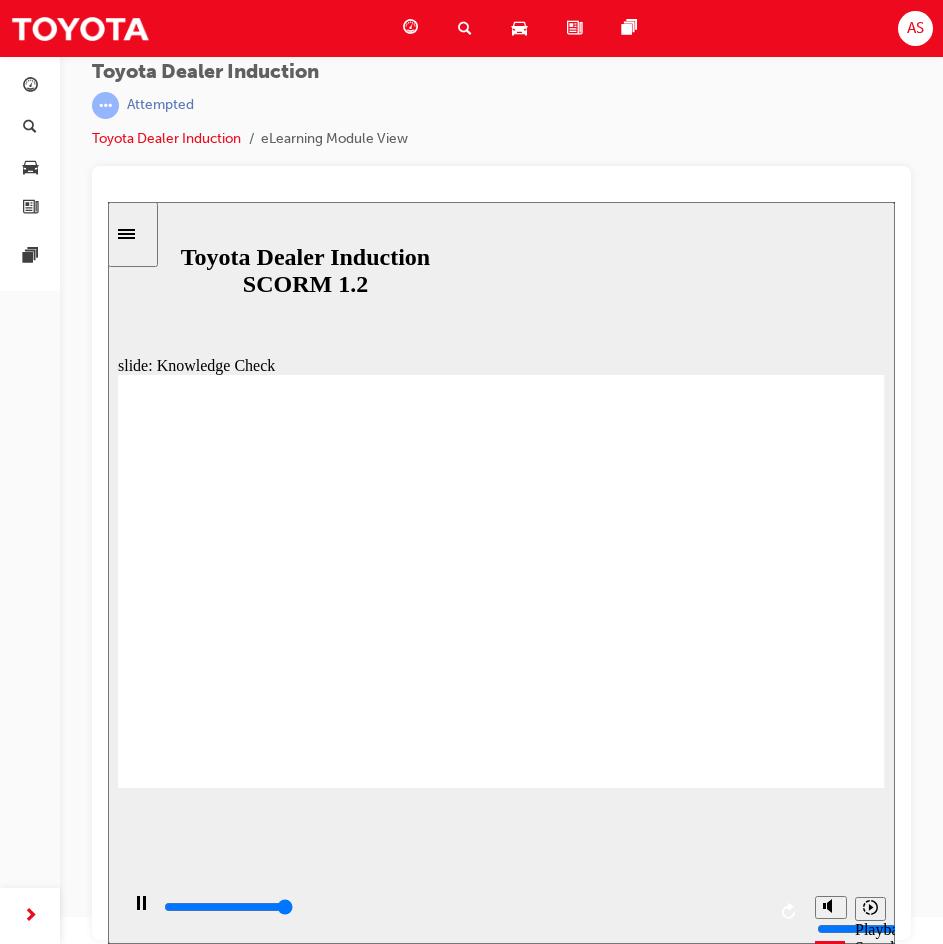 type on "5000" 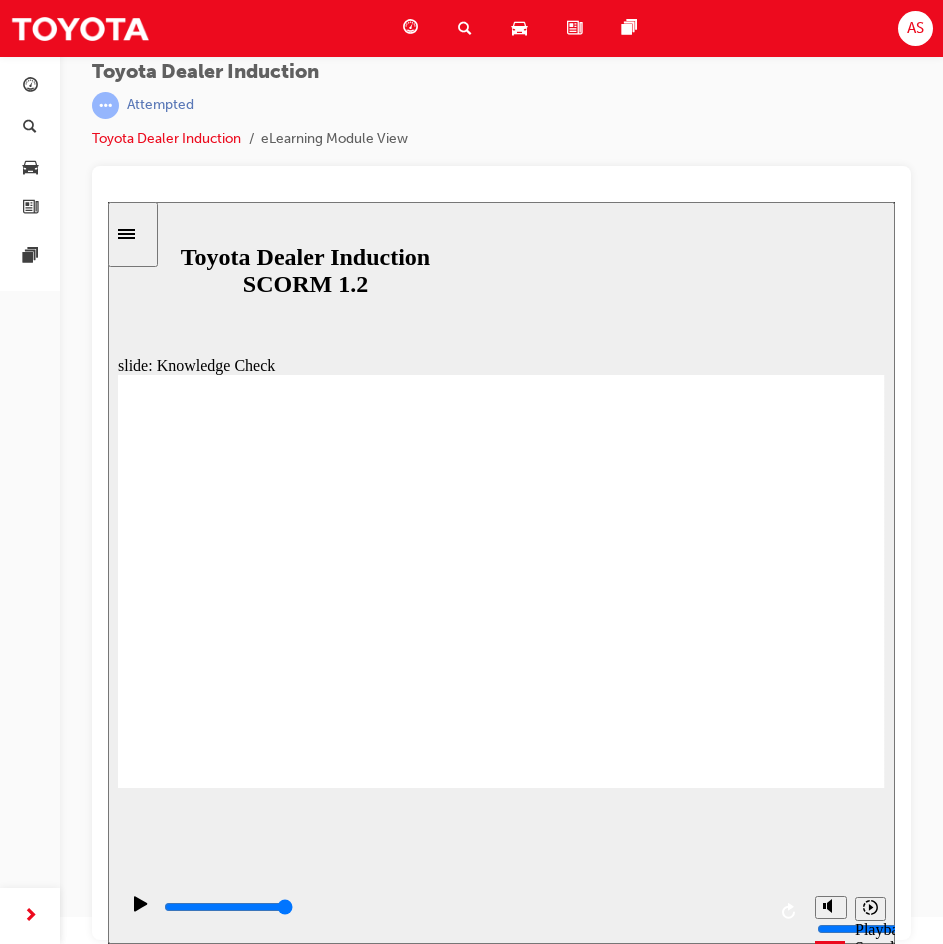 radio on "true" 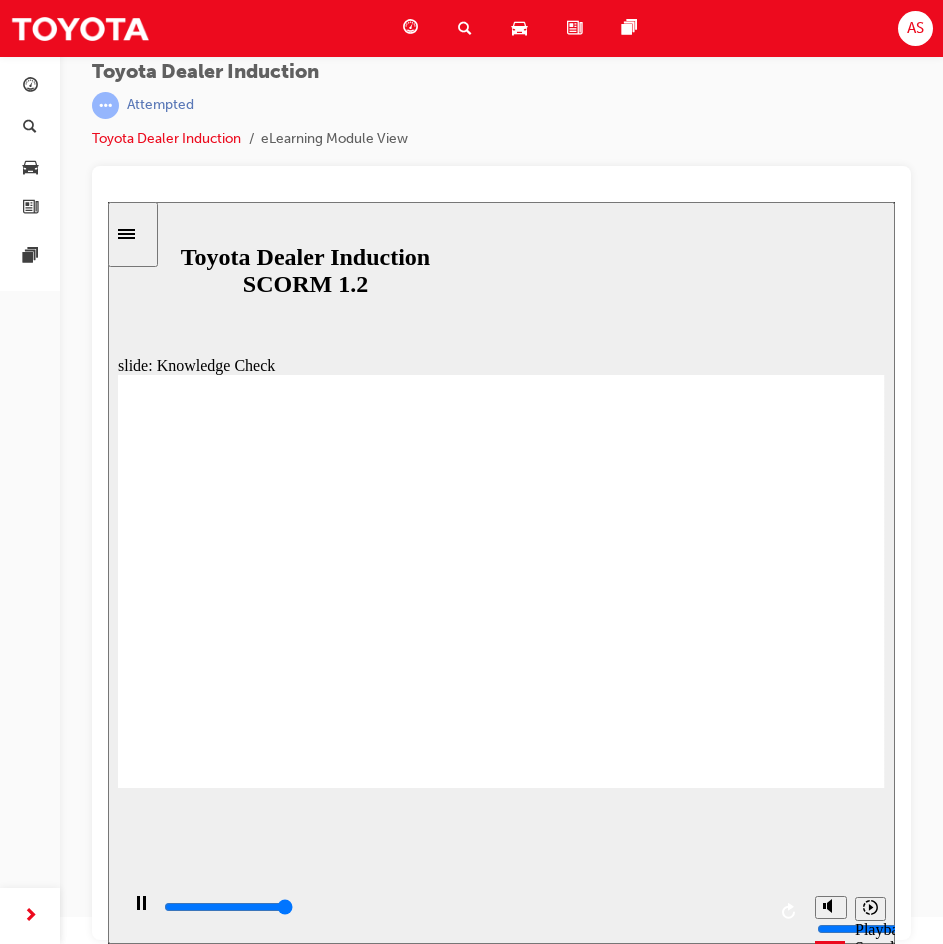 type on "5000" 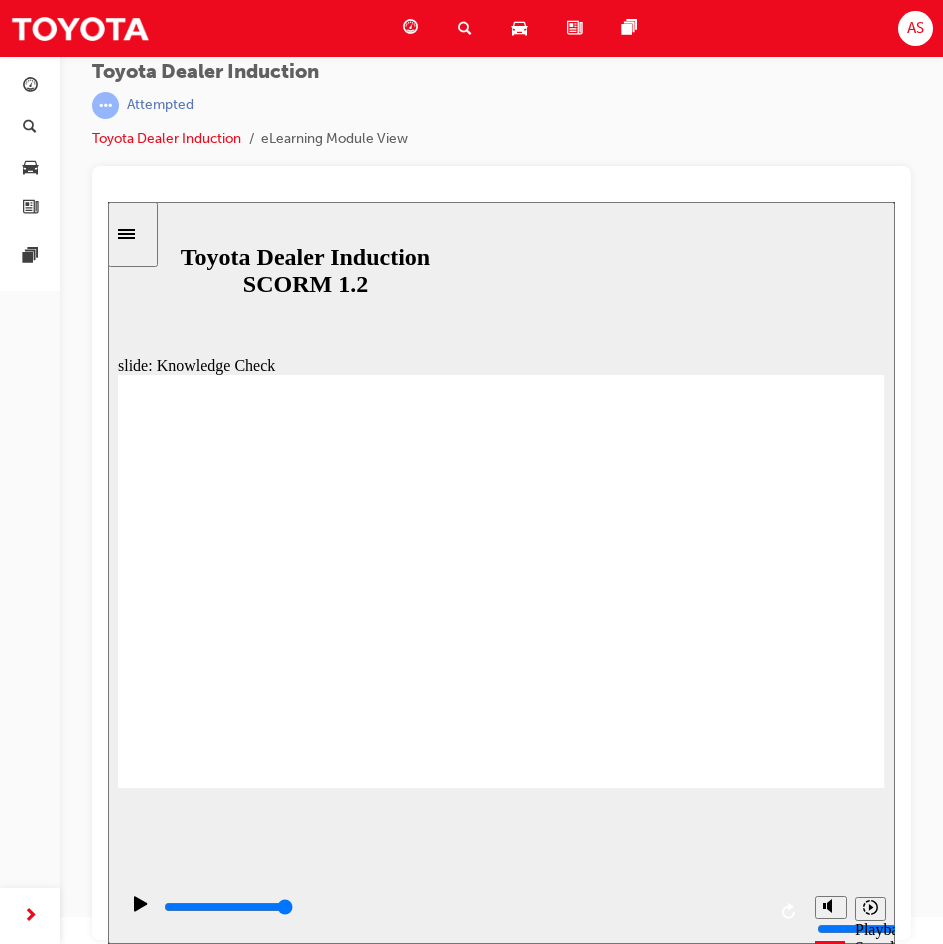 radio on "true" 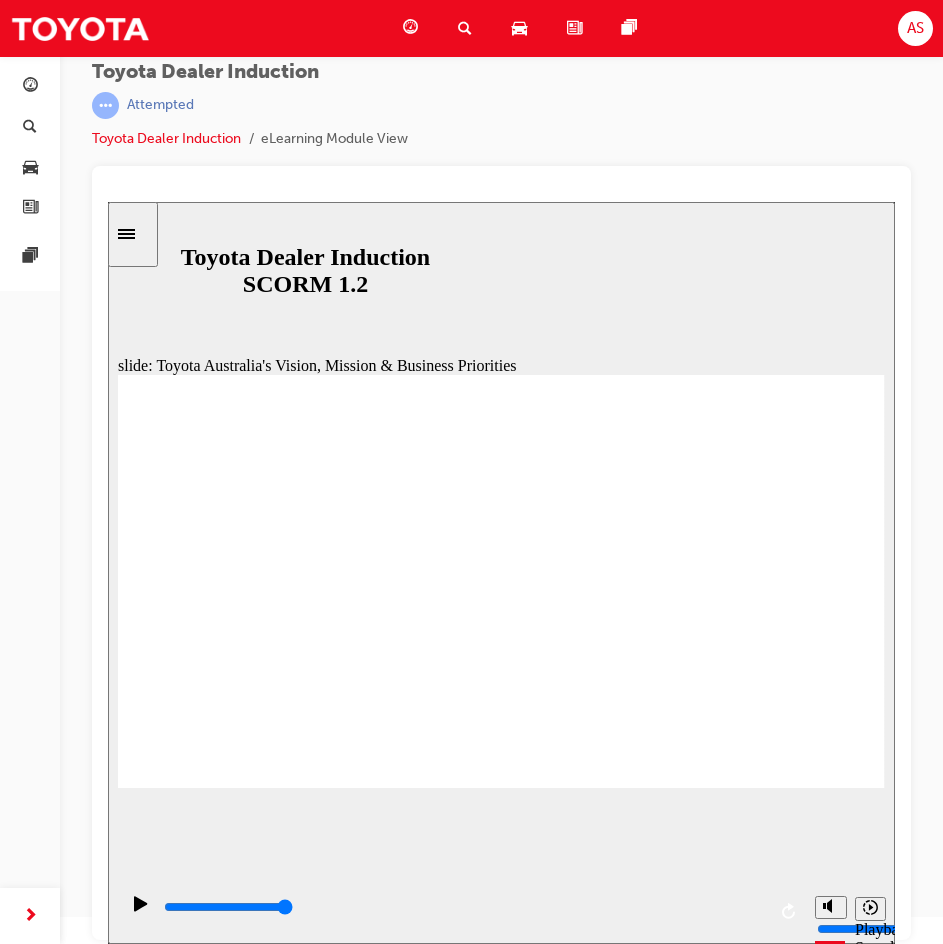 click 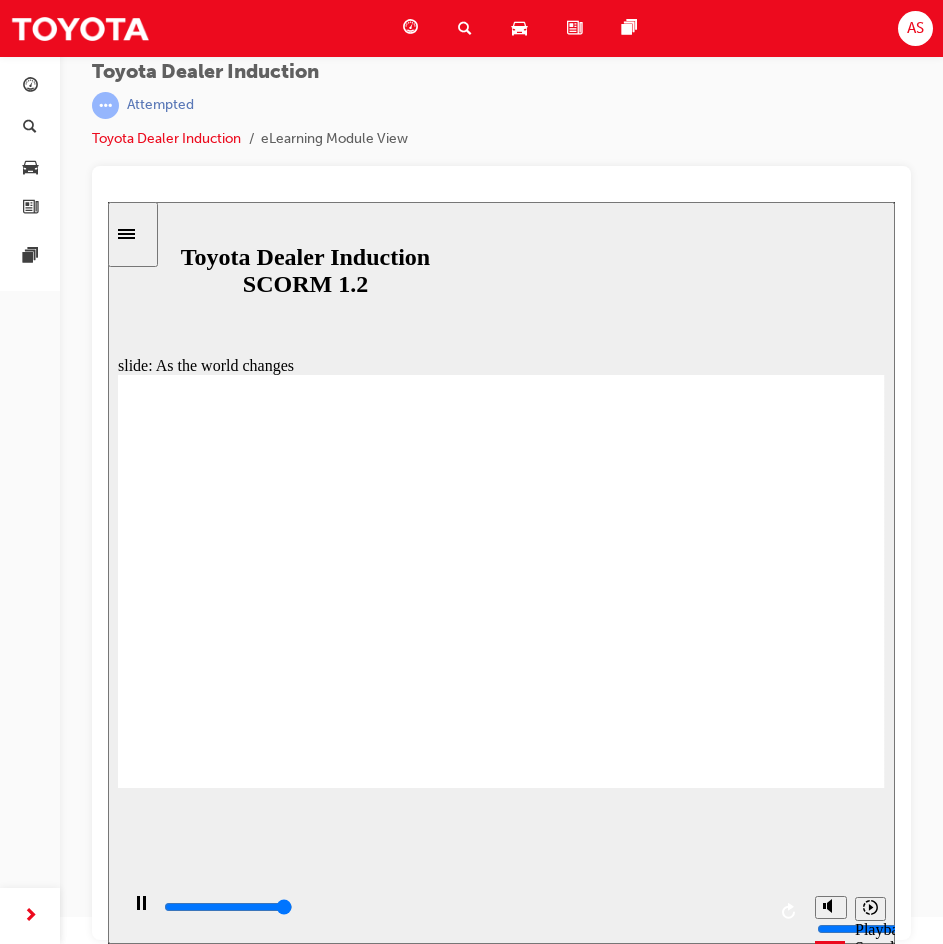 type on "9200" 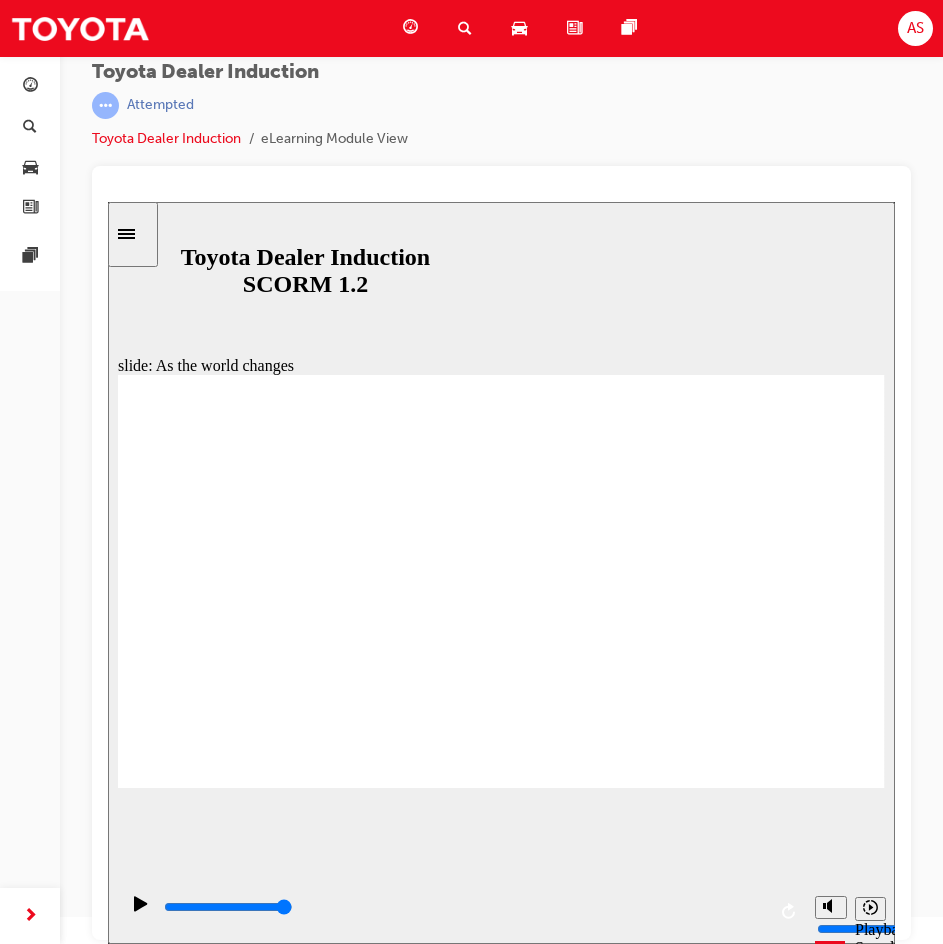 click 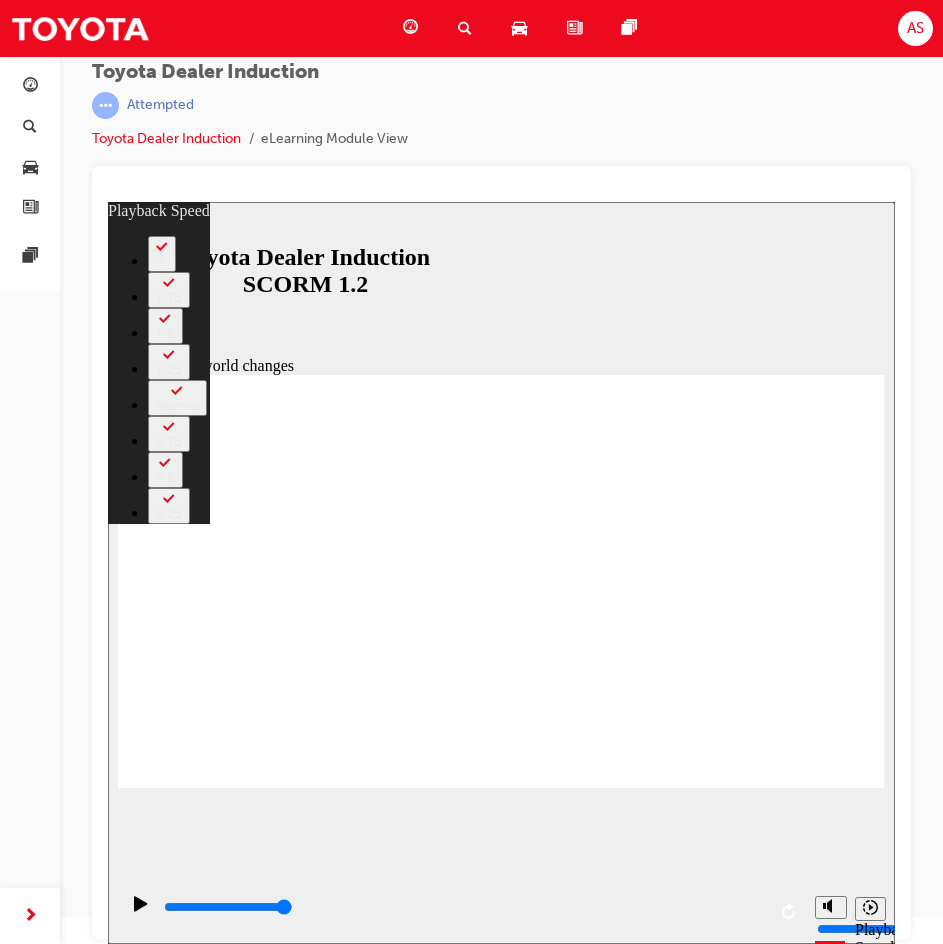 click on "slide: As the world changes
Rectangle 2 playback speed 2 1.75 1.5 1.25 Normal 0.75 0.5 0.25 Rectangle 1 Multiply 1 Close Toyota Australia’s Vision, Mission & Business Priorities Group Oval 35 2 Oval 33 1 As the world changes, we change with it.  Click to watch the video. Group 1 Rectangle 3 BACK BACK NEXT NEXT Toyota Australia’s Vision, Mission & Business Priorities As the world changes,  we change with it.  Click to watch the video. BACK BACK NEXT NEXT 00:30 02:07 / 02:07 Playback Speed 2 1.75 1.5 1.25 Normal 0.75 0.5 0.25 Close Back to top
Playback Speed
2 1.75 1.5 0.5" at bounding box center (501, 573) 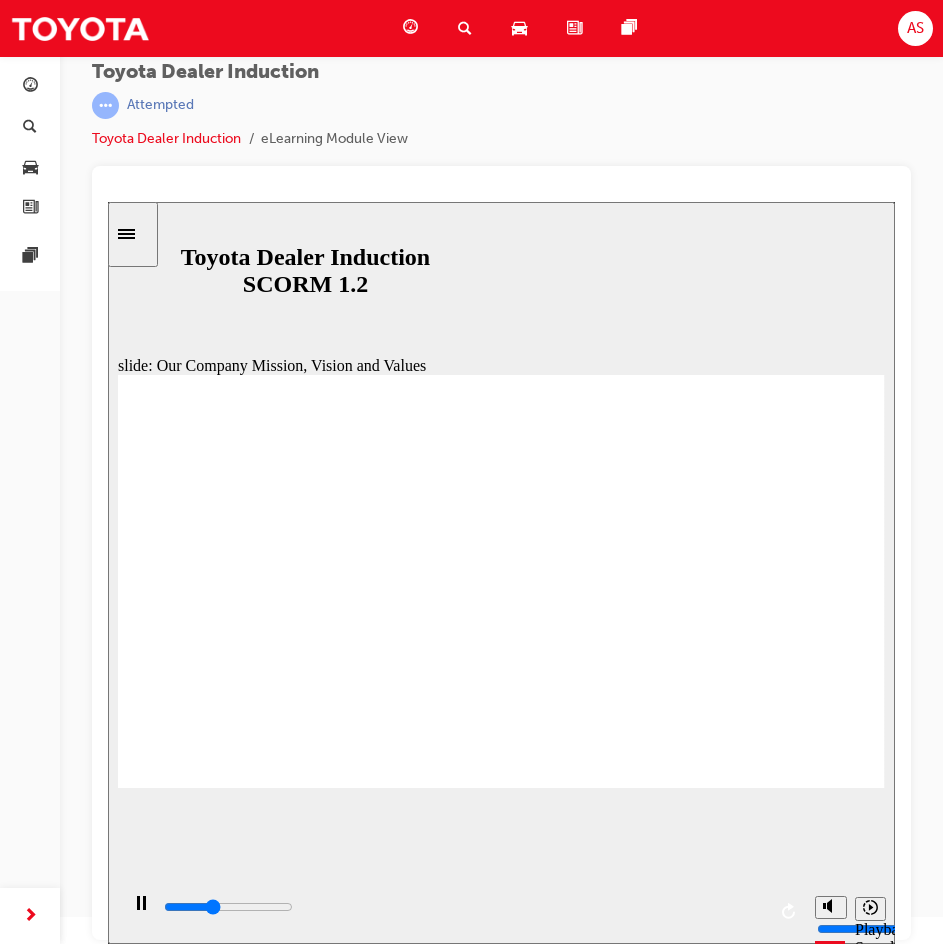 click on "Toyota Australia’s Mission, Vision and Values  Group Mission Round Same Side Corner 1 Group Vision Round Same Side Corner 2 Group Values Round Same Side Corner 3 Group 1 Click the tabs to read info arrow icon 1 The Toyota Way   To connect us all with the freedom to move and be moved  Producing Happiness for All Software, Hardware and Partnerships are combined to create a  unique value that comes from the Toyota Way We believe the impossible is  possible We make the happiness of others Partnerships:  Hardware:  Software: Line 1 Provide accessible, sustainable, and innovative mobility solutions our  1st priority Line 2 Line 3 Creating a physical platform to enable the mobility of people and things. A flexible system that changes with software. Applying imagination to improve society through people first design philosophy. Practicing [PERSON_NAME] Genbutsu to understand operations at their essence. Expanding our abilities by uniting the  Rectangle 3 Rectangle 3 Rectangle 3 Rectangle 3 BACK BACK Rectangle 3 Mission" at bounding box center [501, 1725] 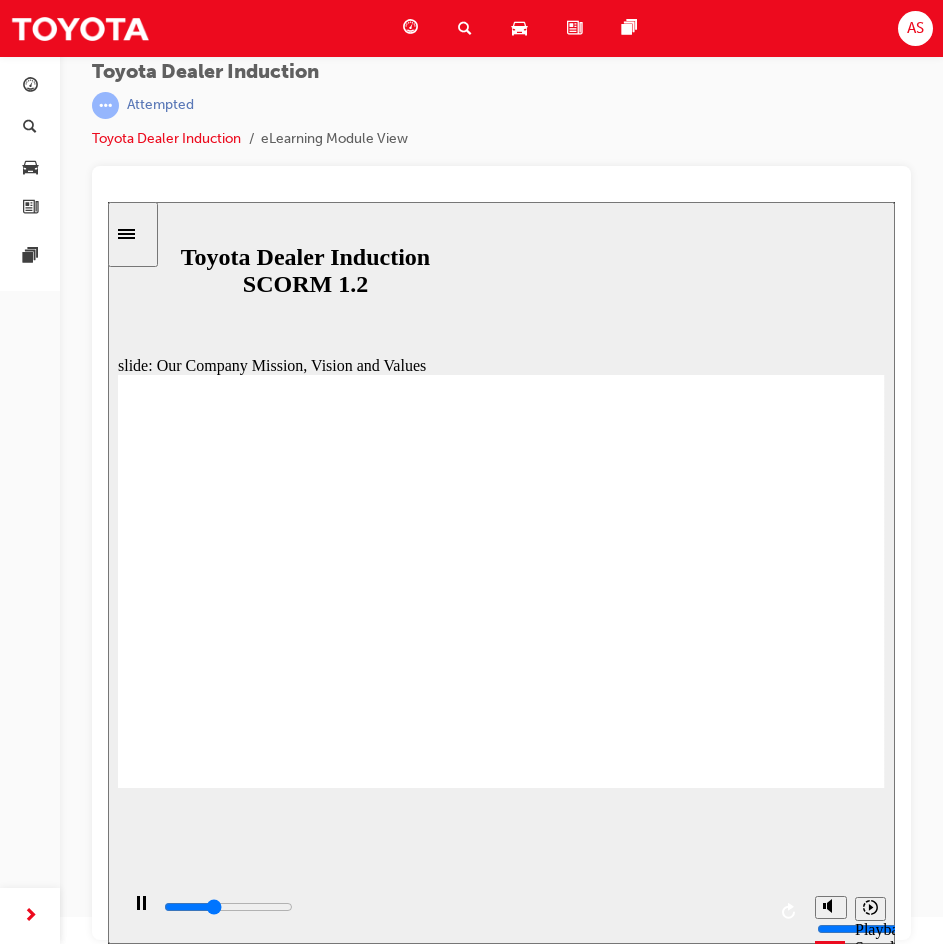 click 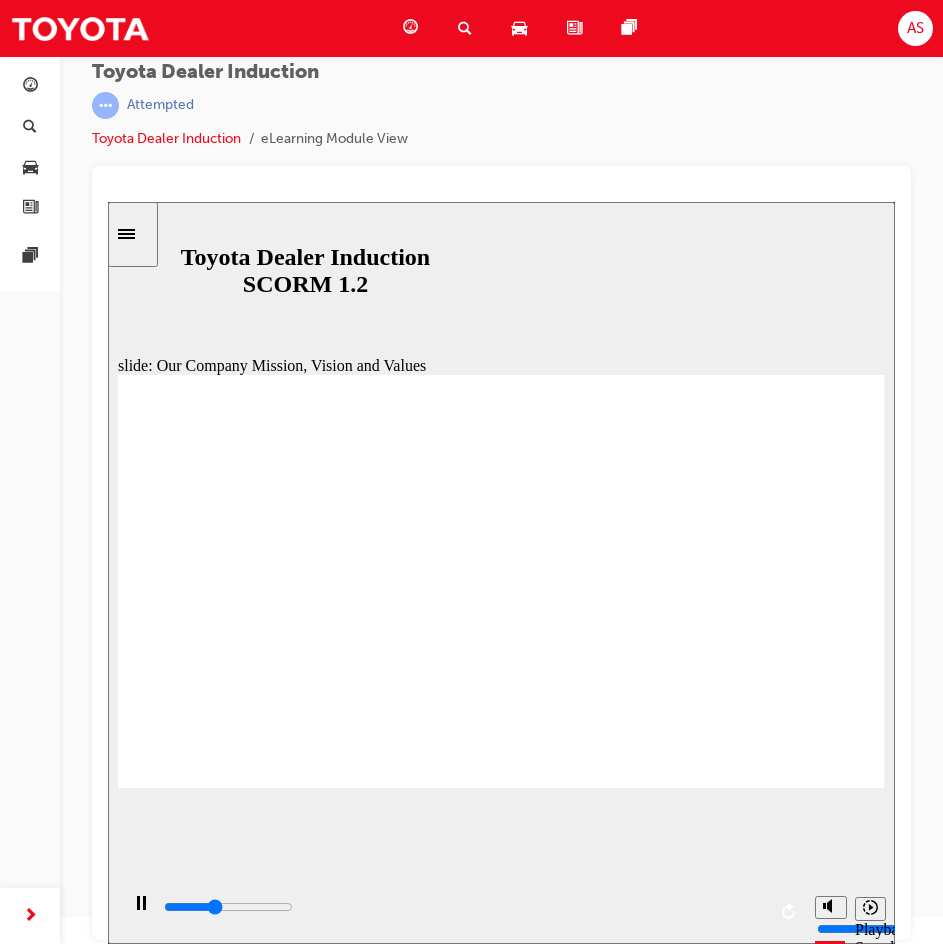 click 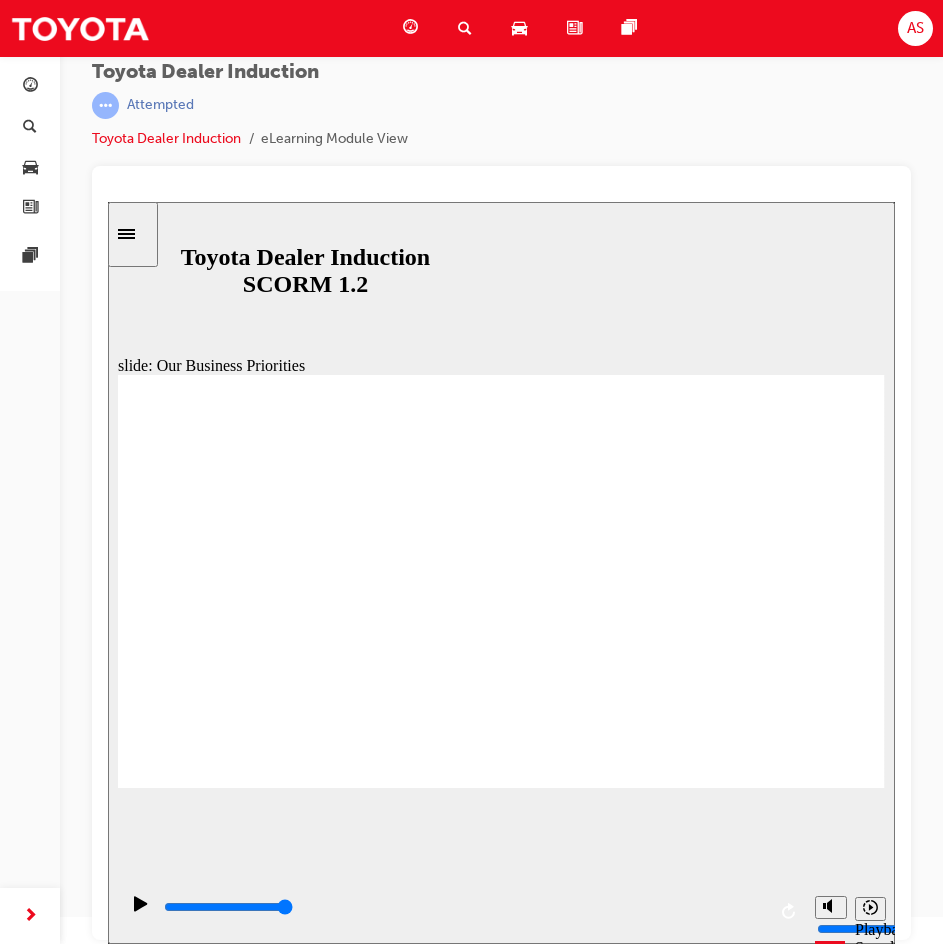 click 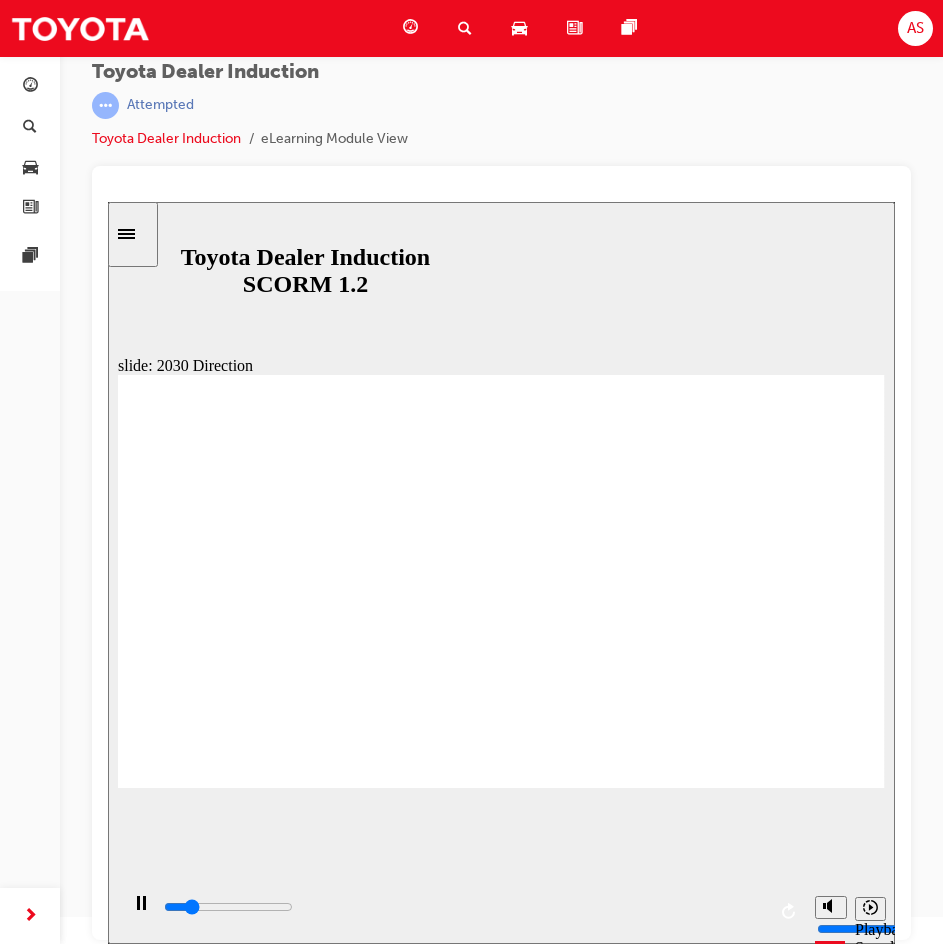 click 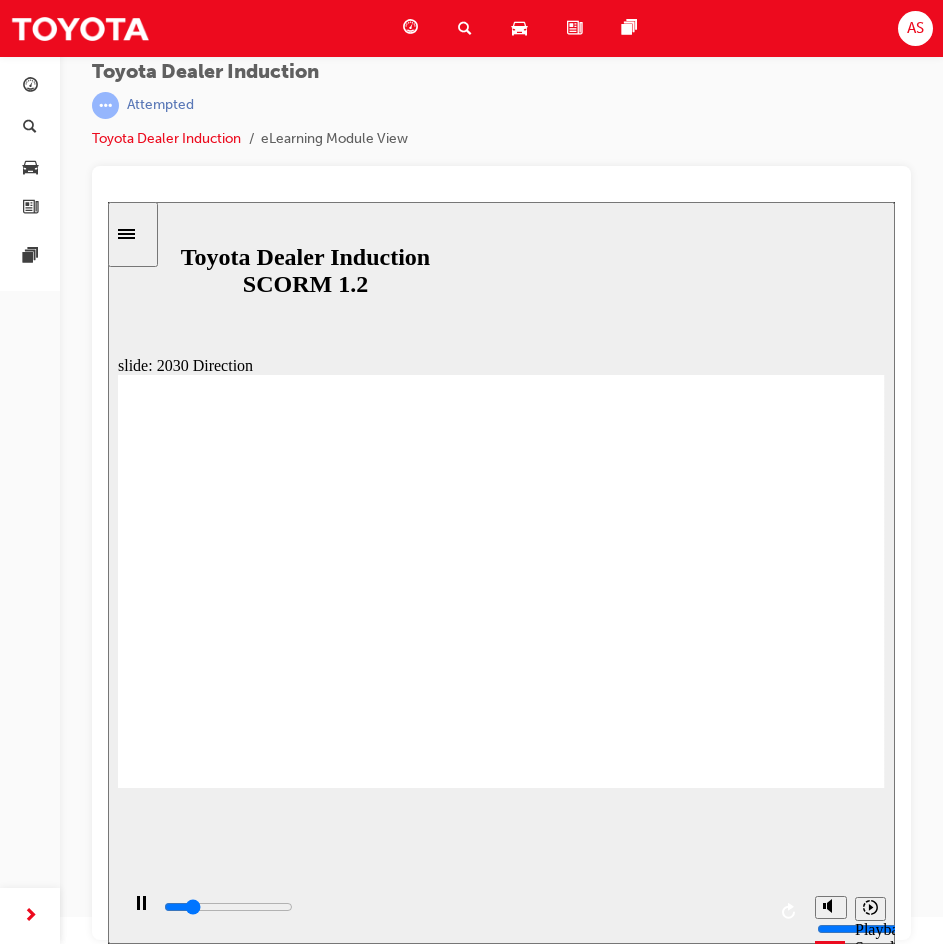 click 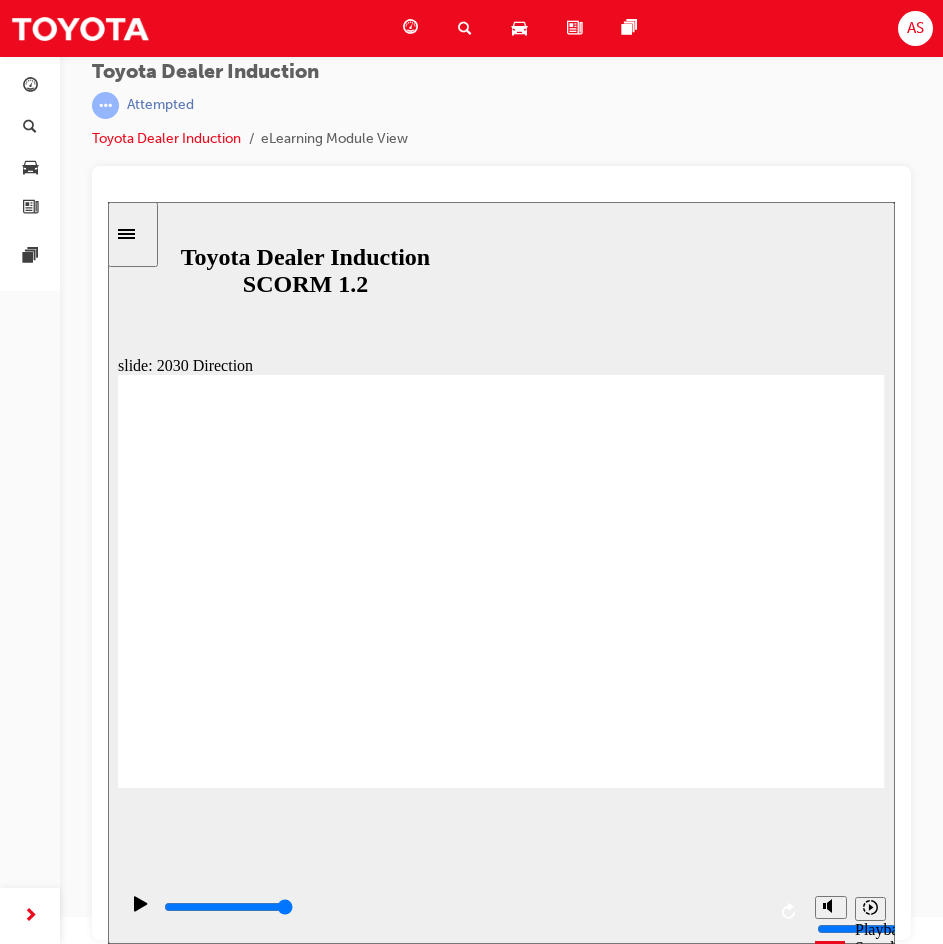 click 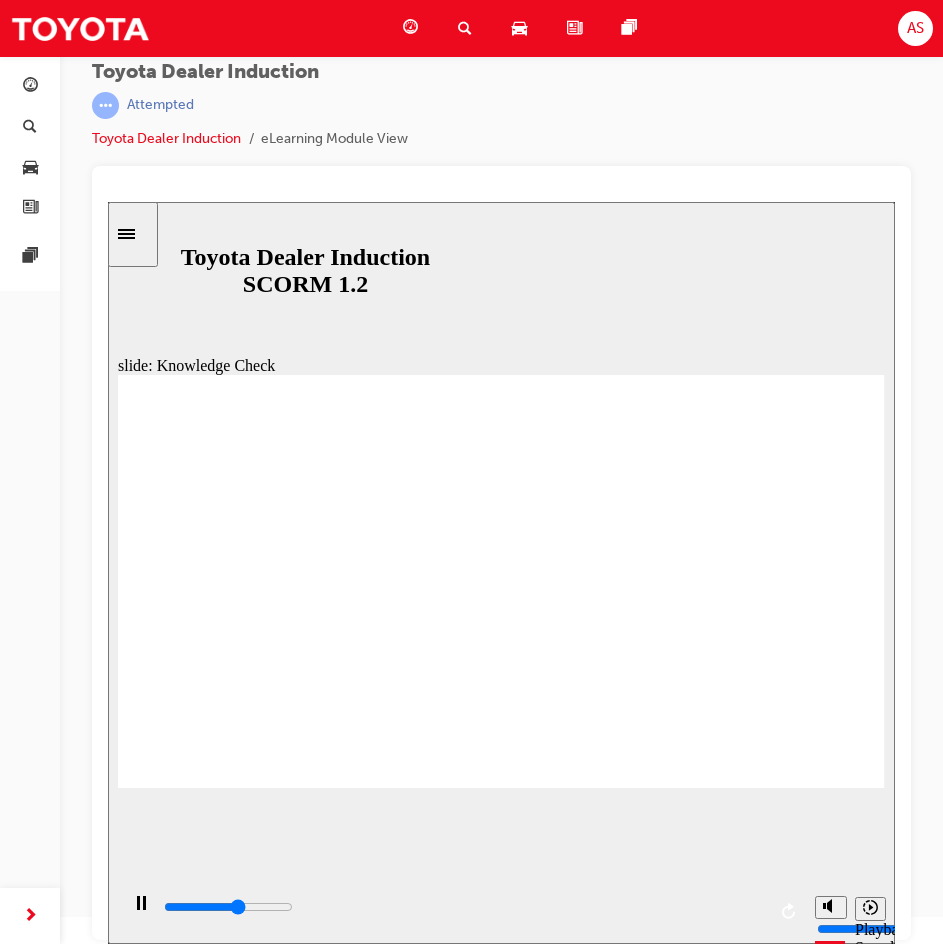 click at bounding box center [262, 1719] 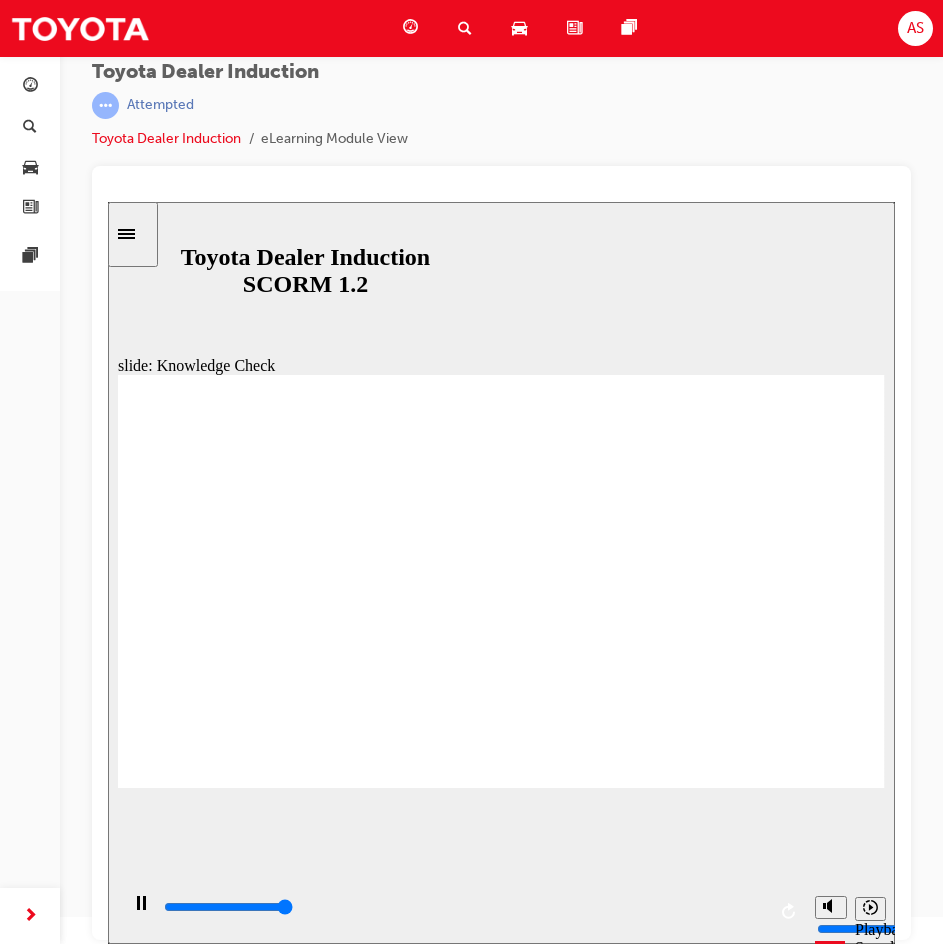 type on "5000" 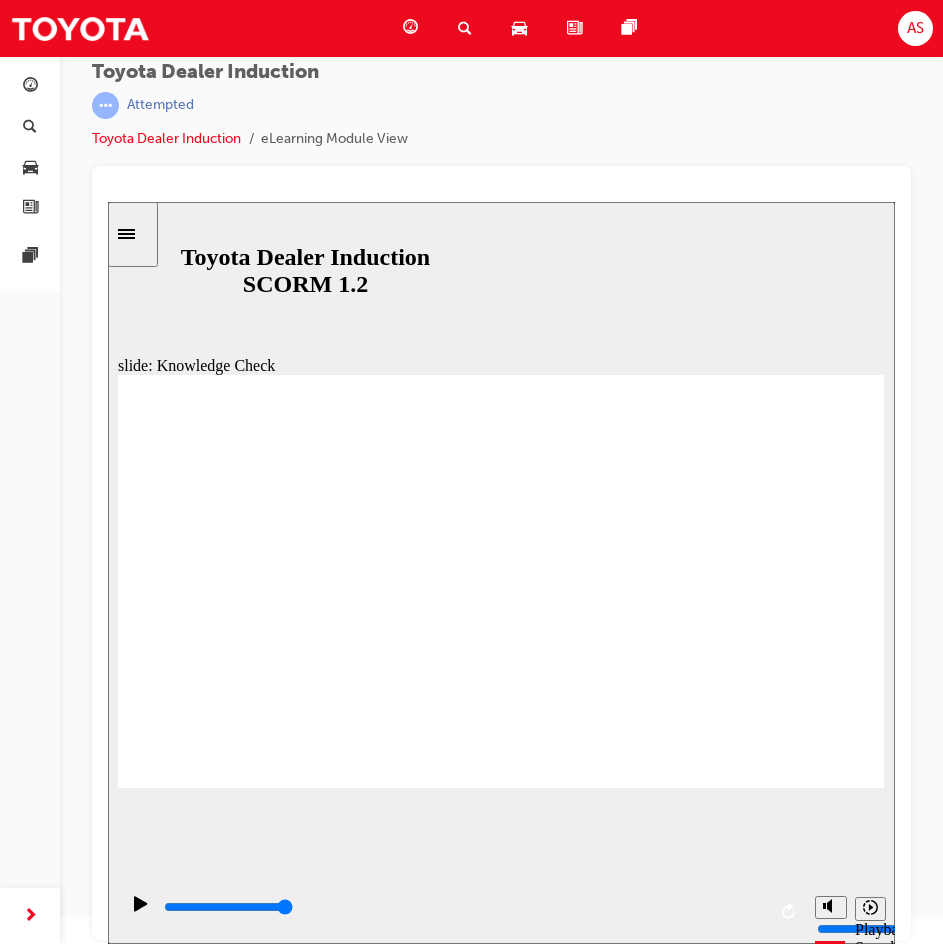 type on "m" 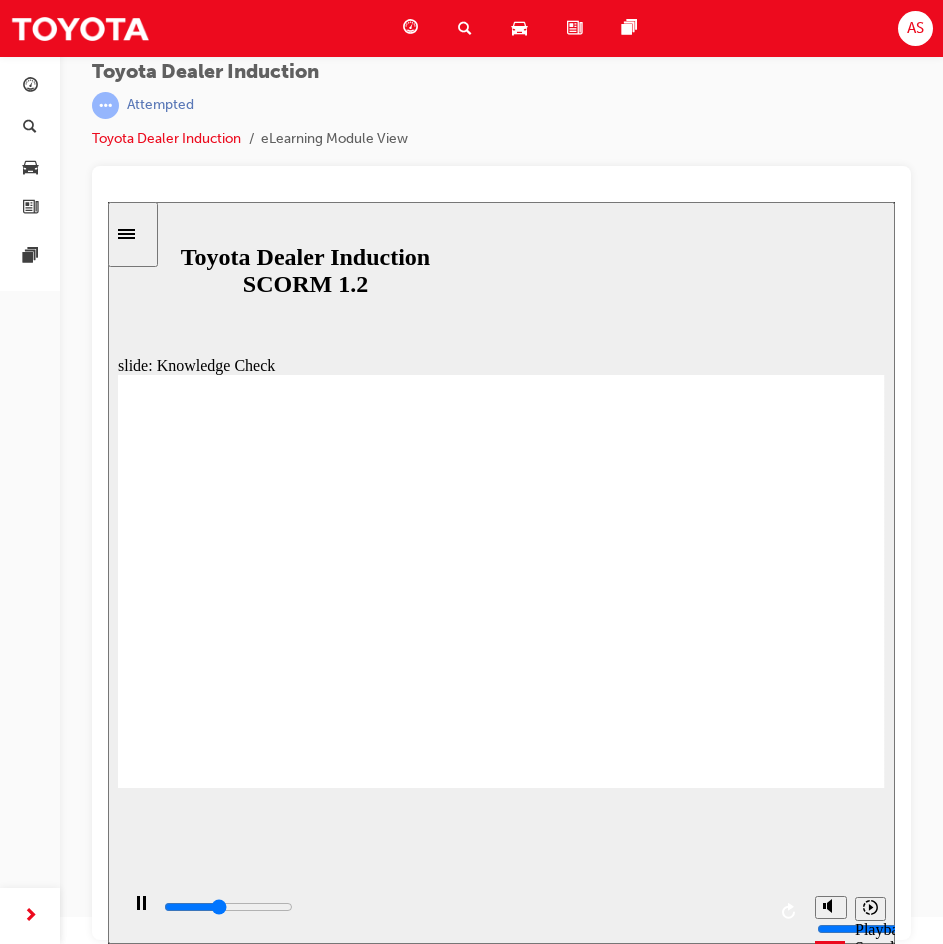 click at bounding box center (262, 1719) 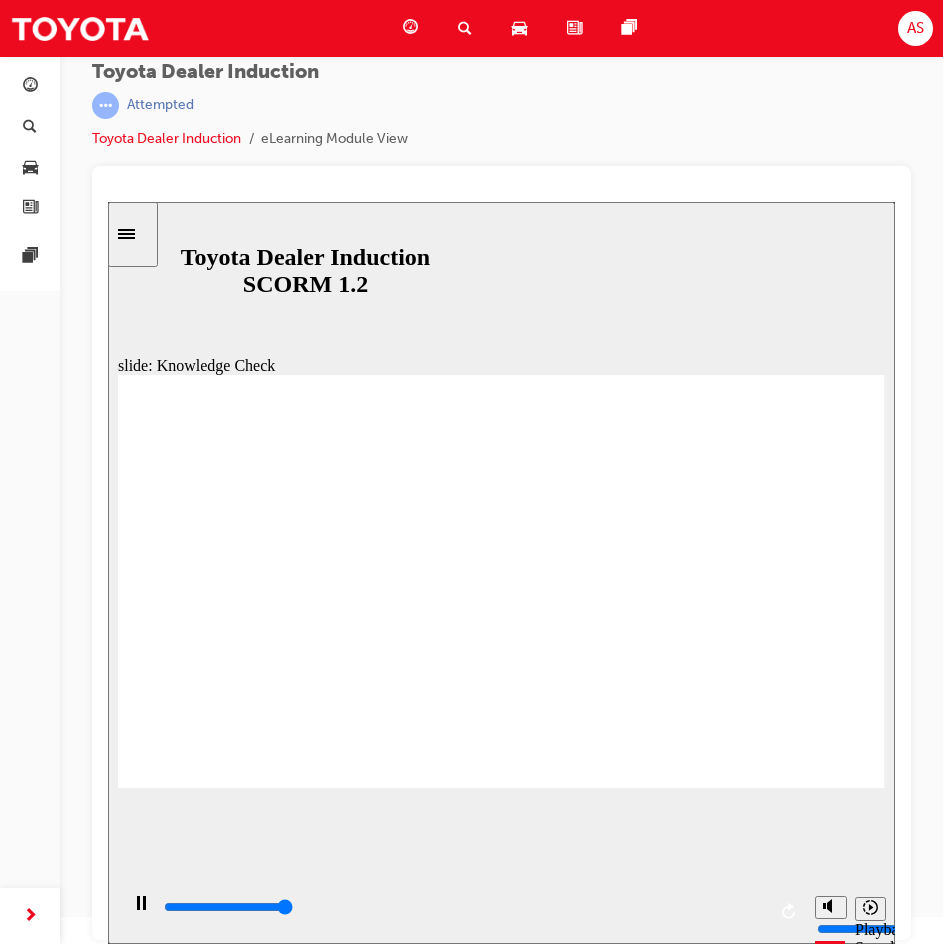 type on "5000" 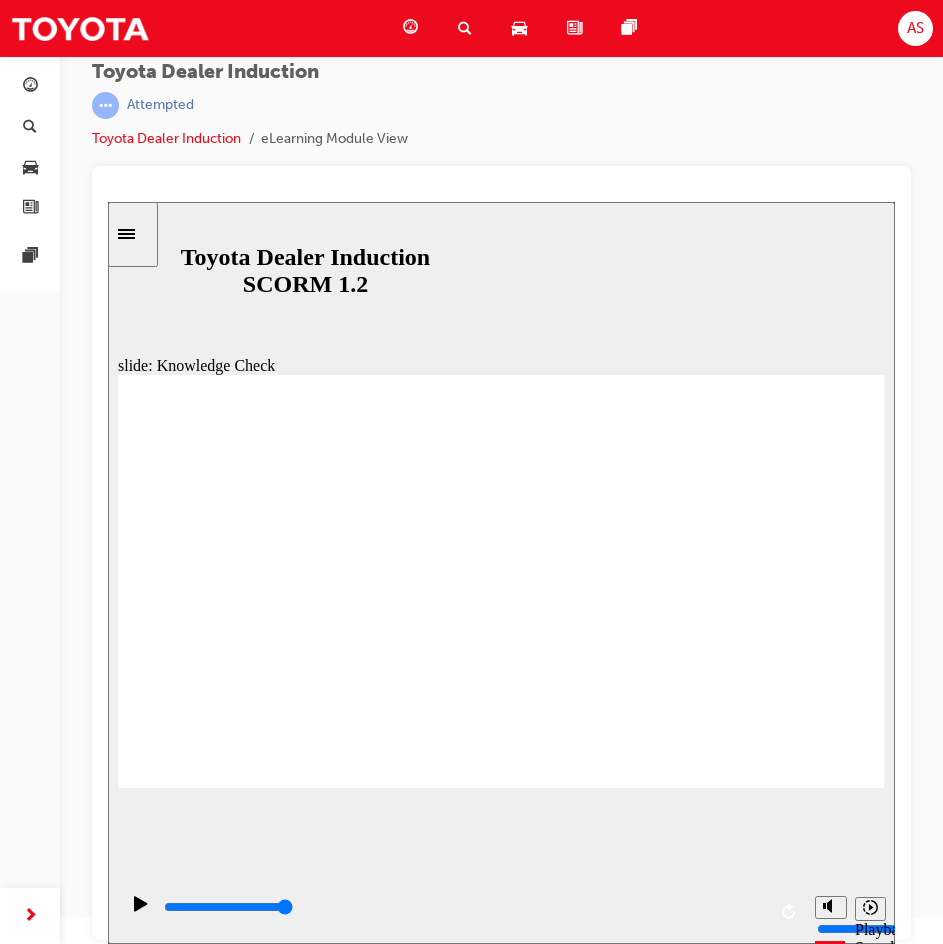 click 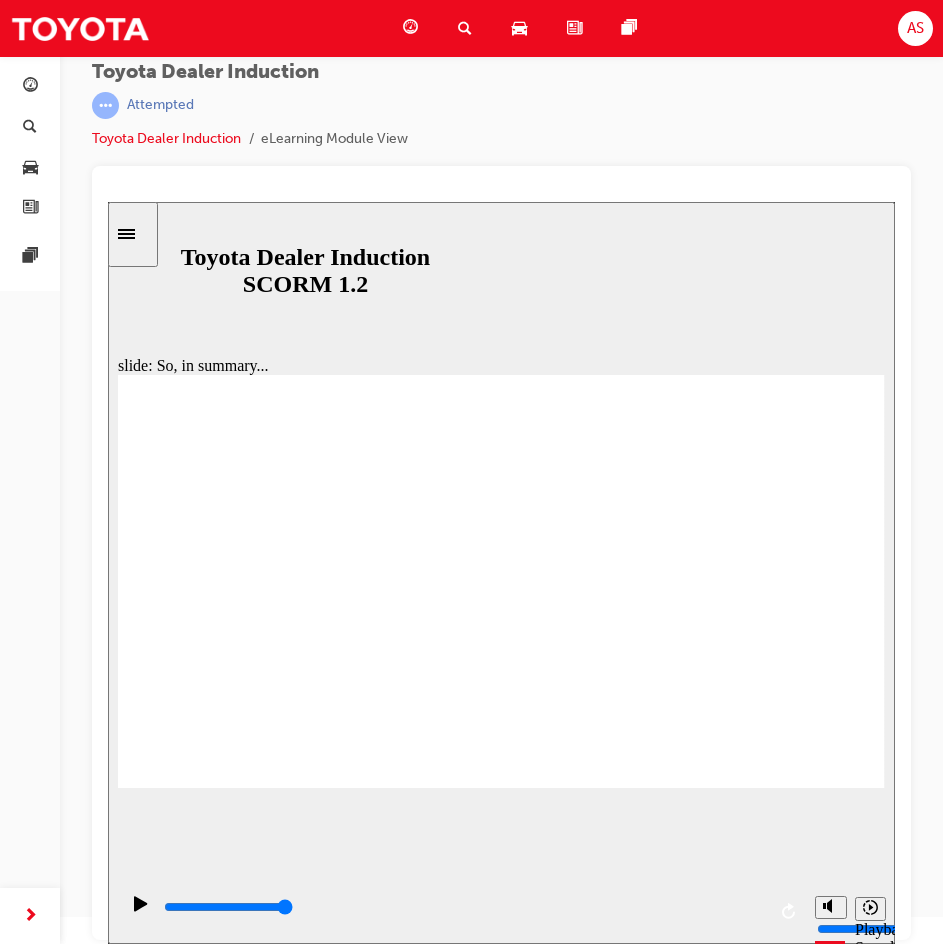 type on "moved" 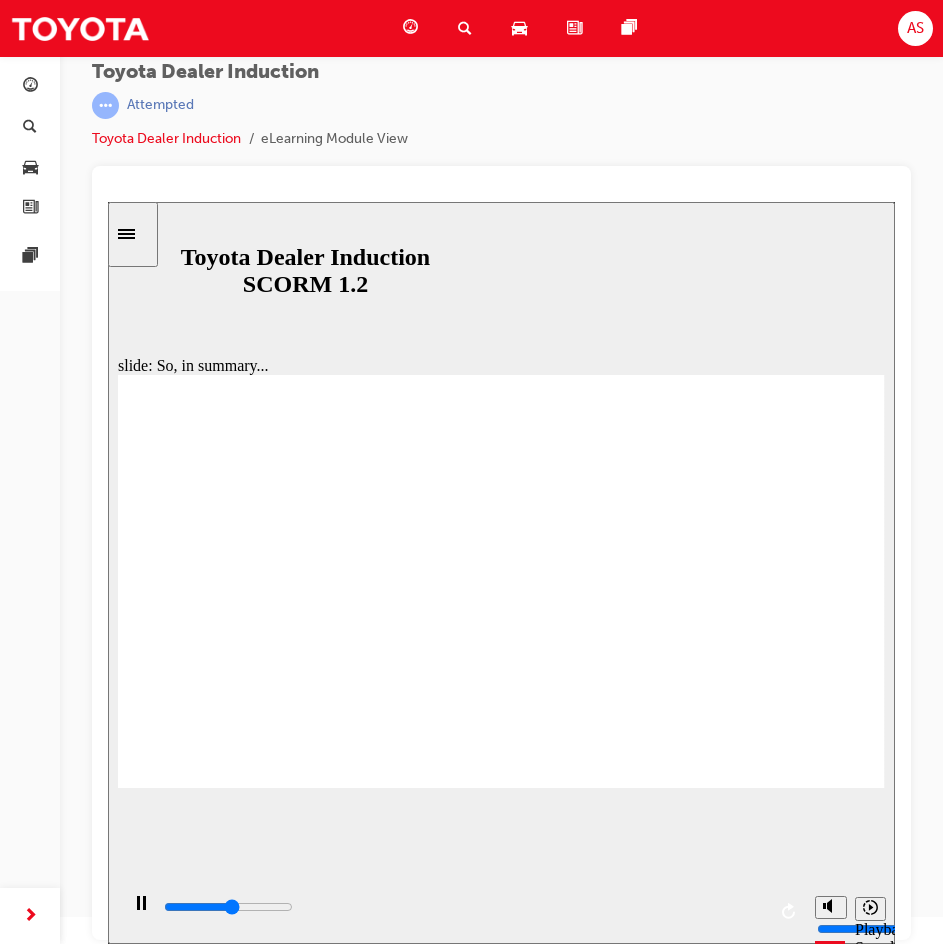 click 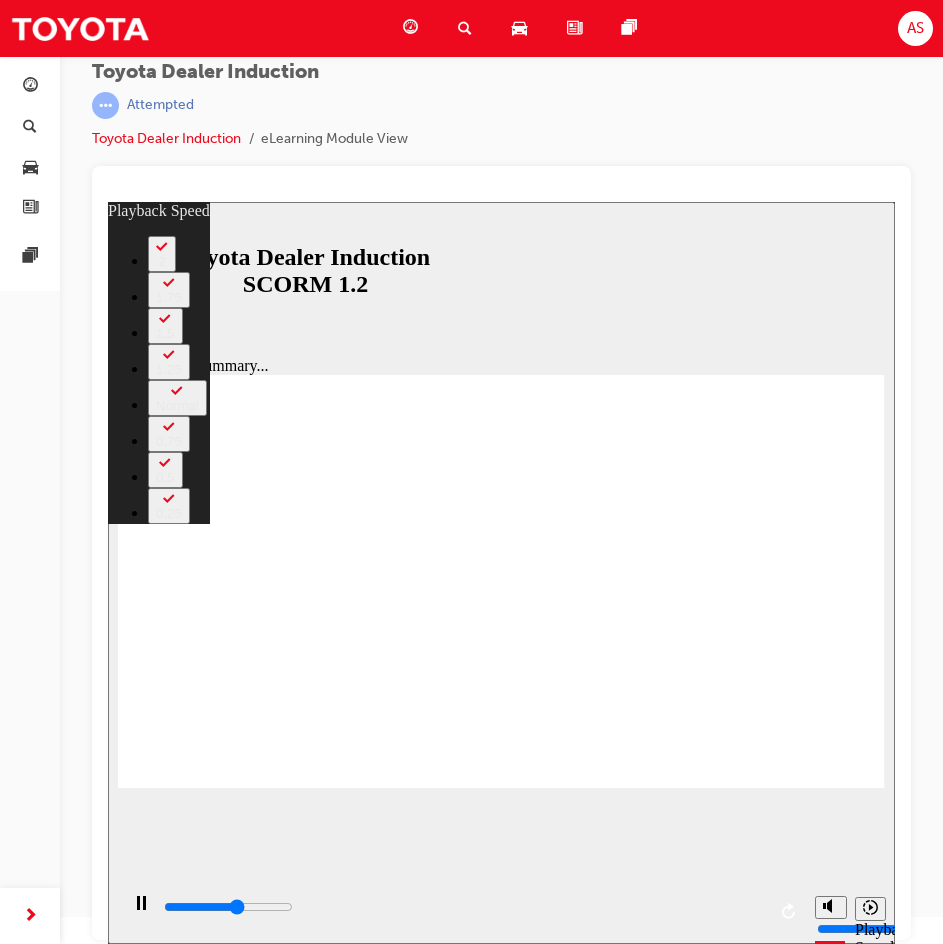 type on "3800" 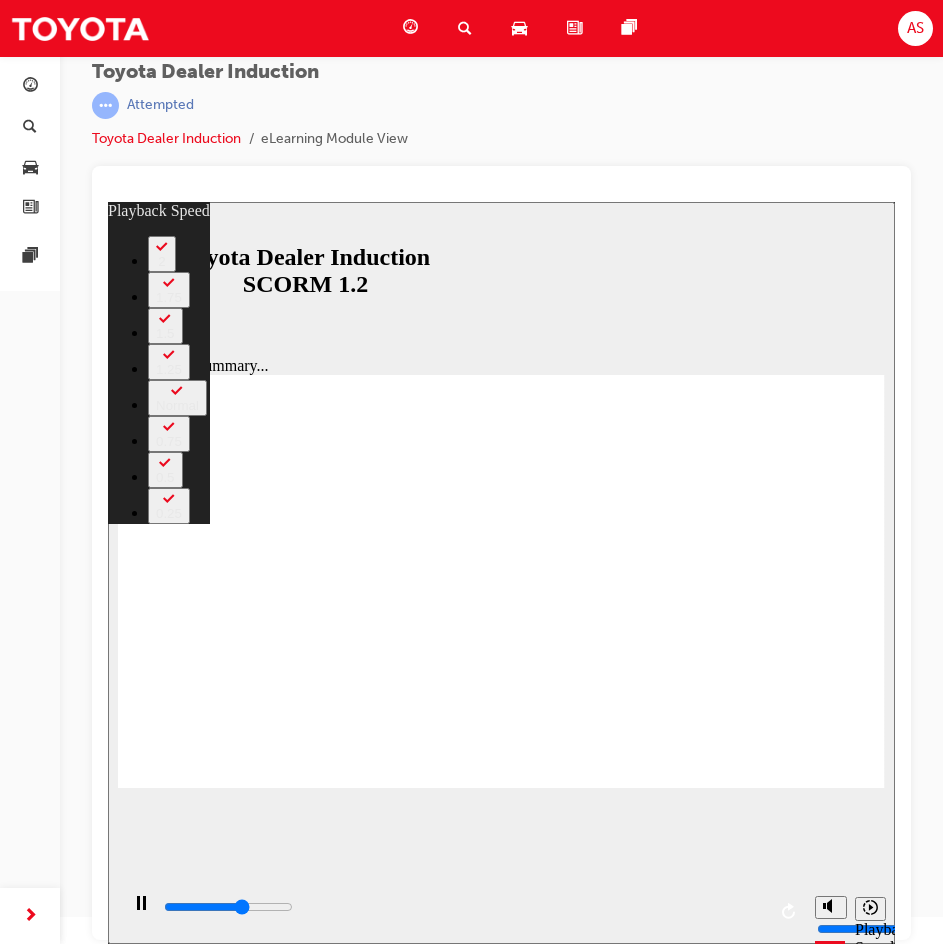 type on "4100" 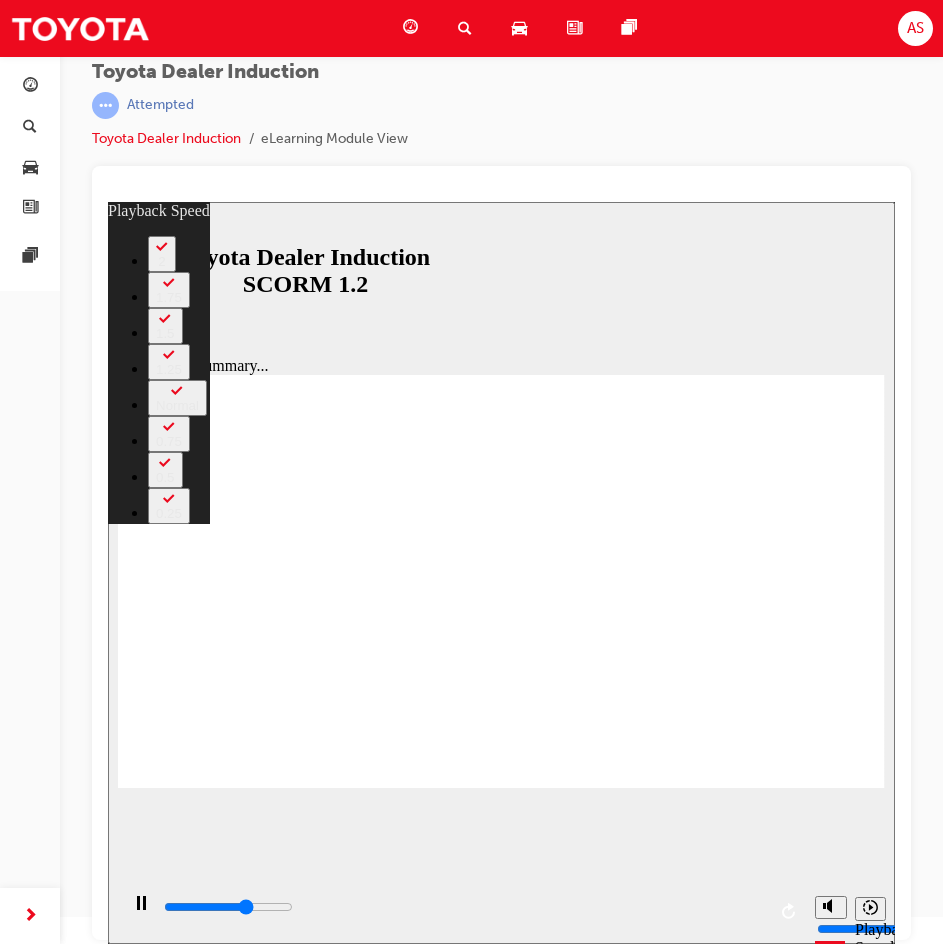 type on "4300" 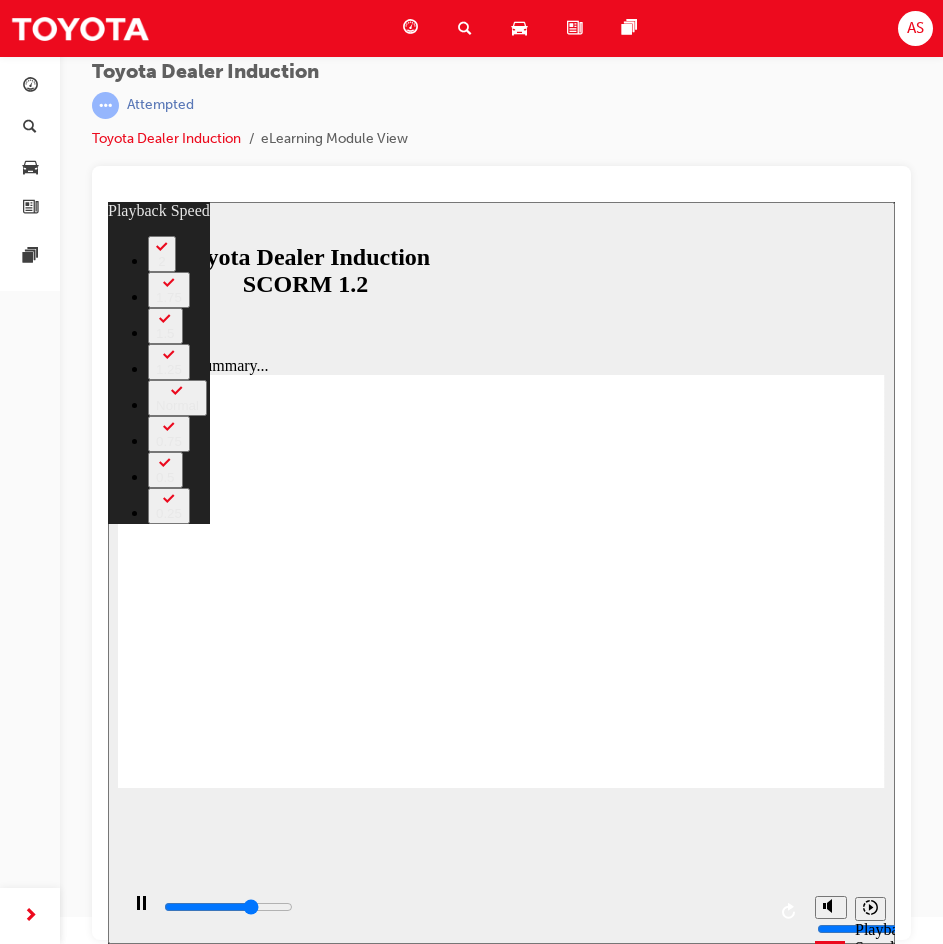 type on "4600" 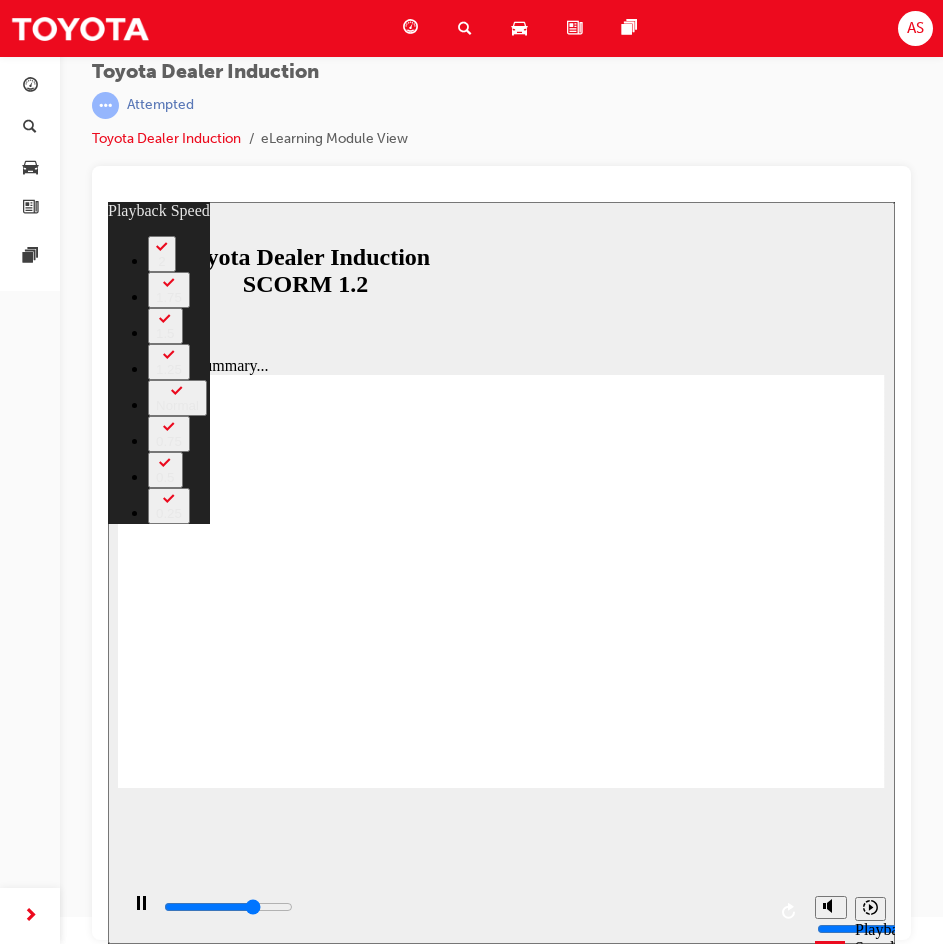 type on "4700" 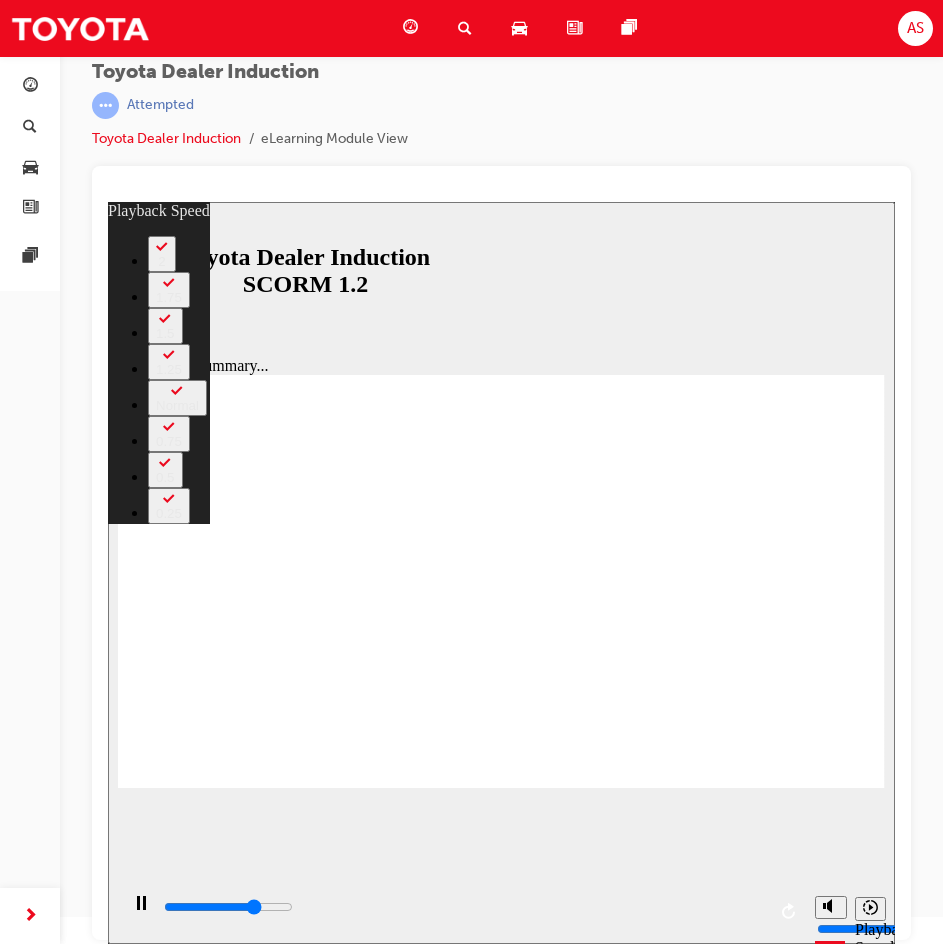 type on "4900" 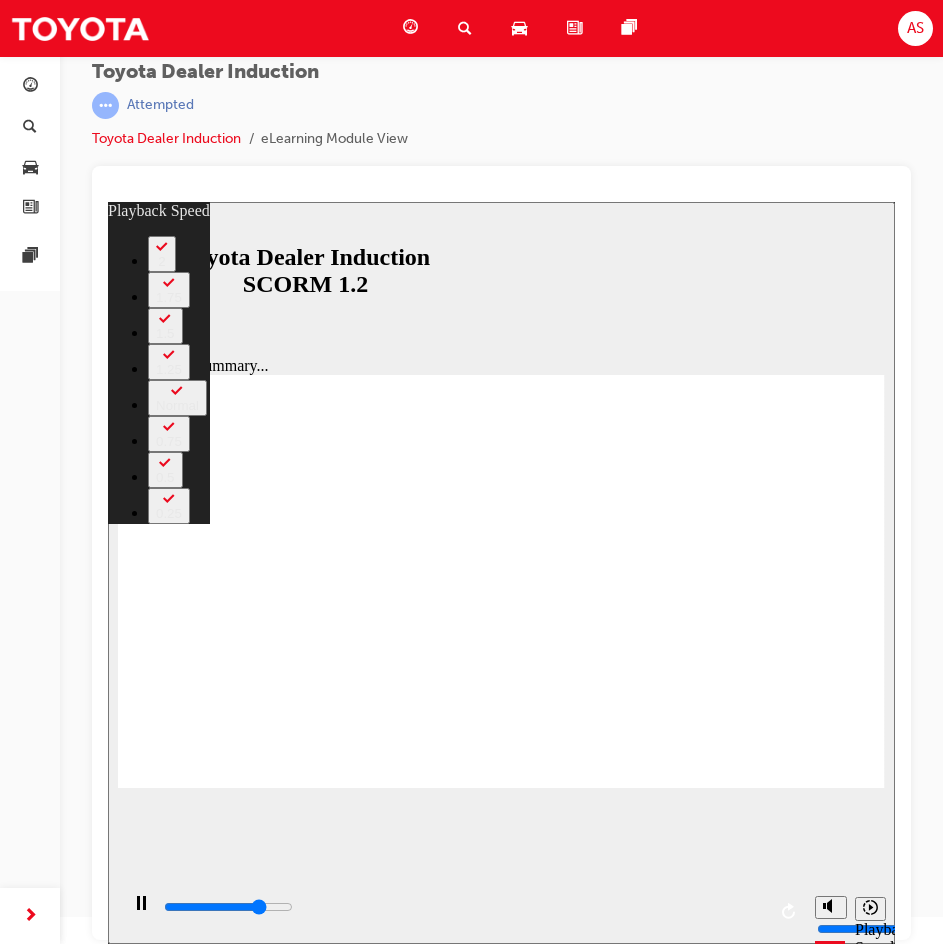 type on "5100" 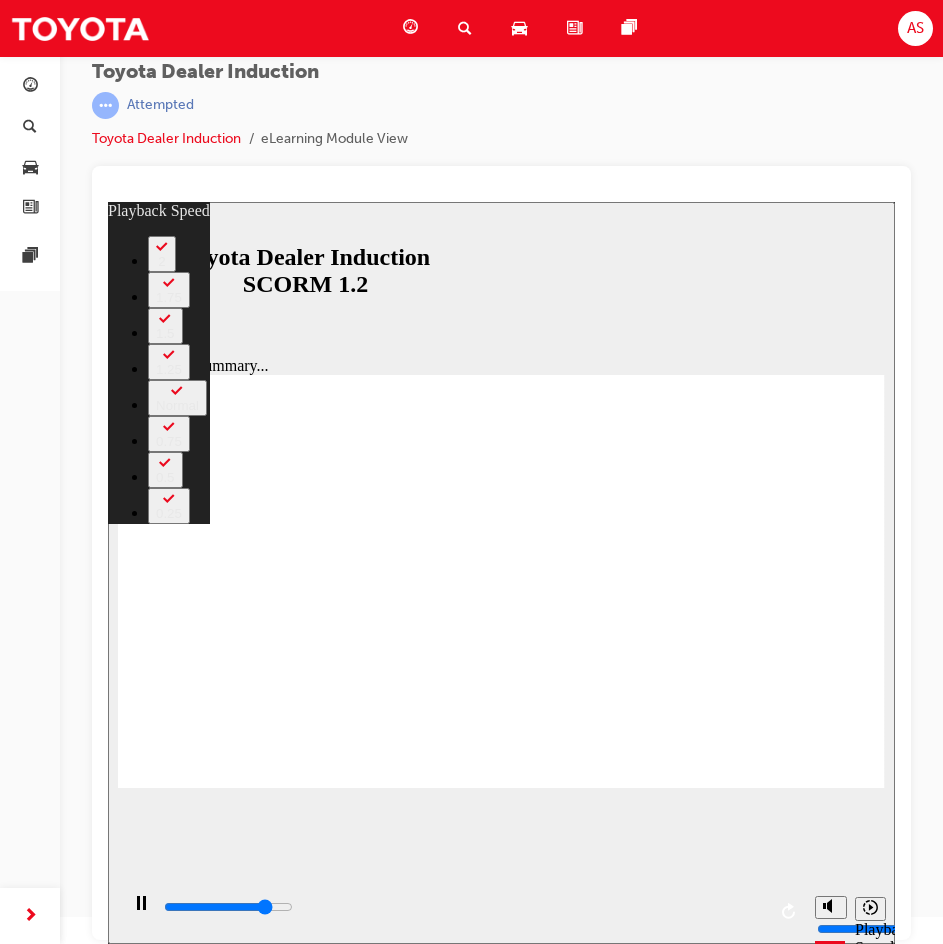 type on "5400" 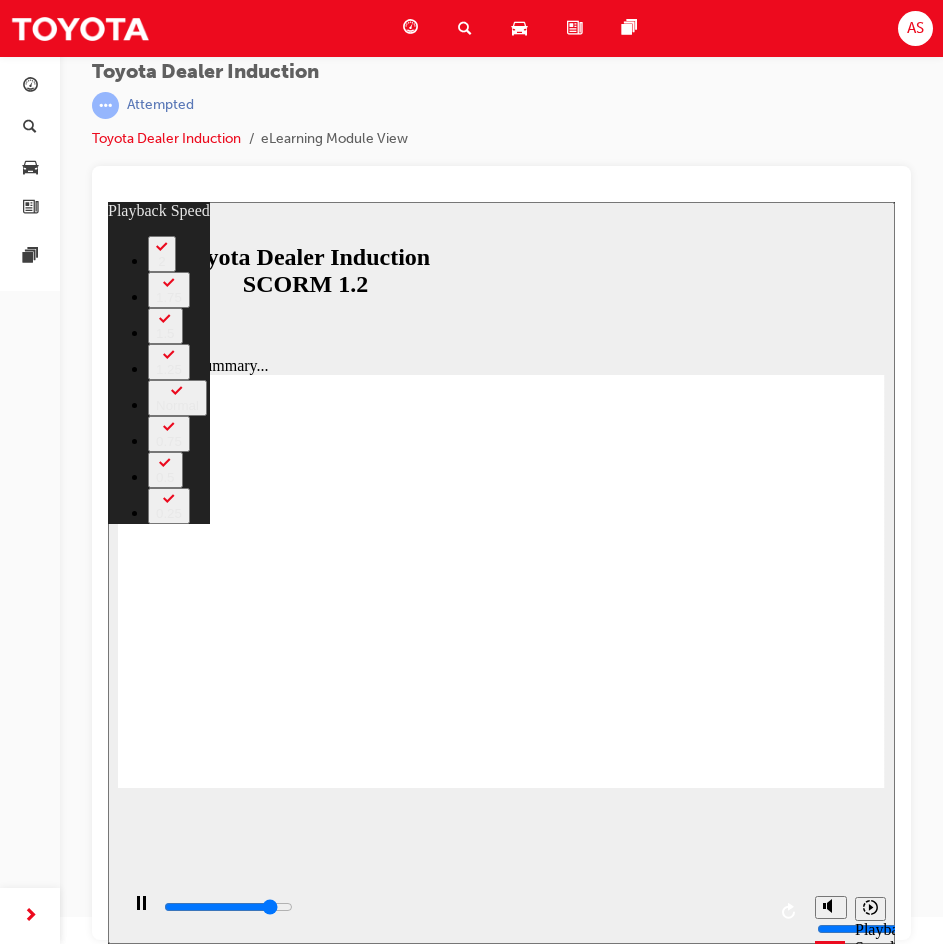 type on "5700" 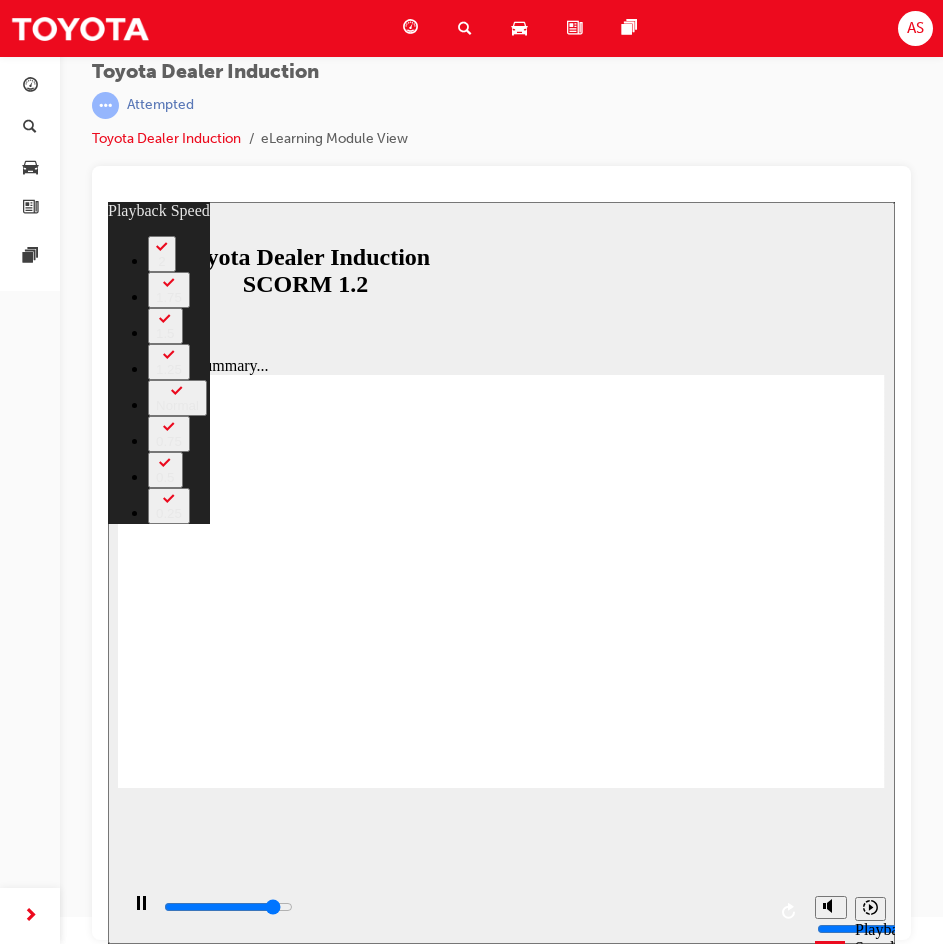 type on "5900" 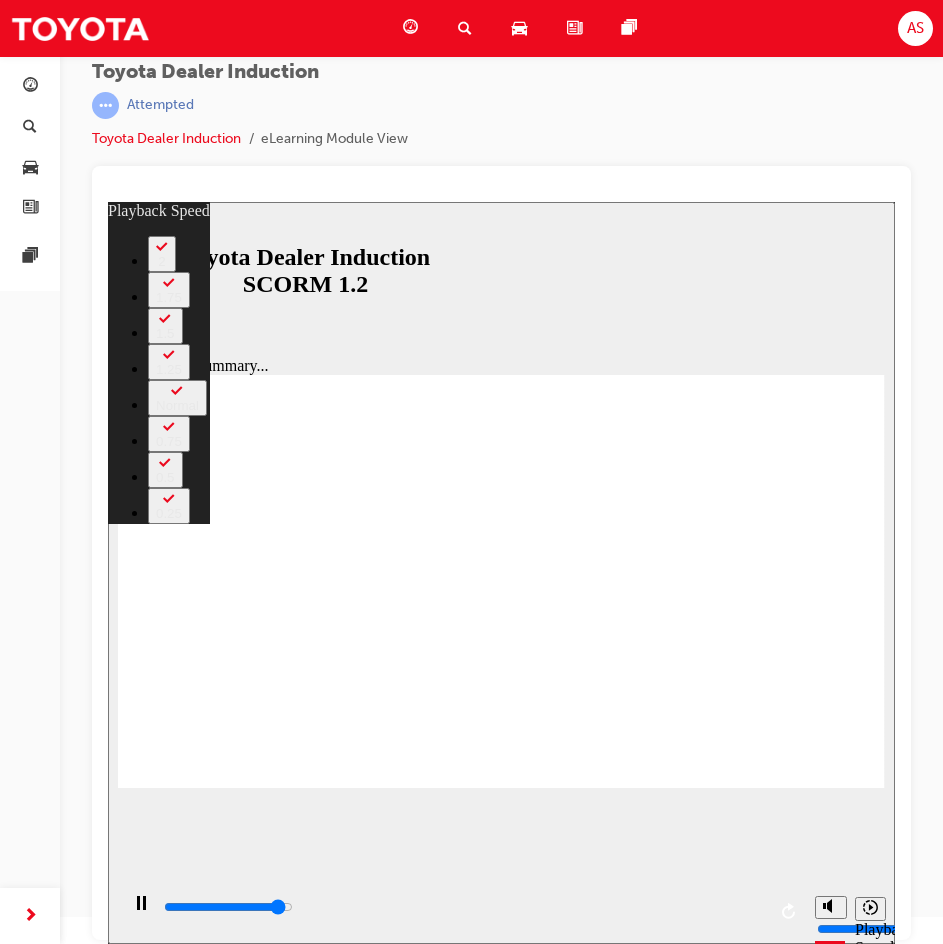 type on "6200" 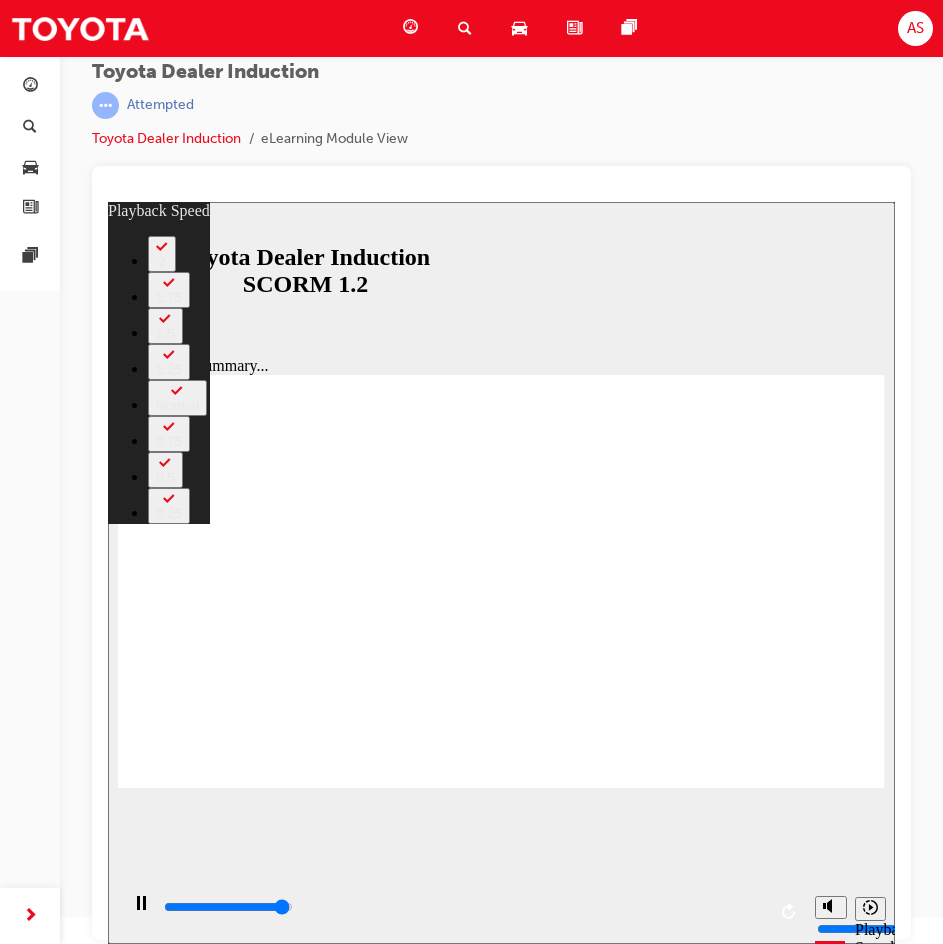 type on "6400" 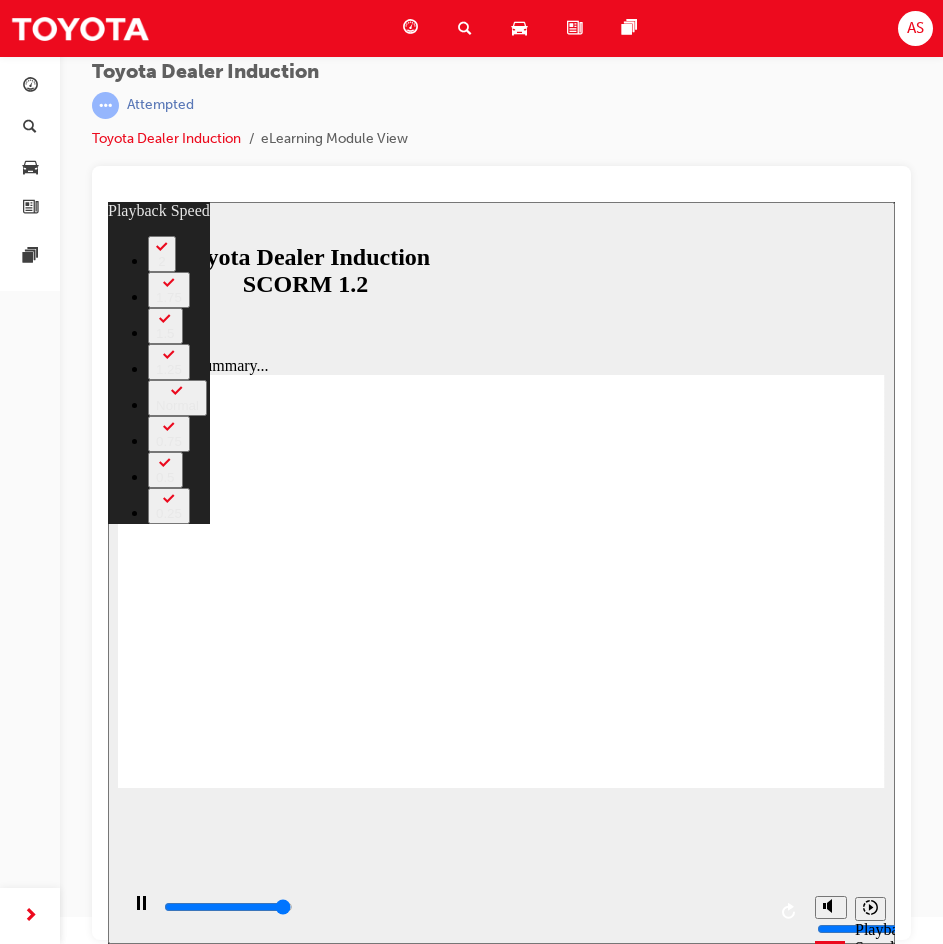type on "6500" 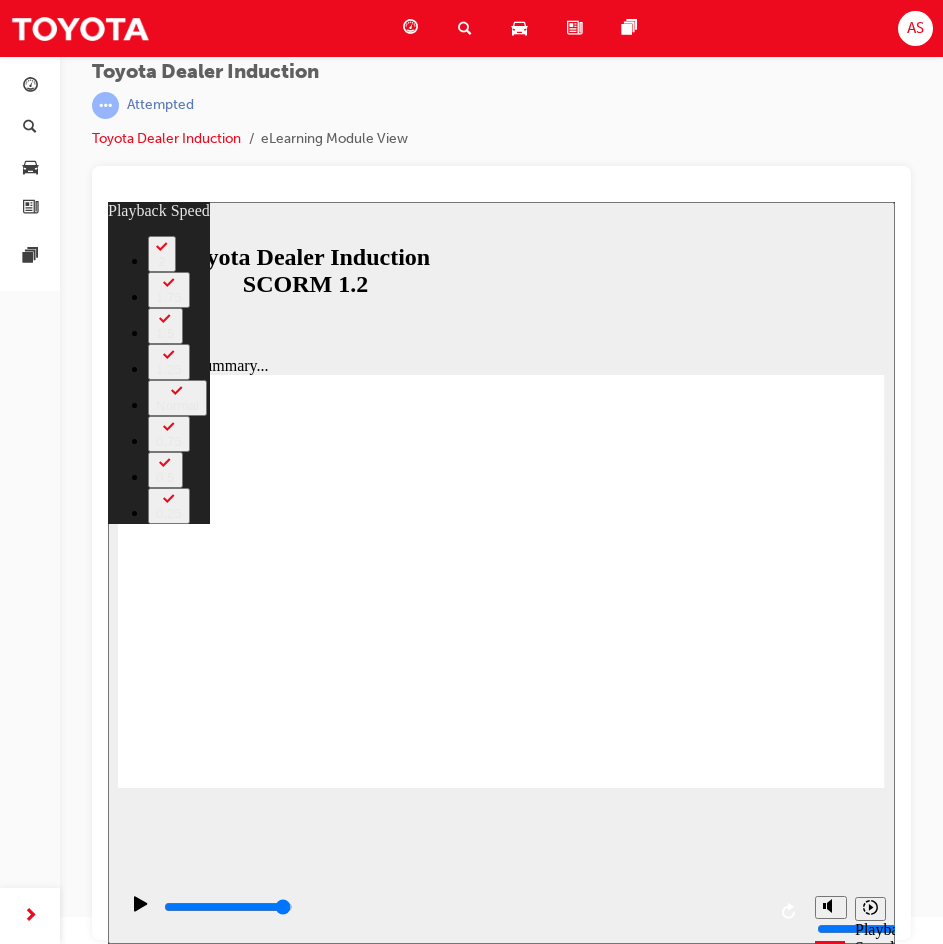 click 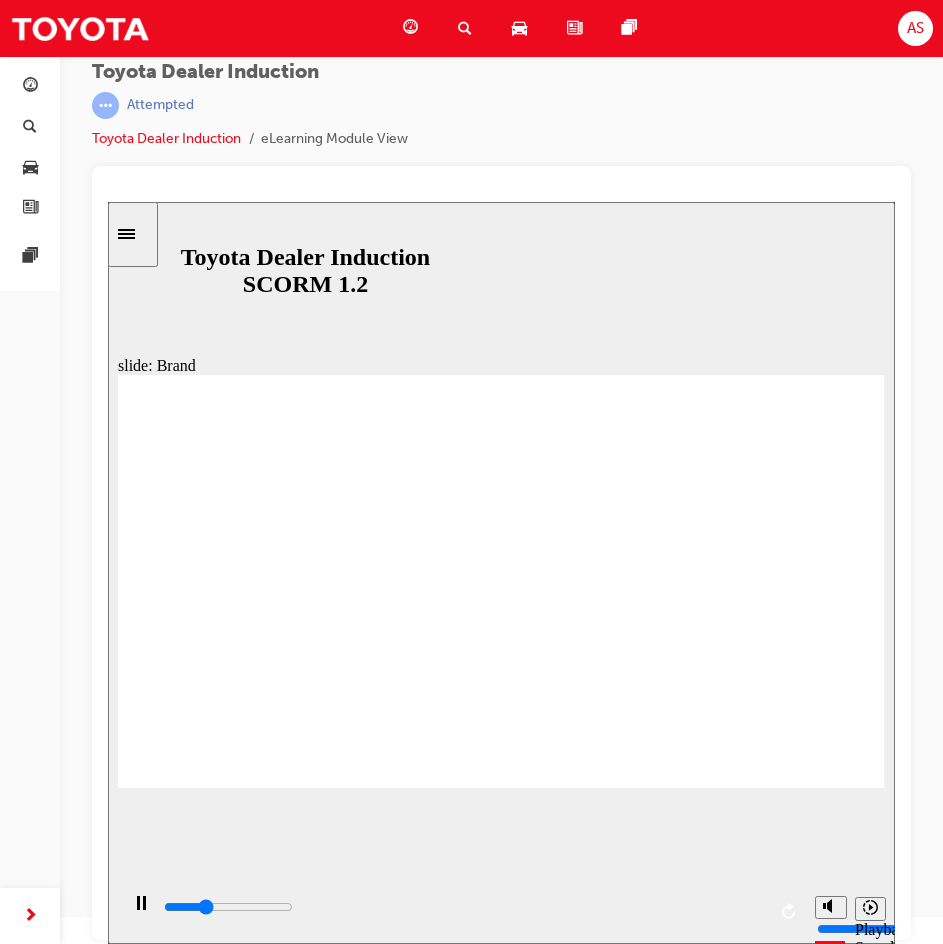 click 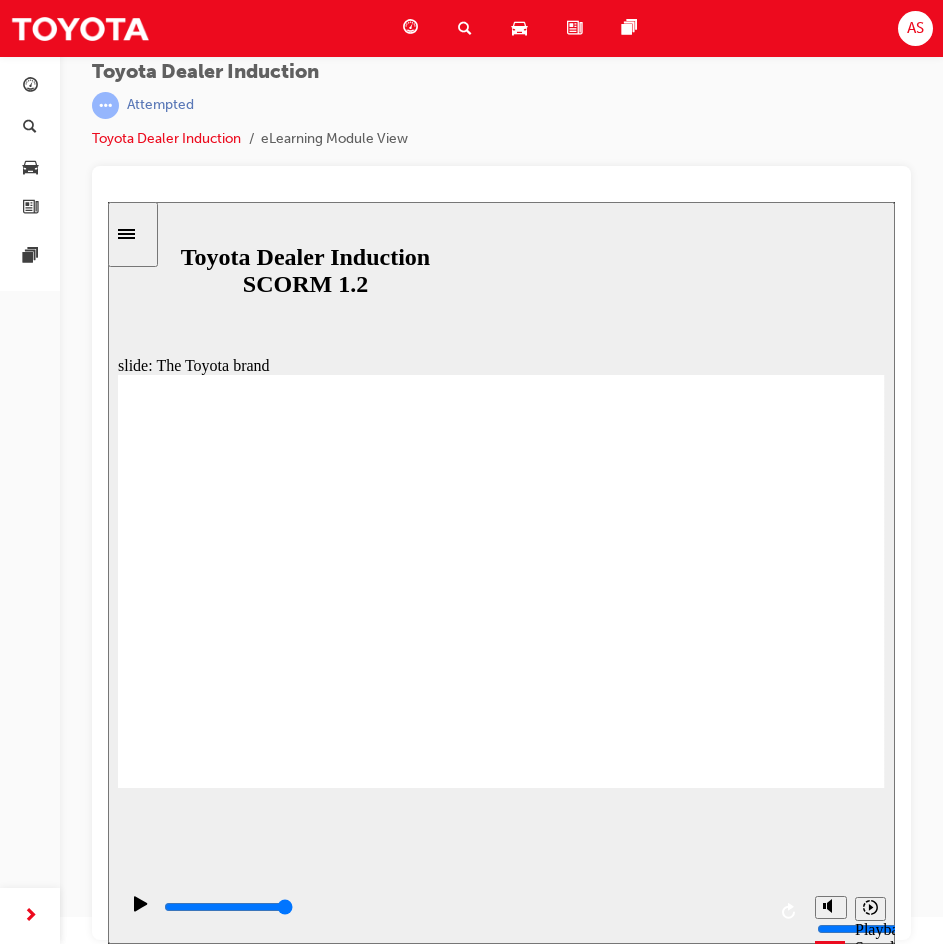 click 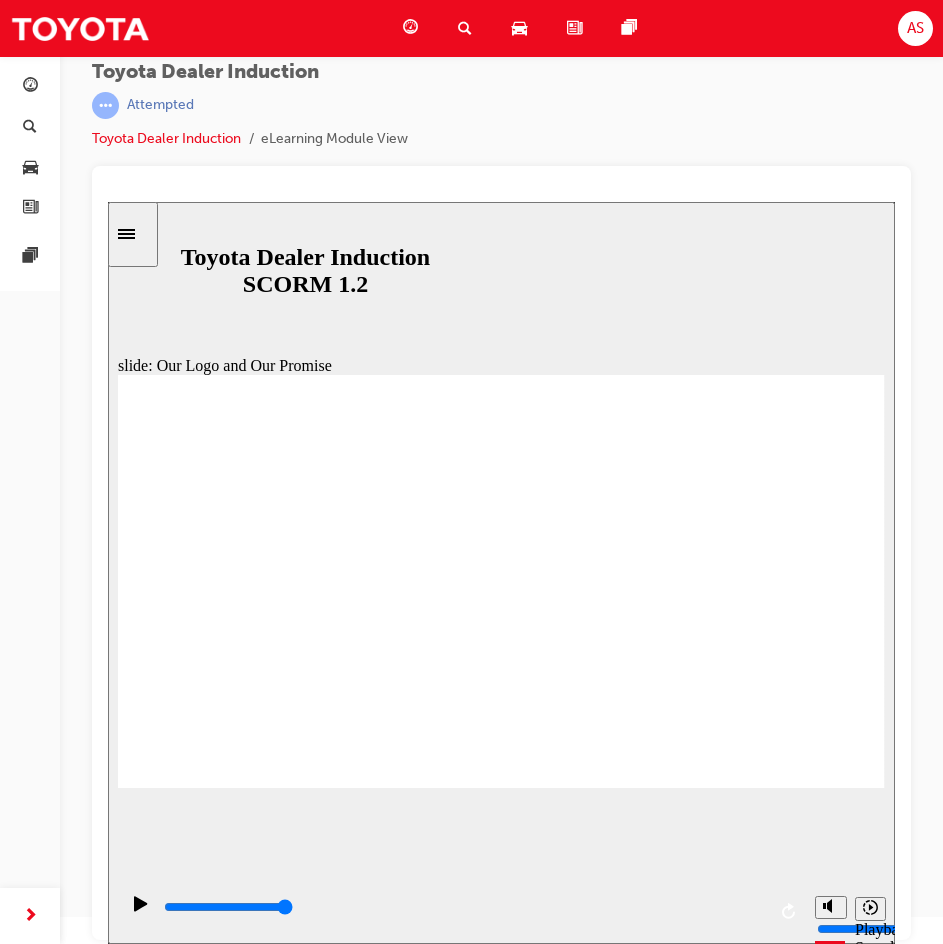 click 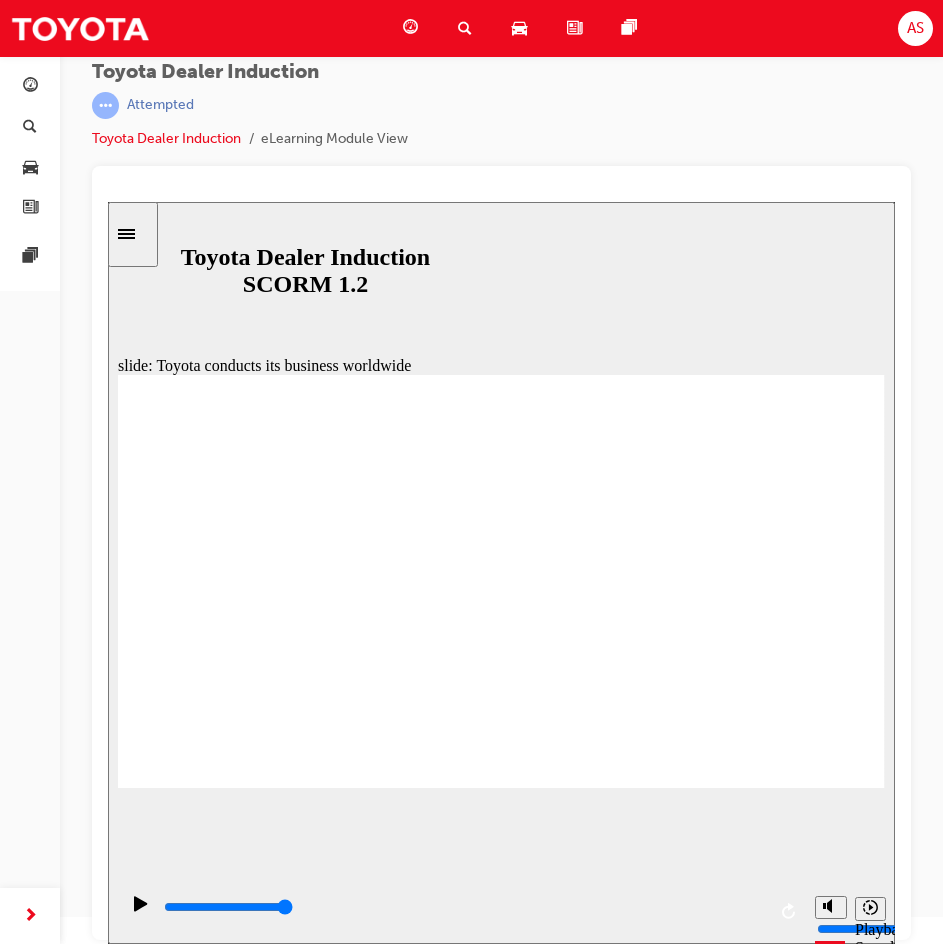 click 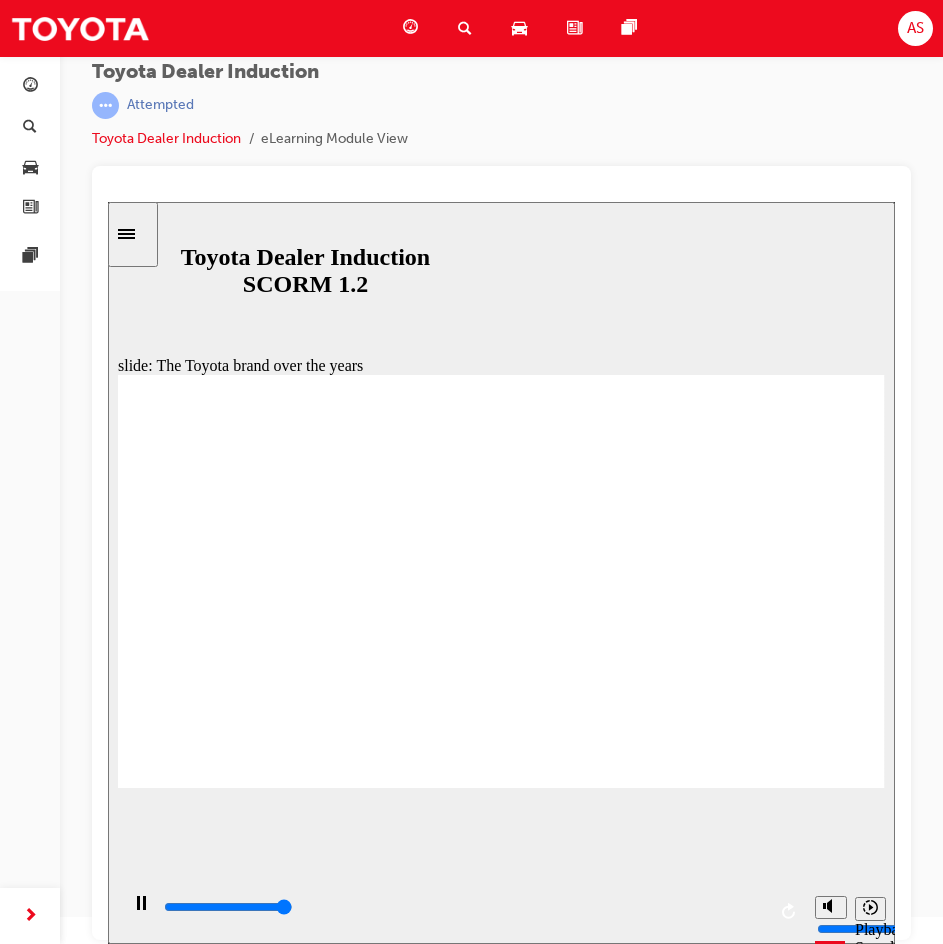 type on "8400" 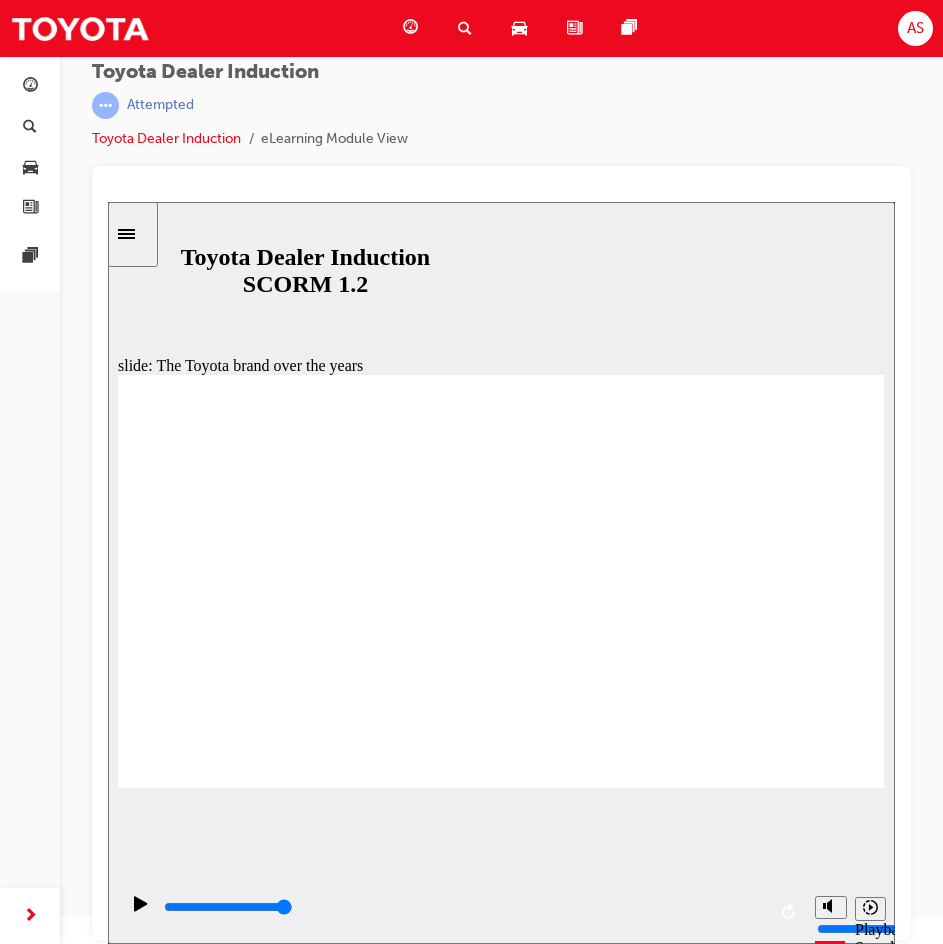 click 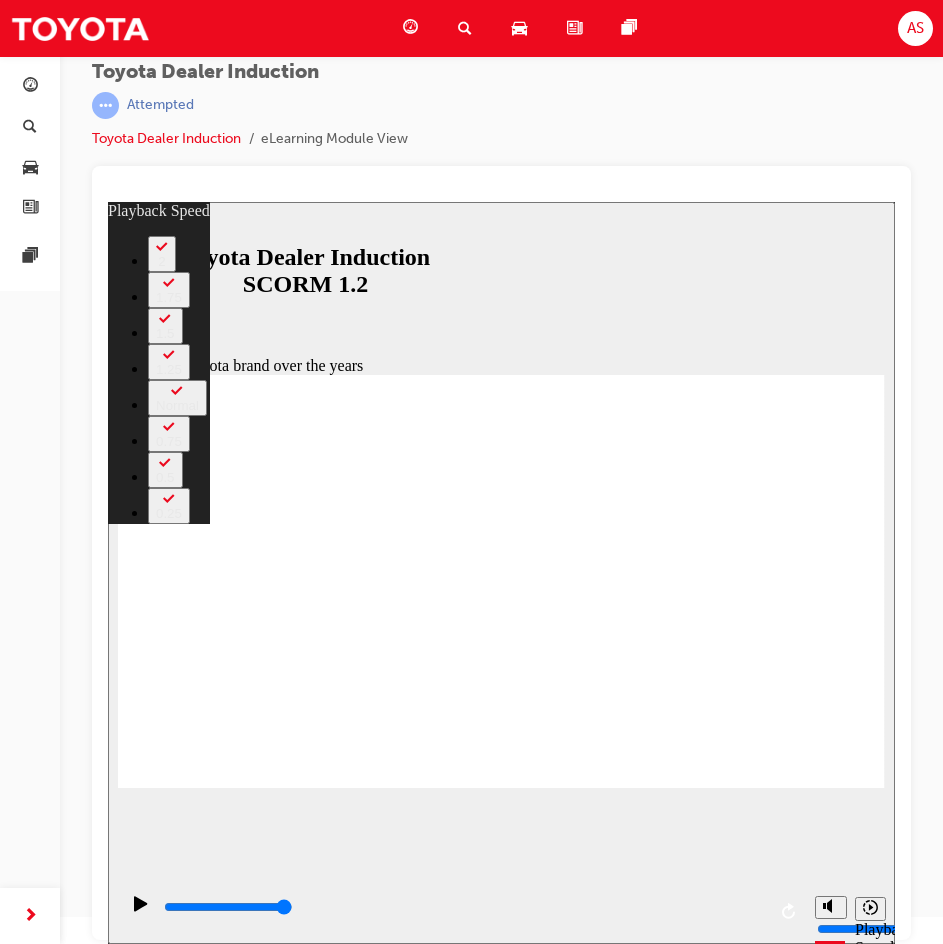 click 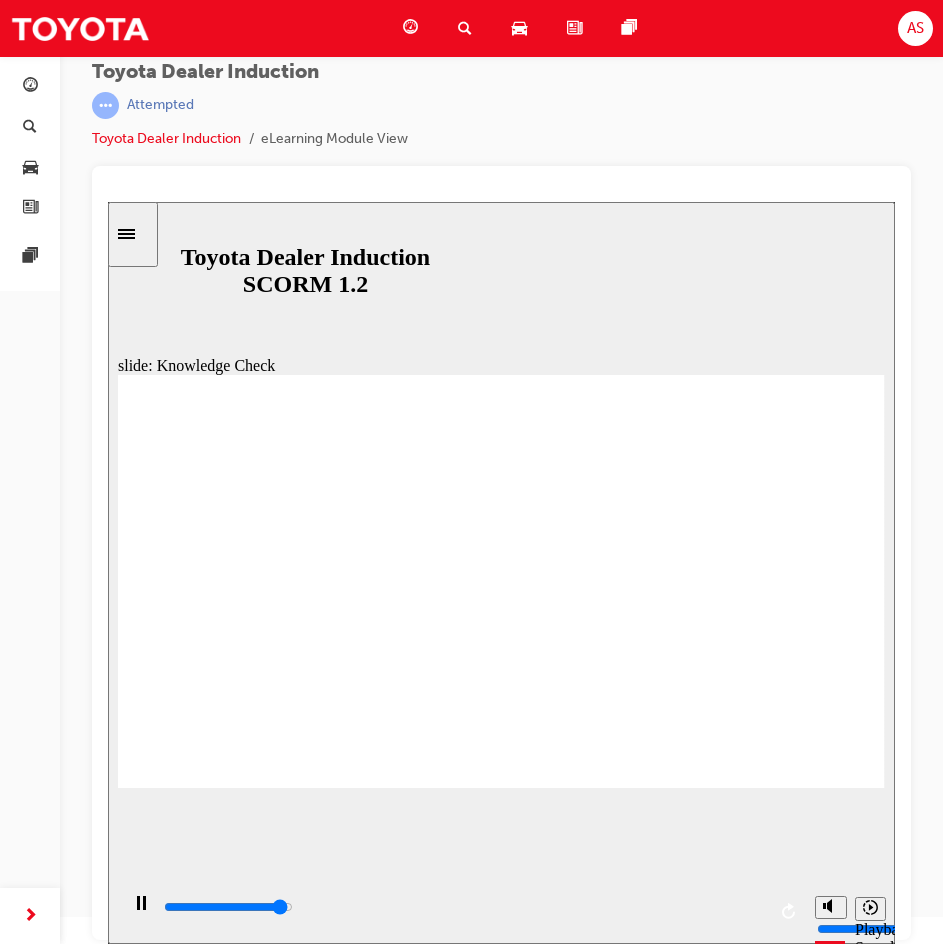 type on "4800" 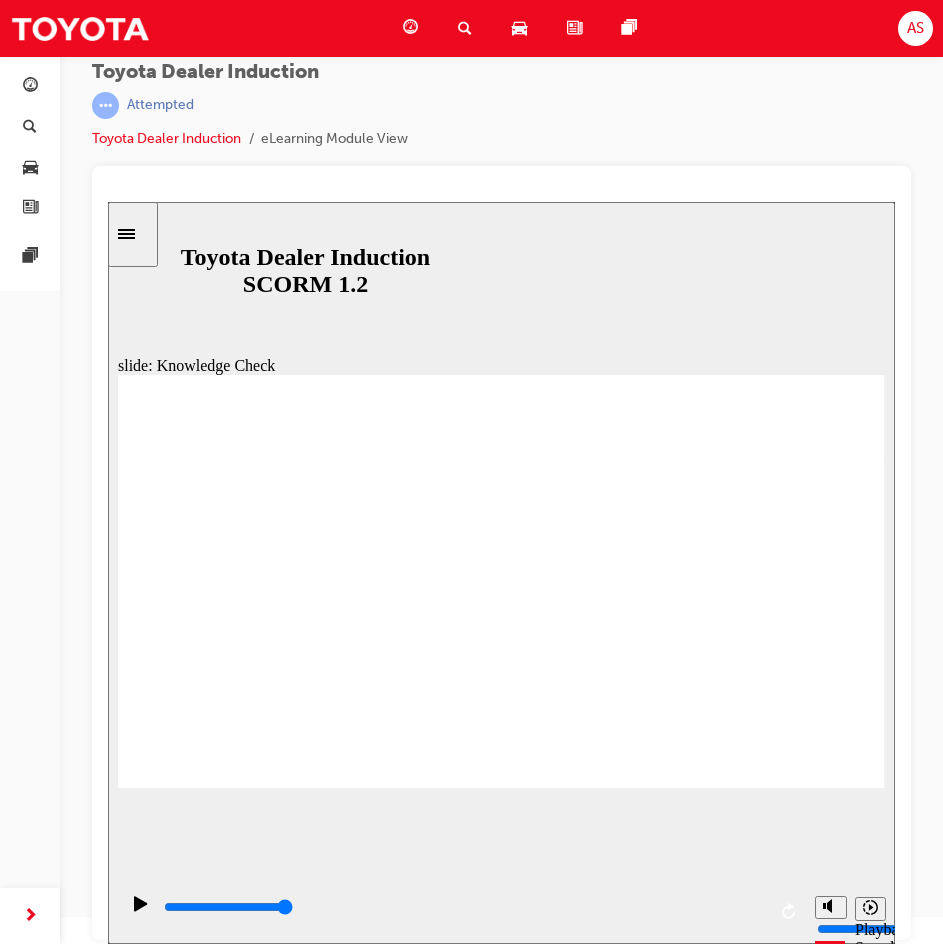 click 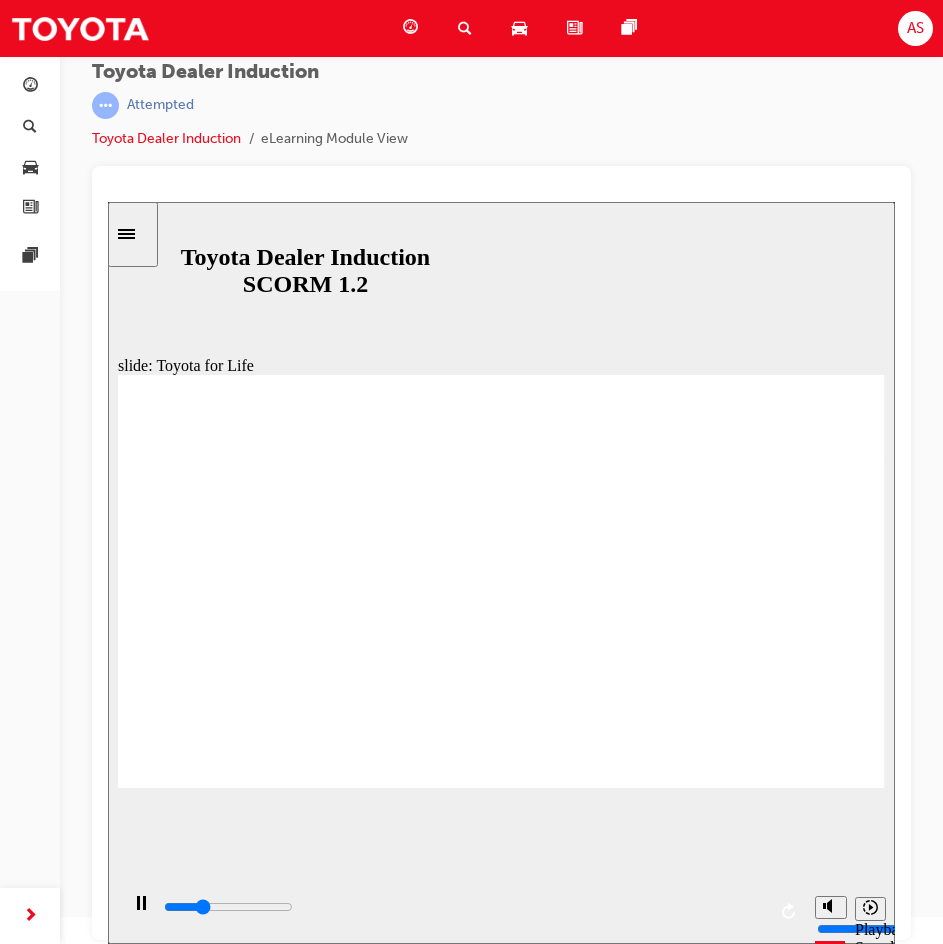 click 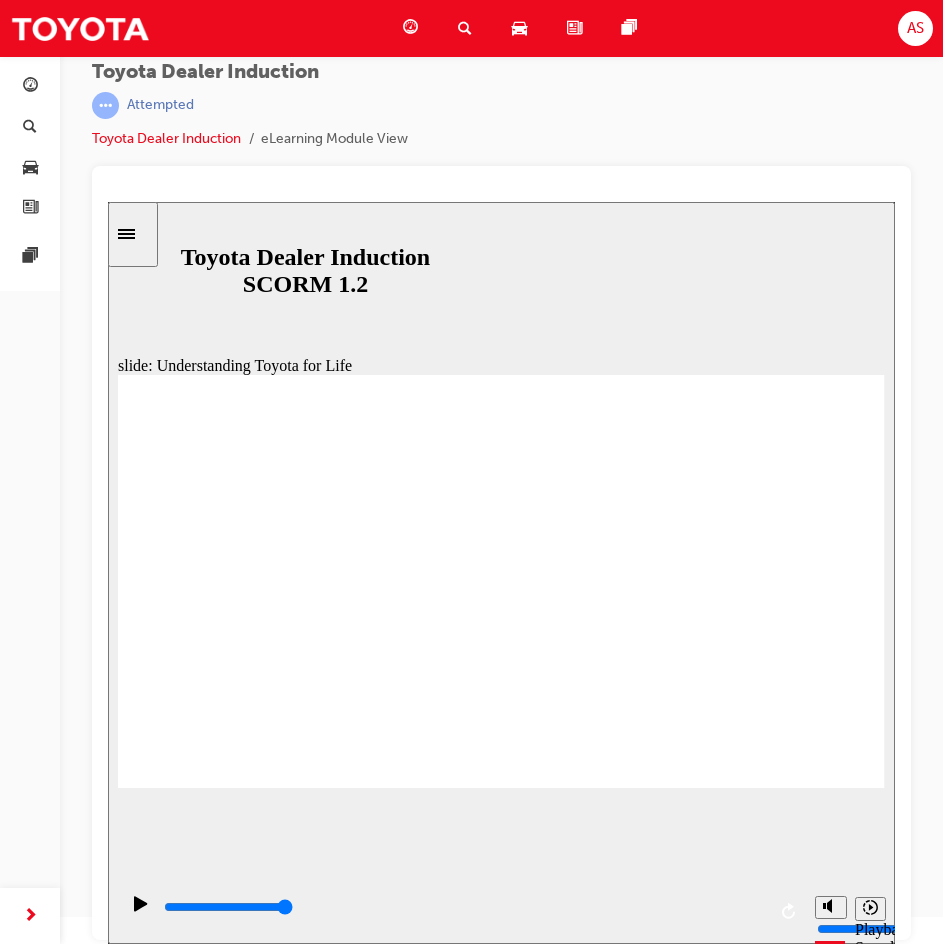 click 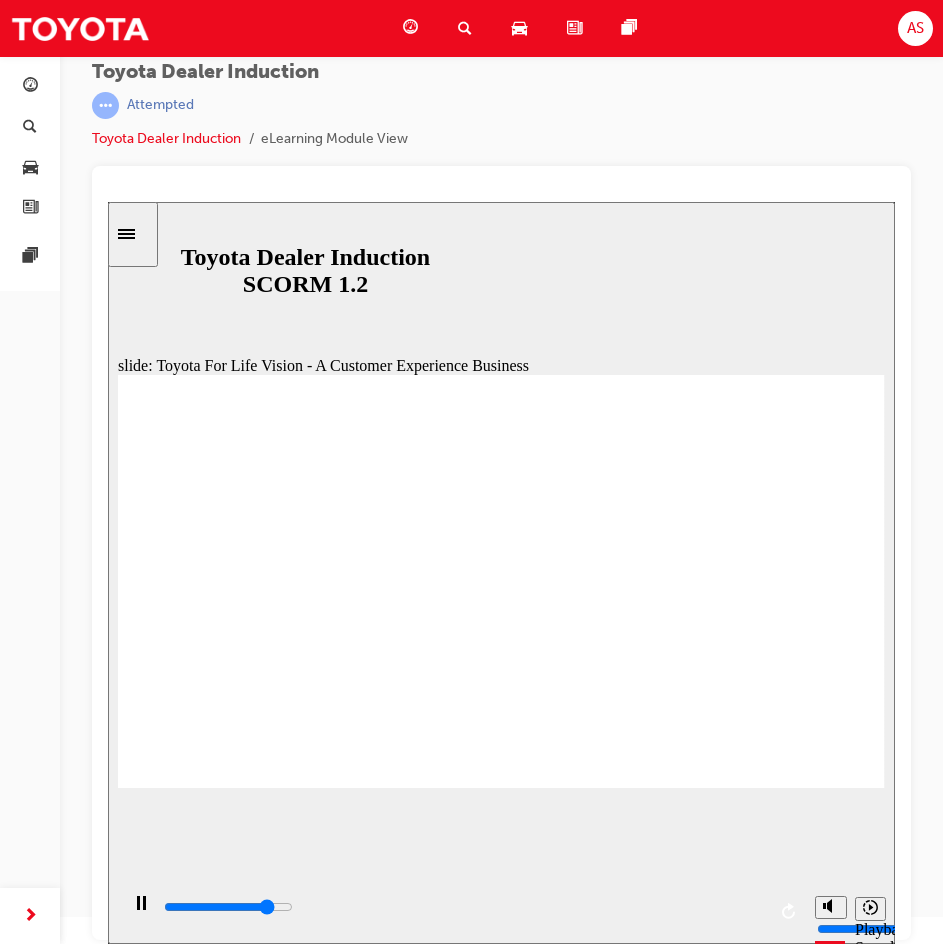 click on "Toyota Dealer Induction | Attempted Toyota Dealer Induction eLearning Module View" at bounding box center [501, 113] 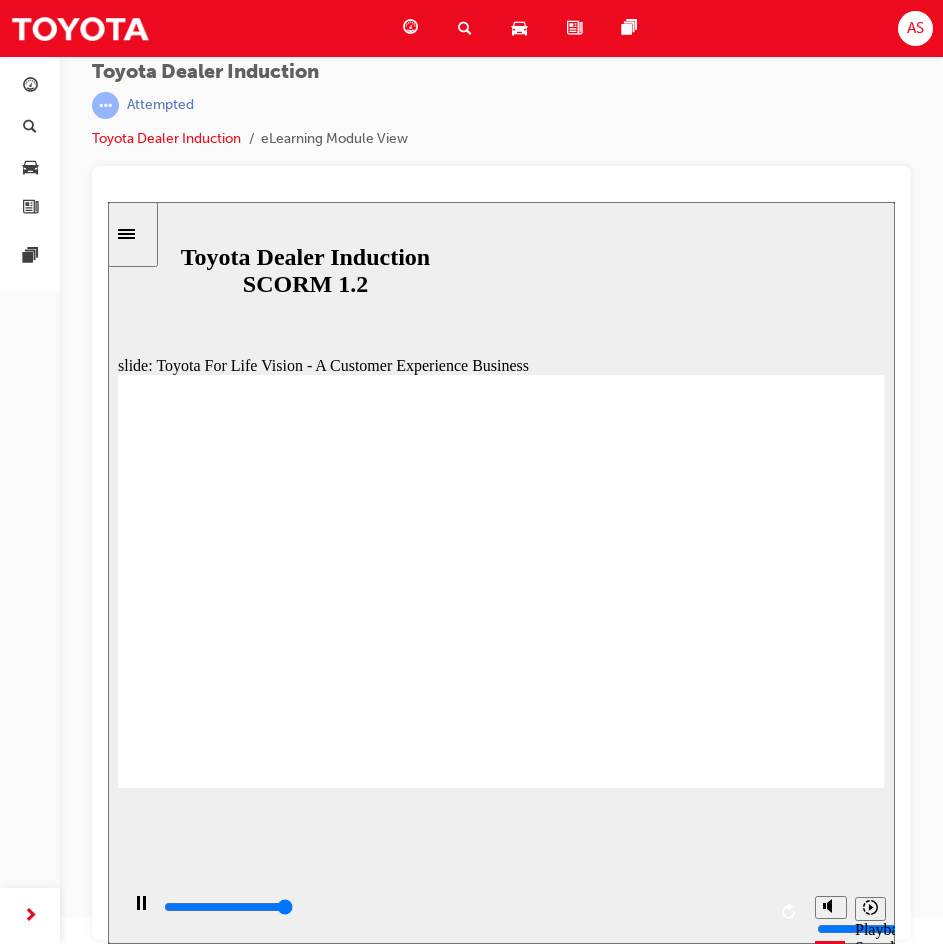 click 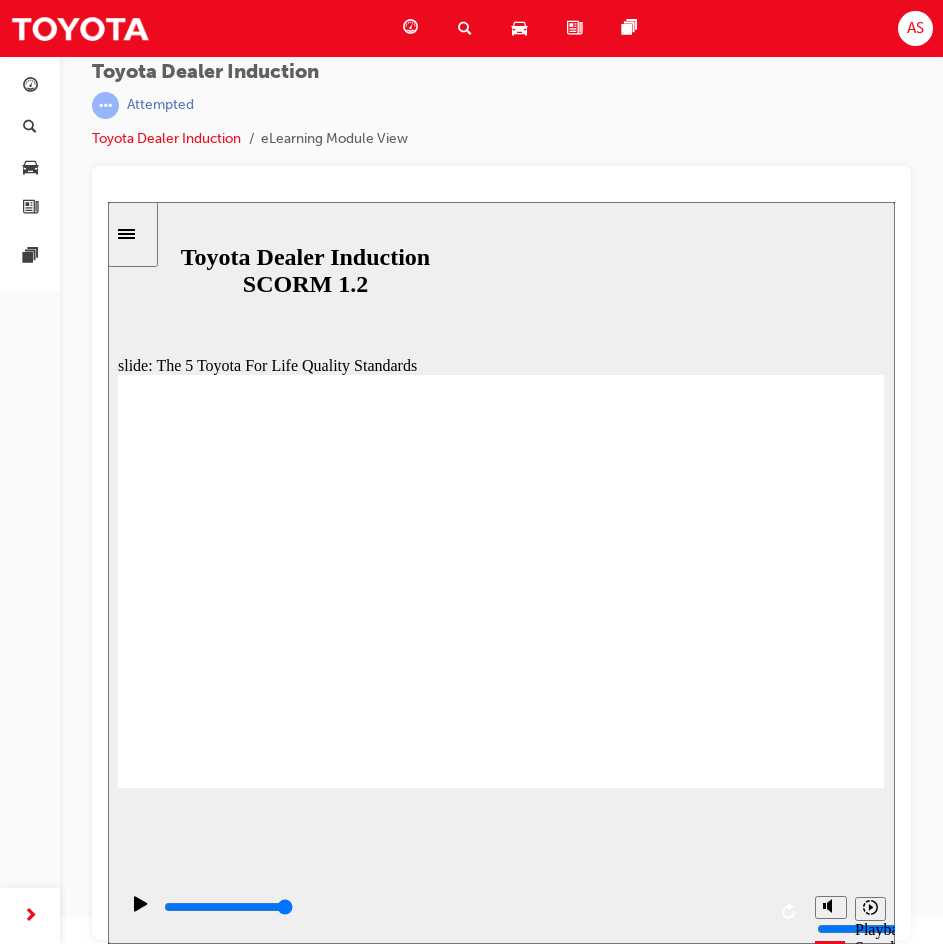 click 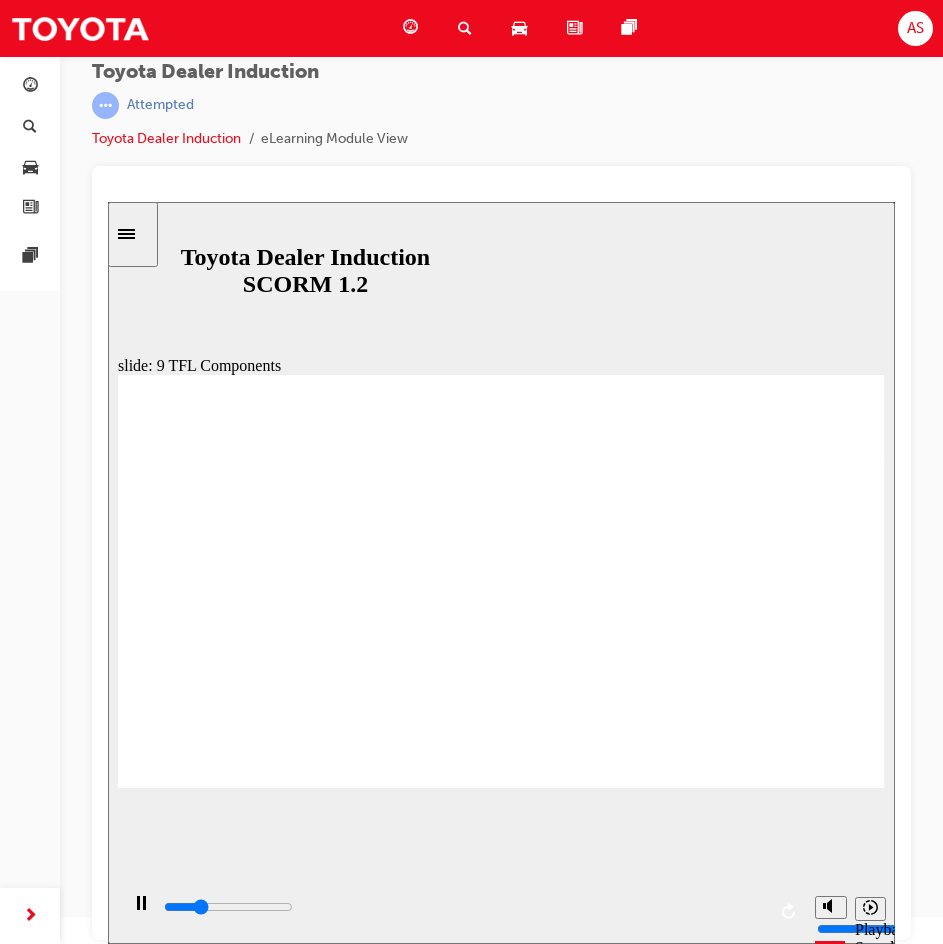 click 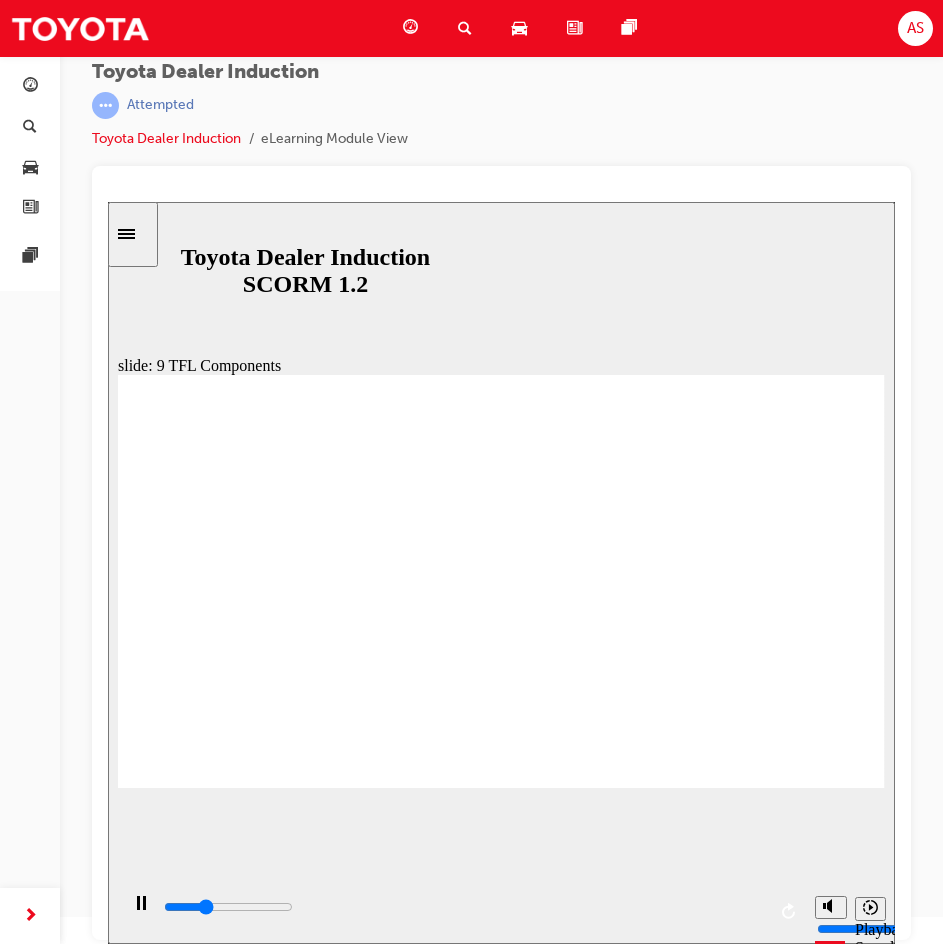 click 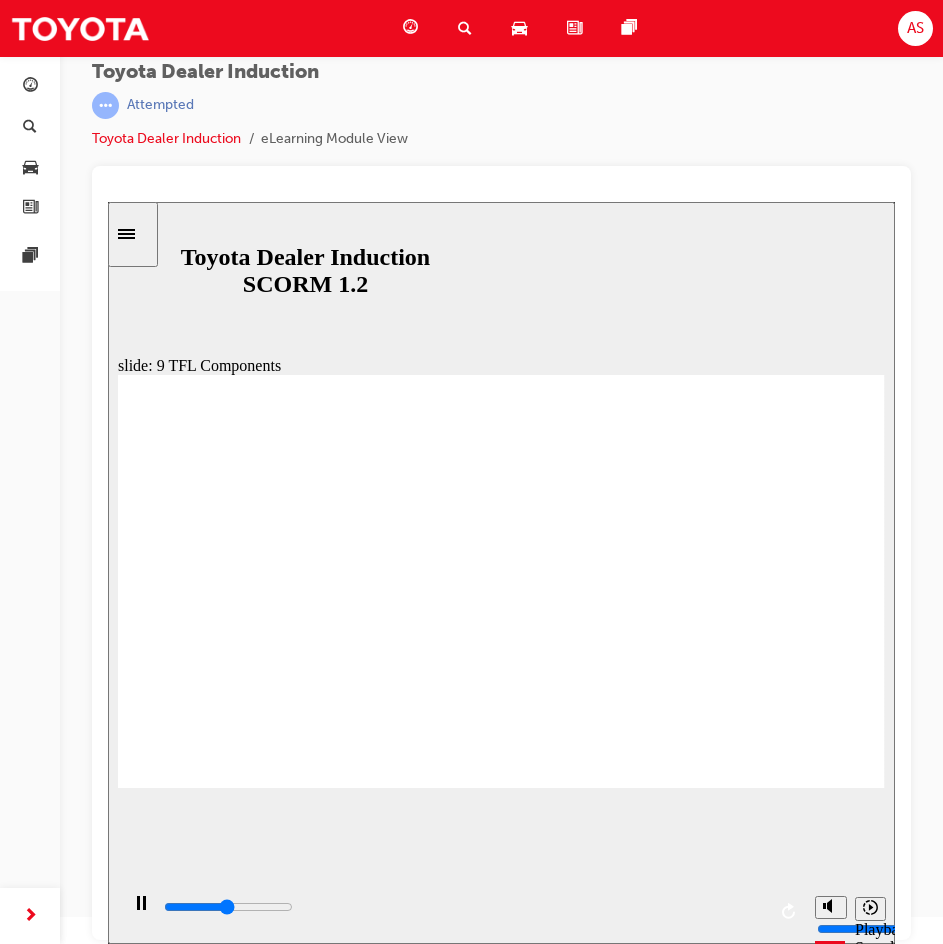 click 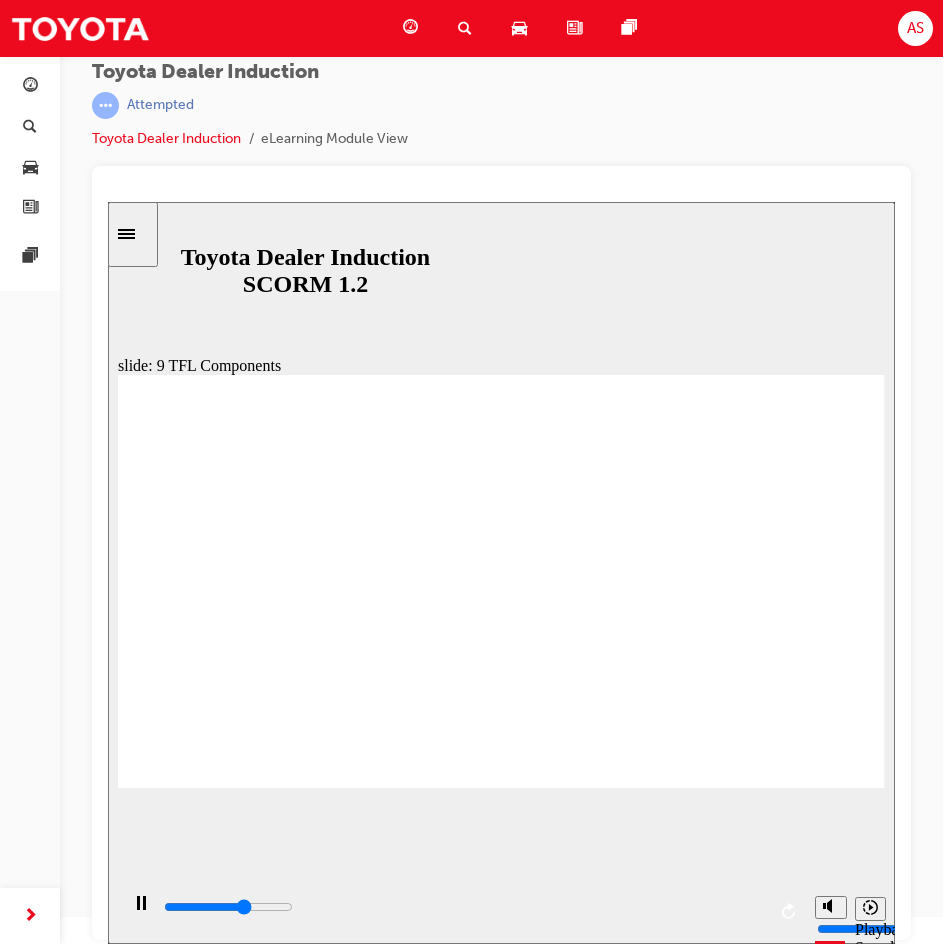 click 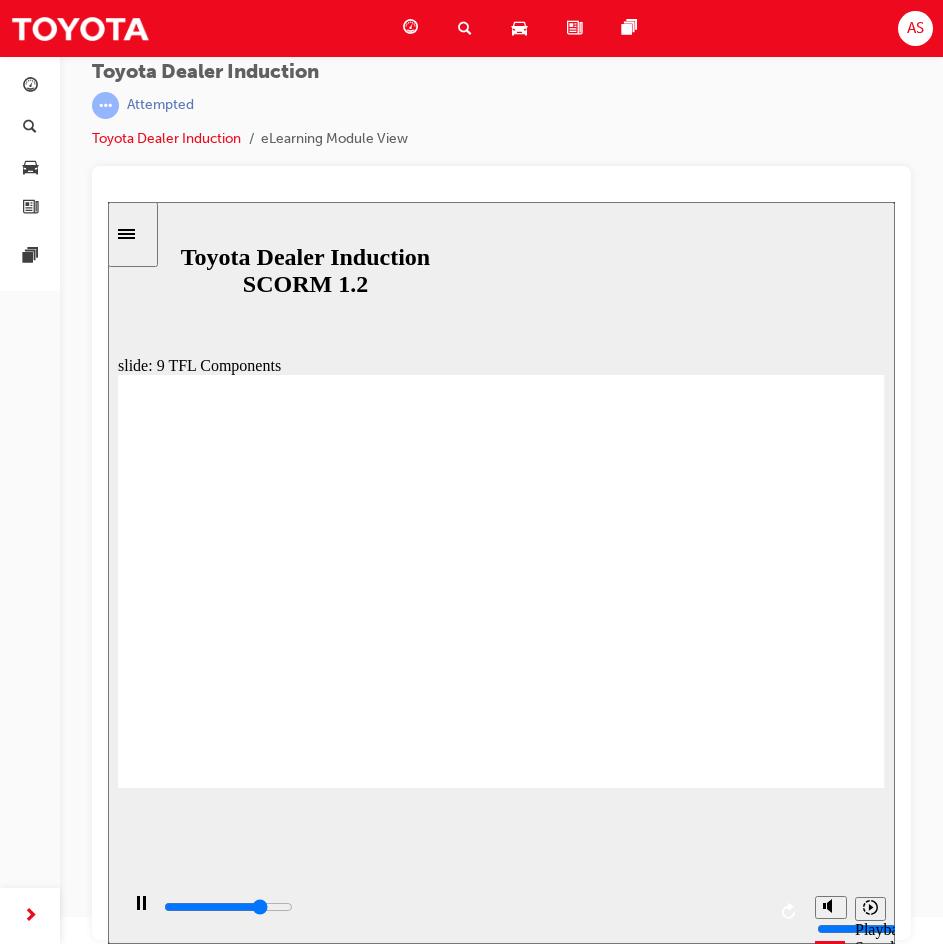 click 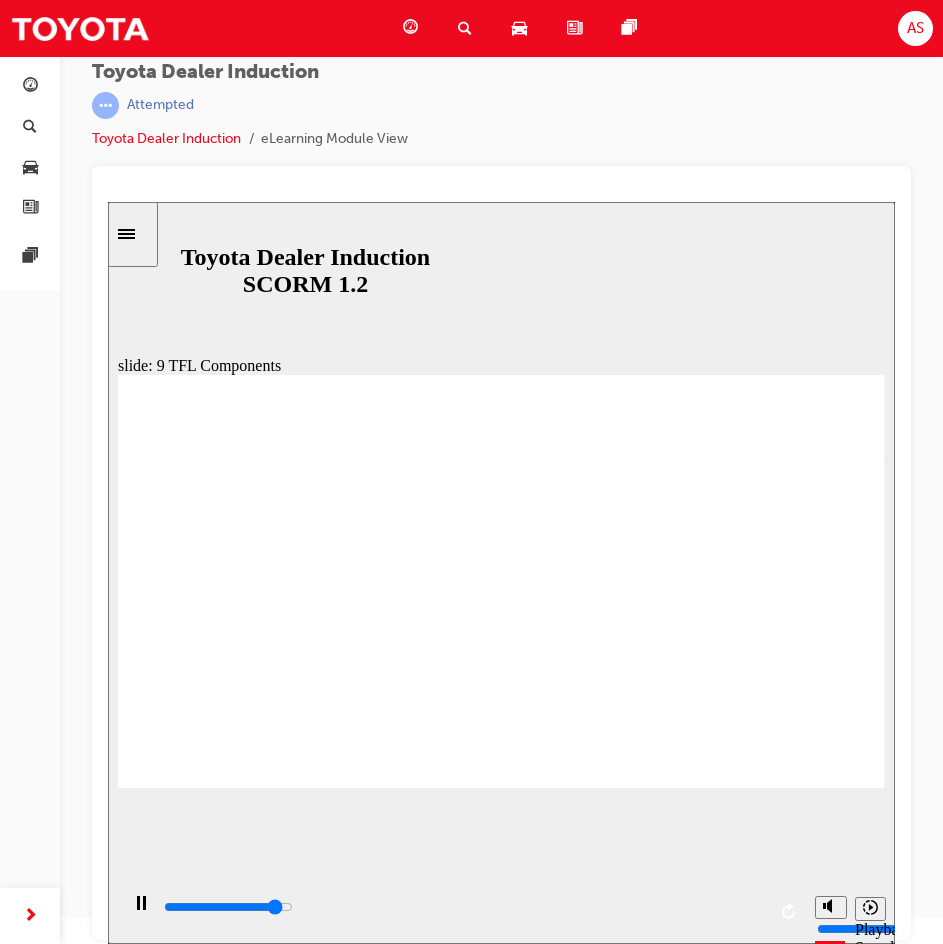 click 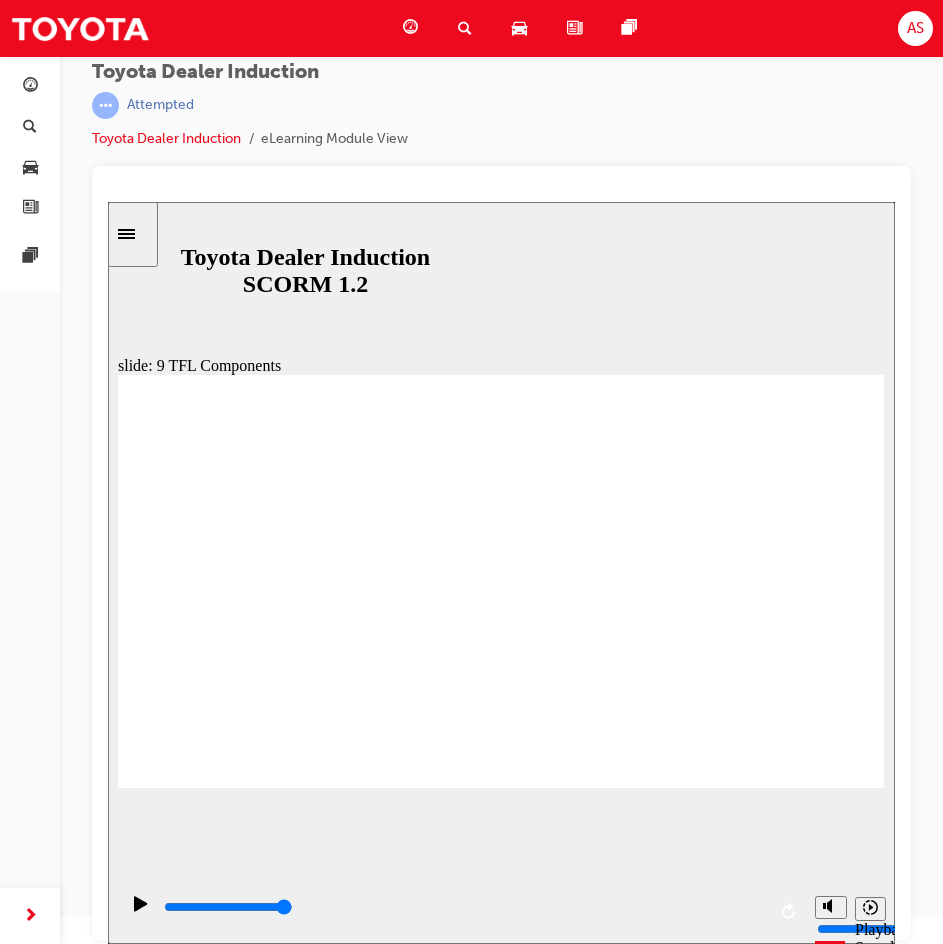 click 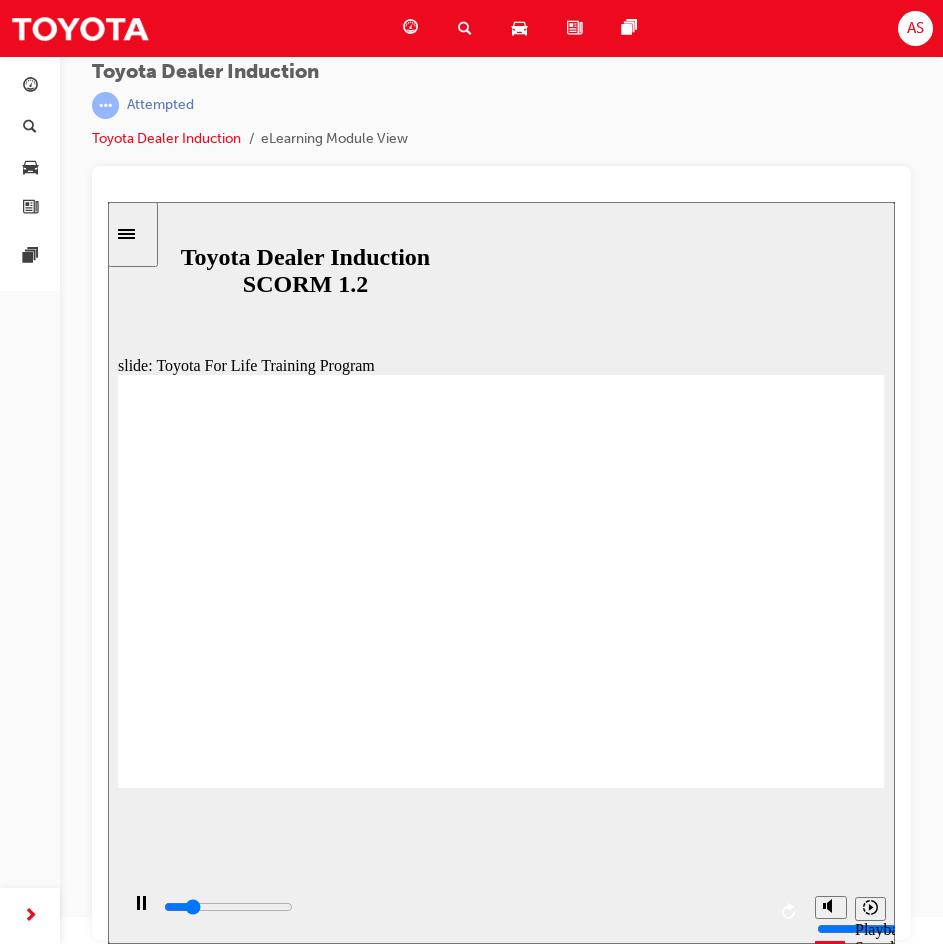 click at bounding box center (501, 1350) 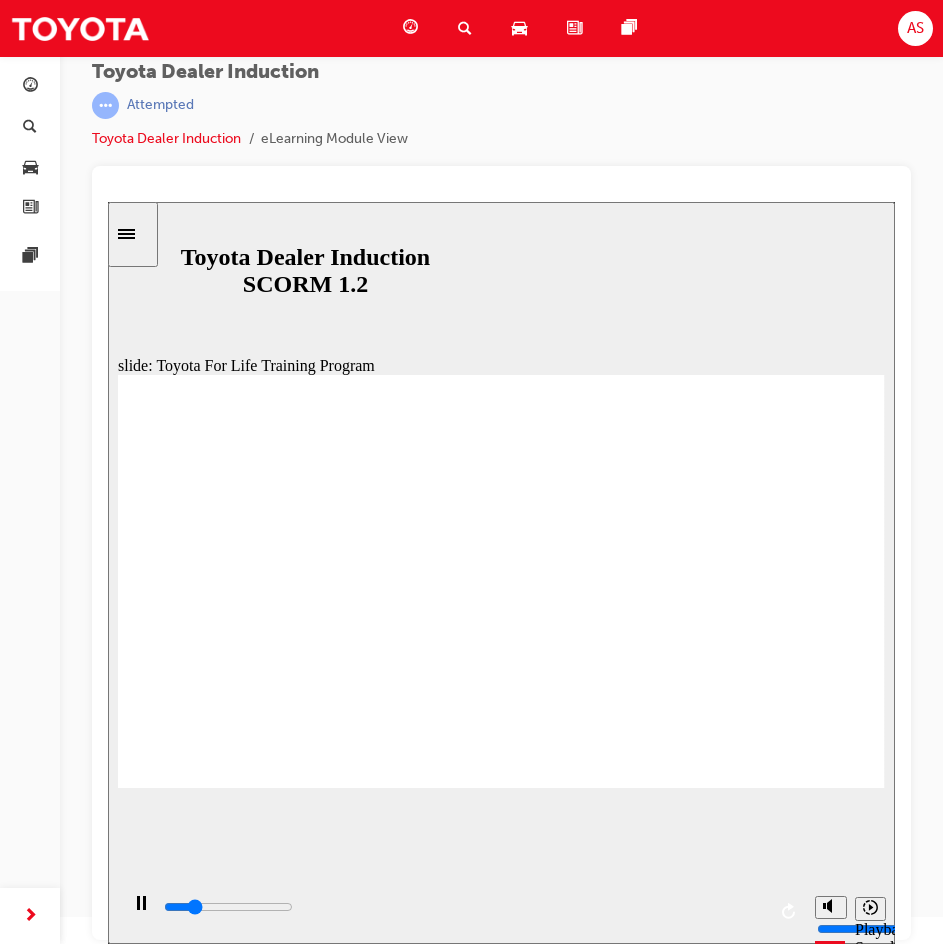 click 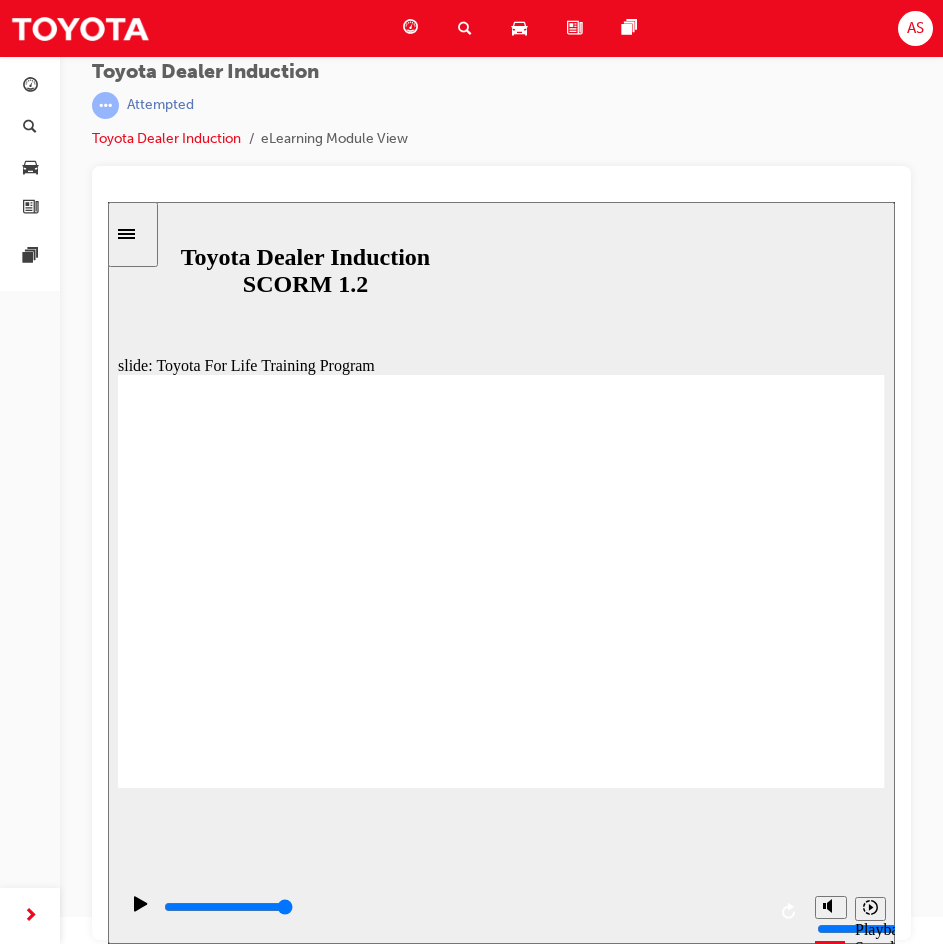 click 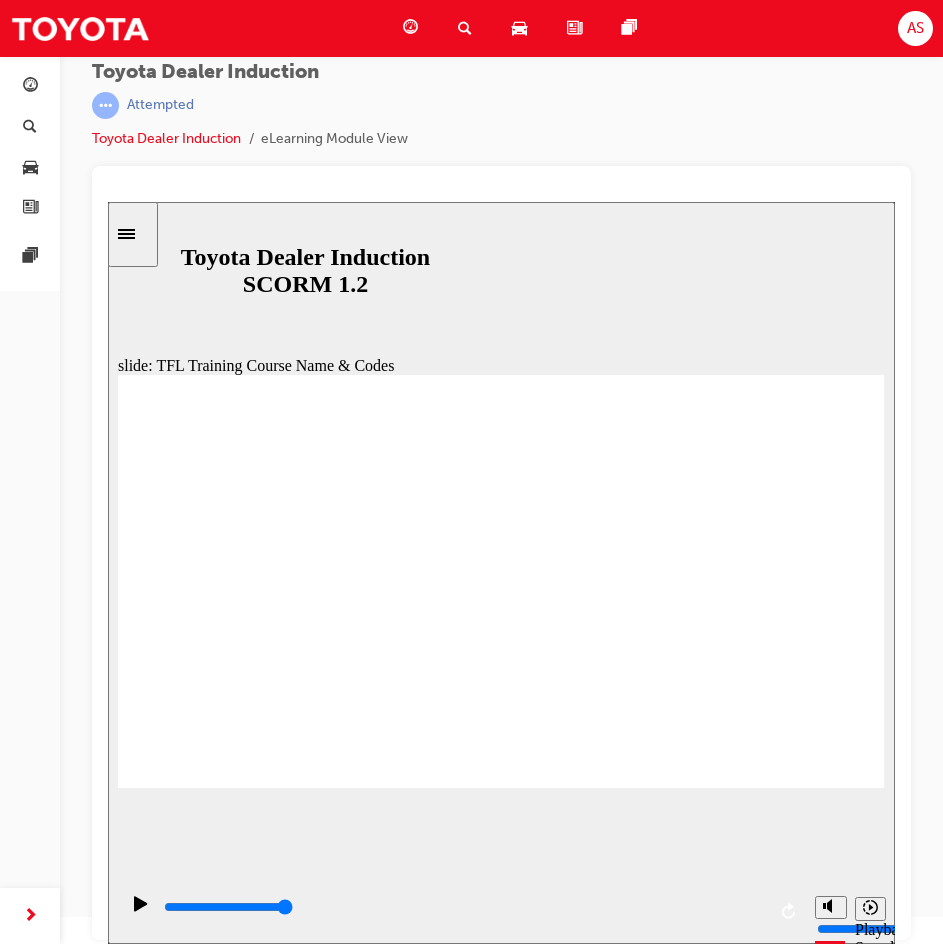 click 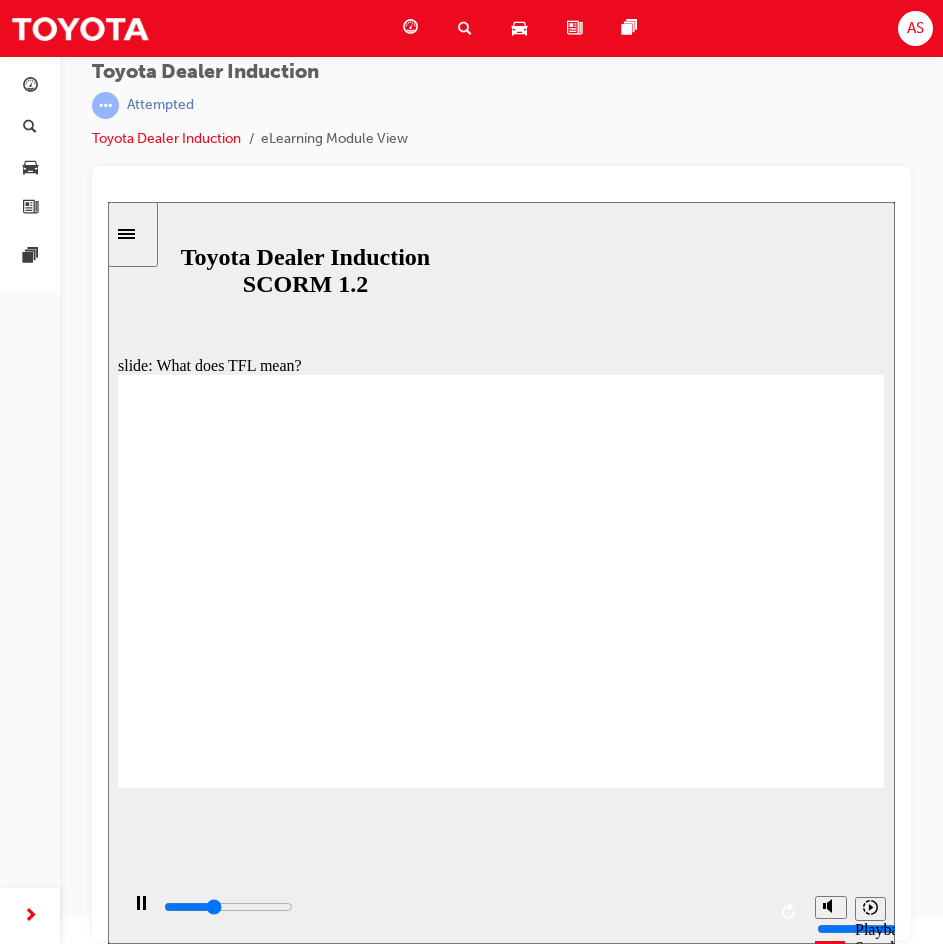 click 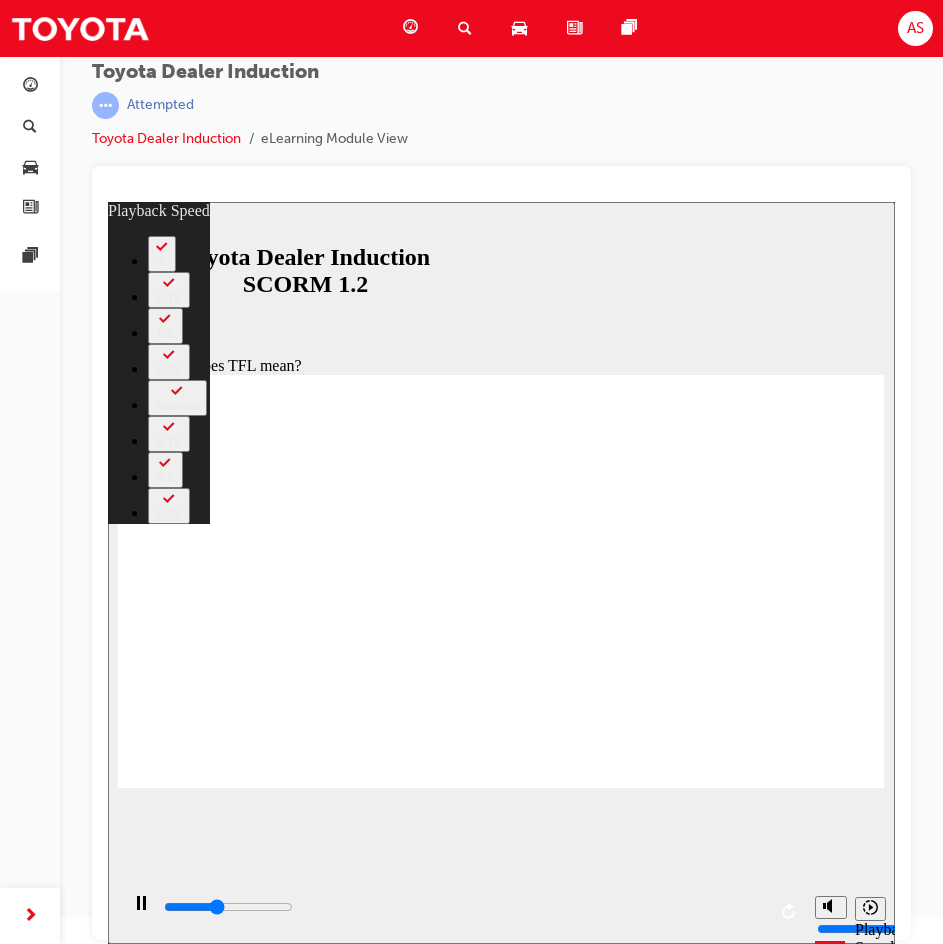 type on "4300" 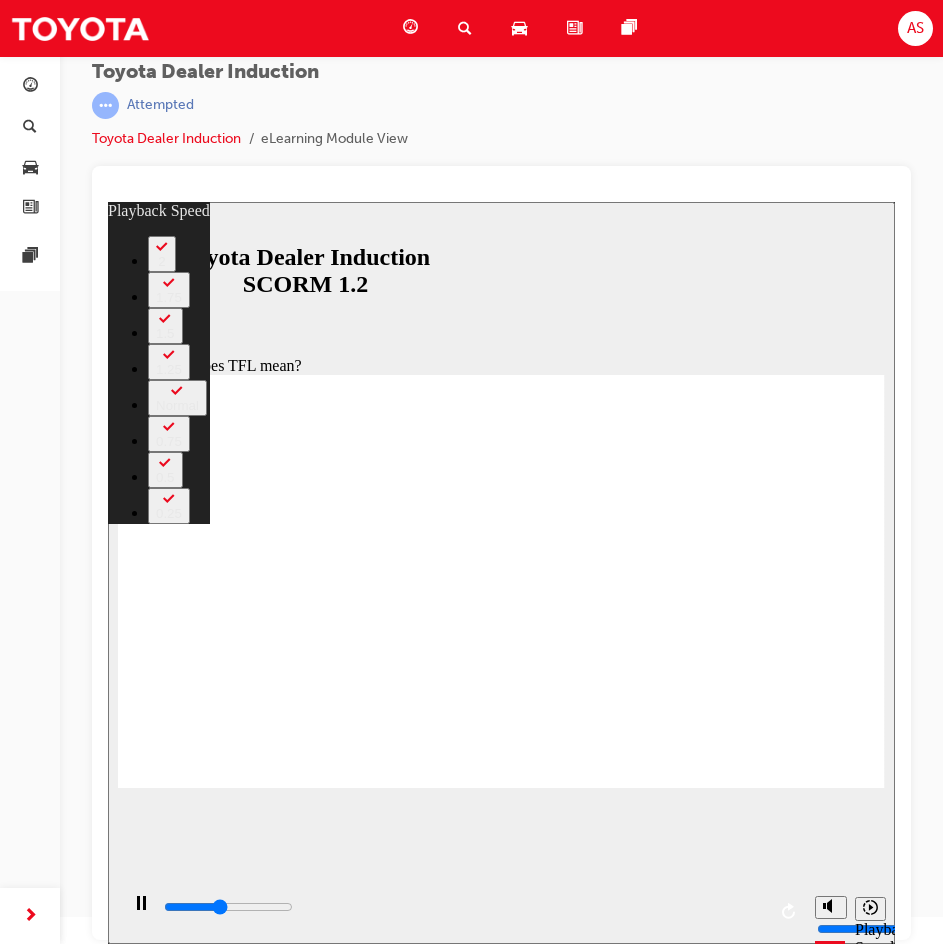 type on "4600" 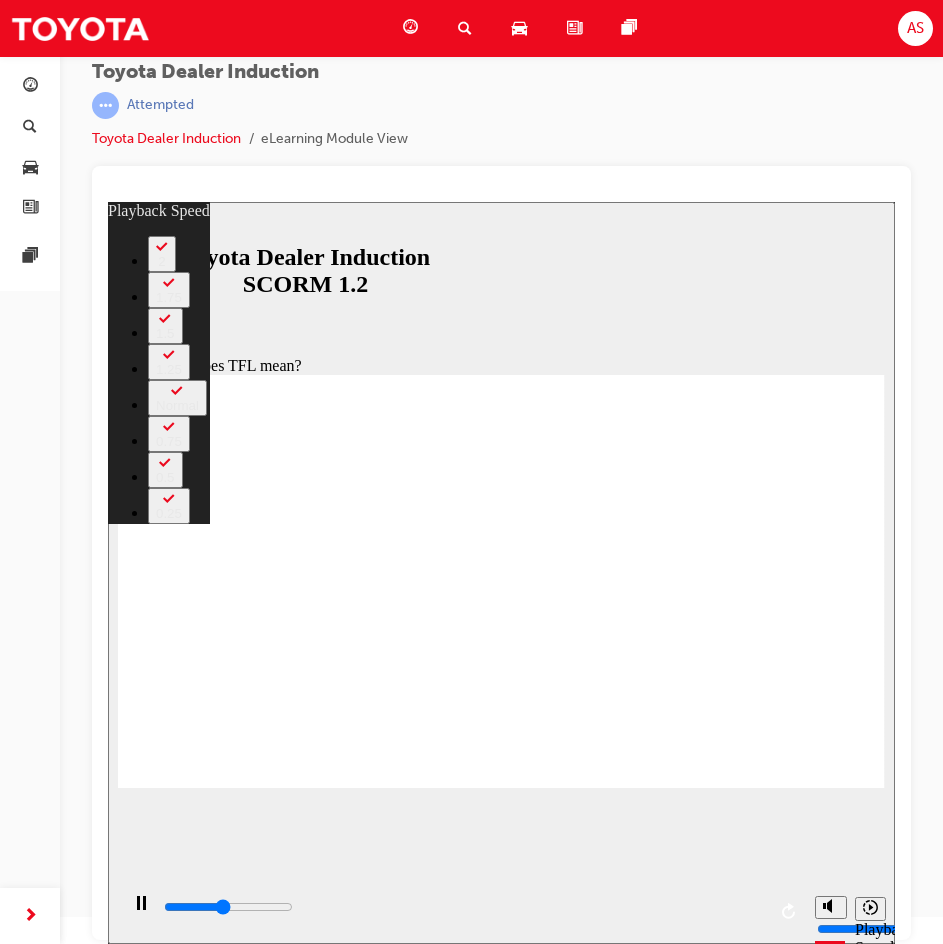type on "4900" 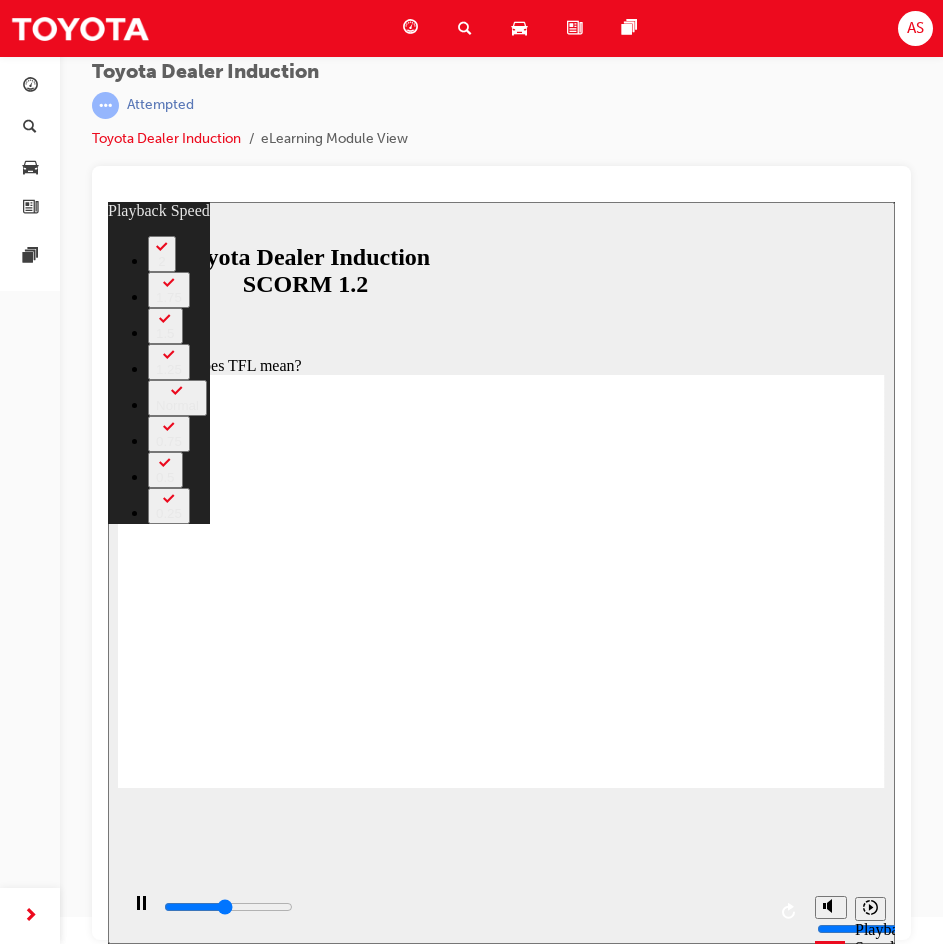type on "5200" 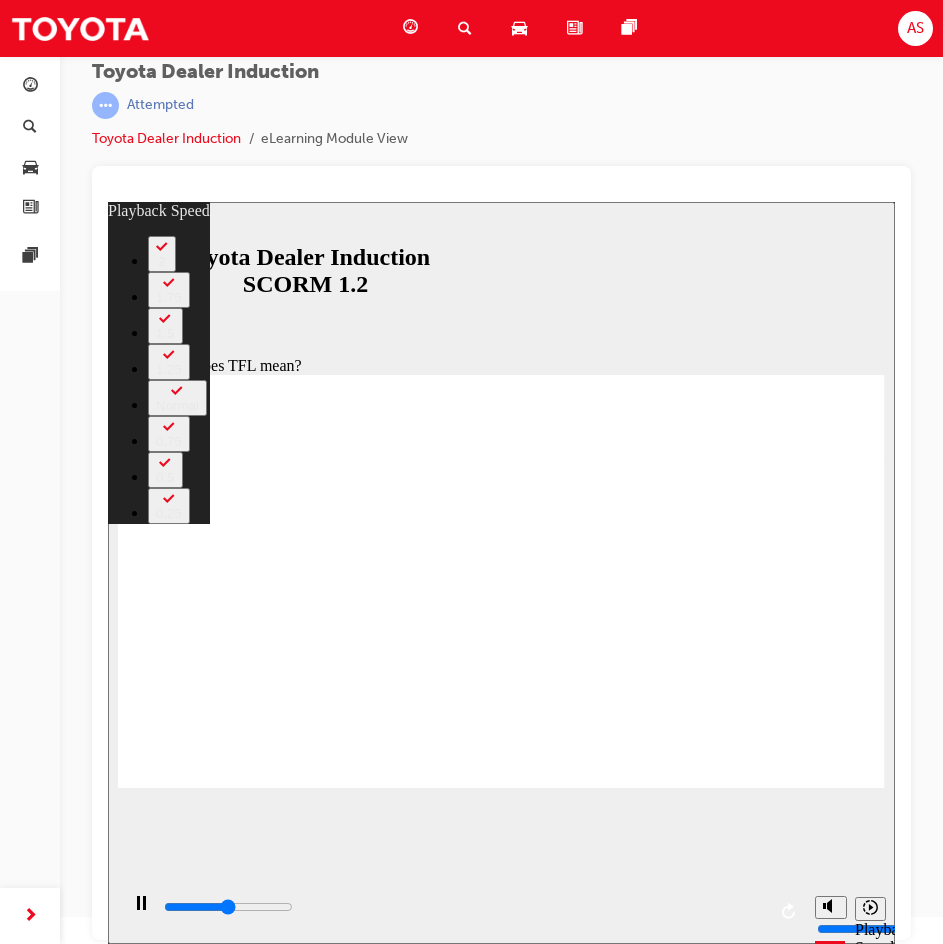 type on "5400" 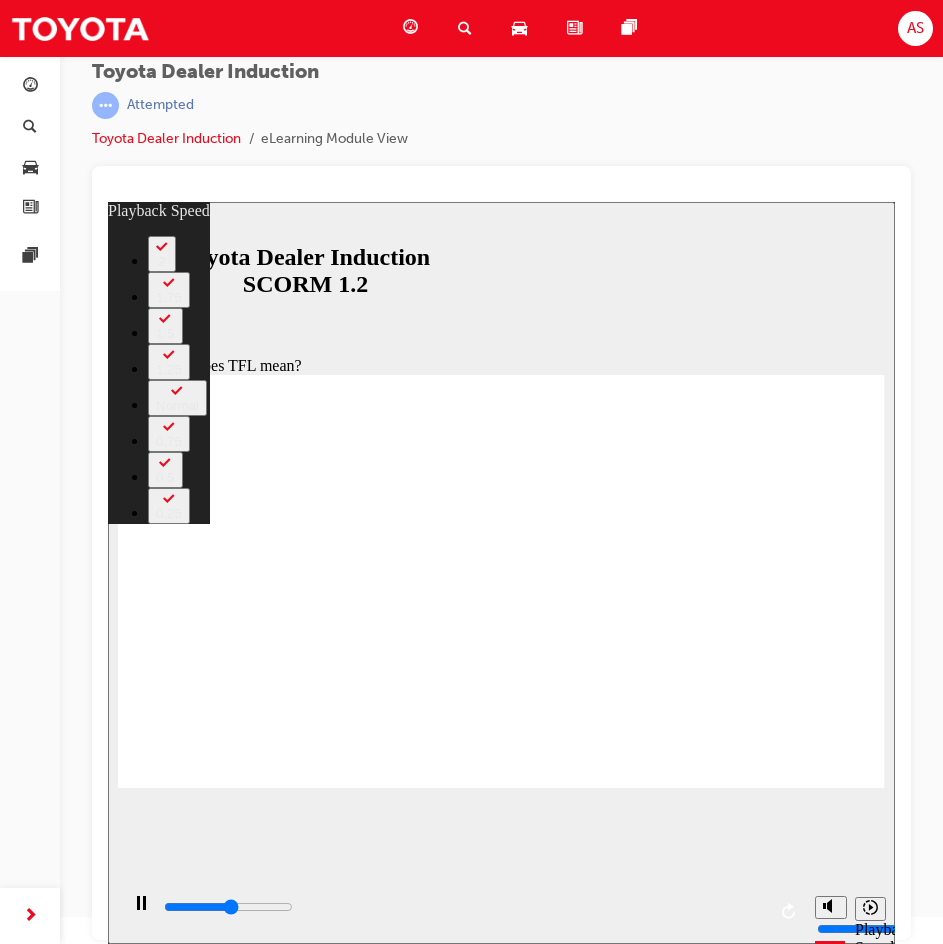 type on "5700" 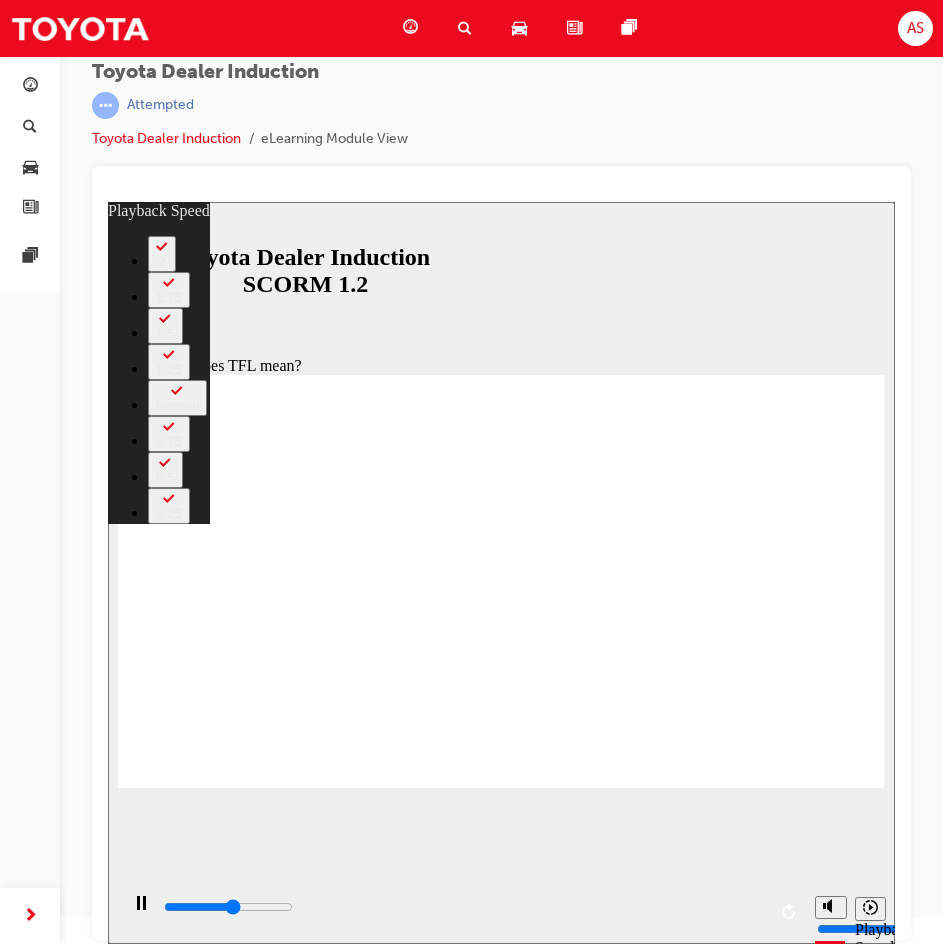 type on "5900" 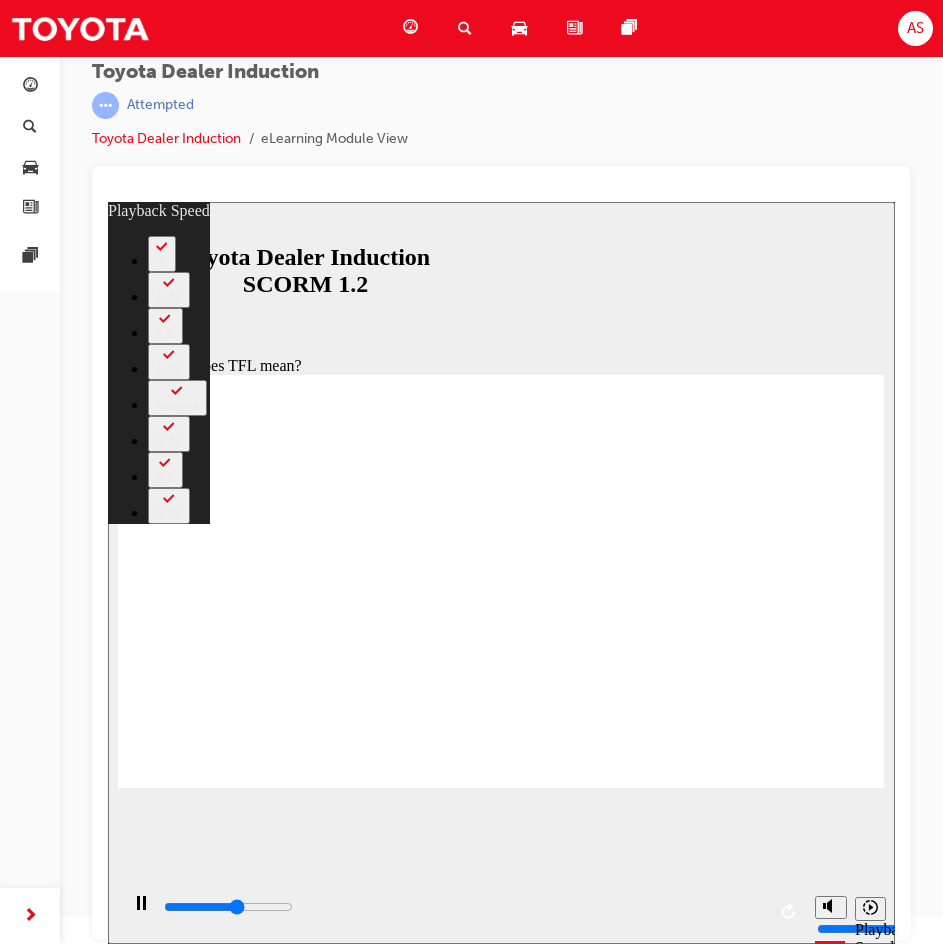 type on "6200" 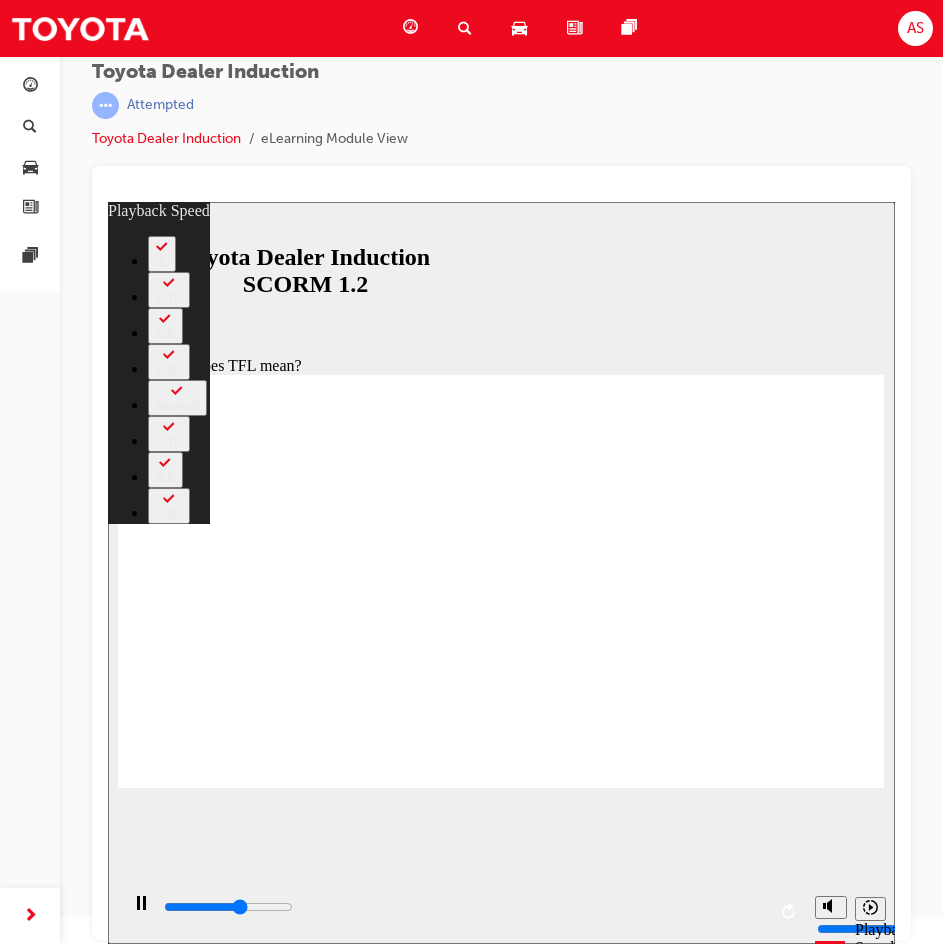 type on "6500" 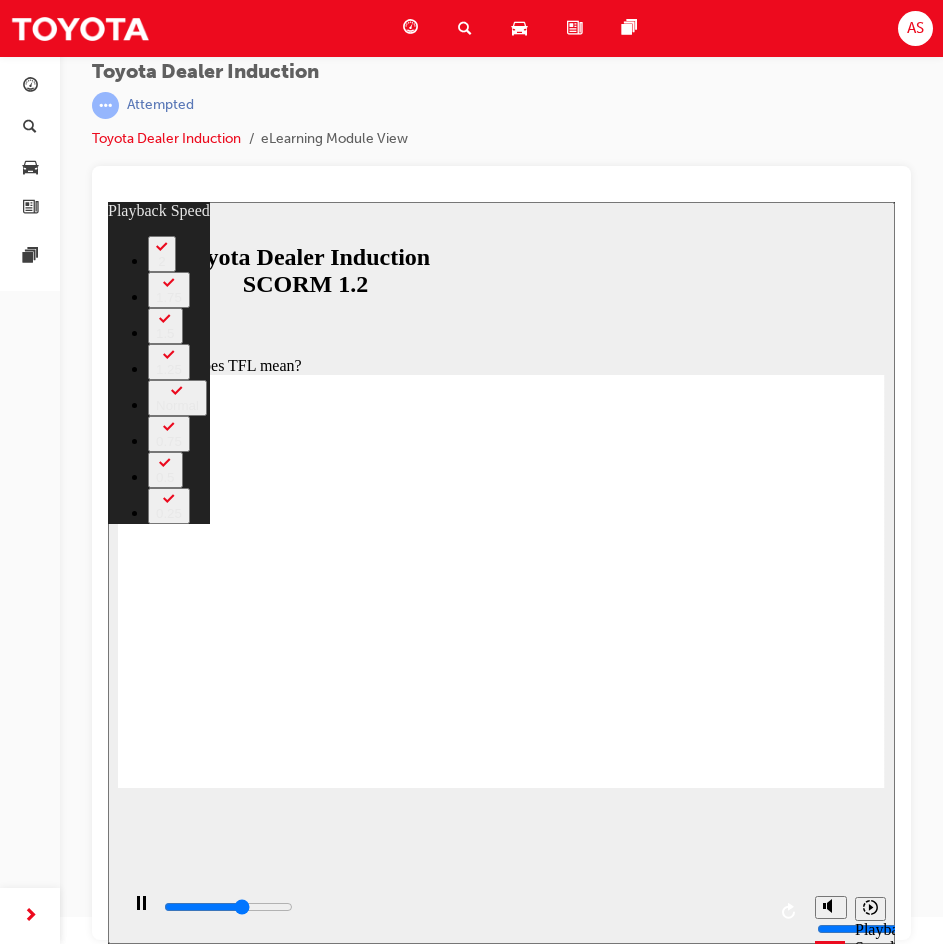 type on "6700" 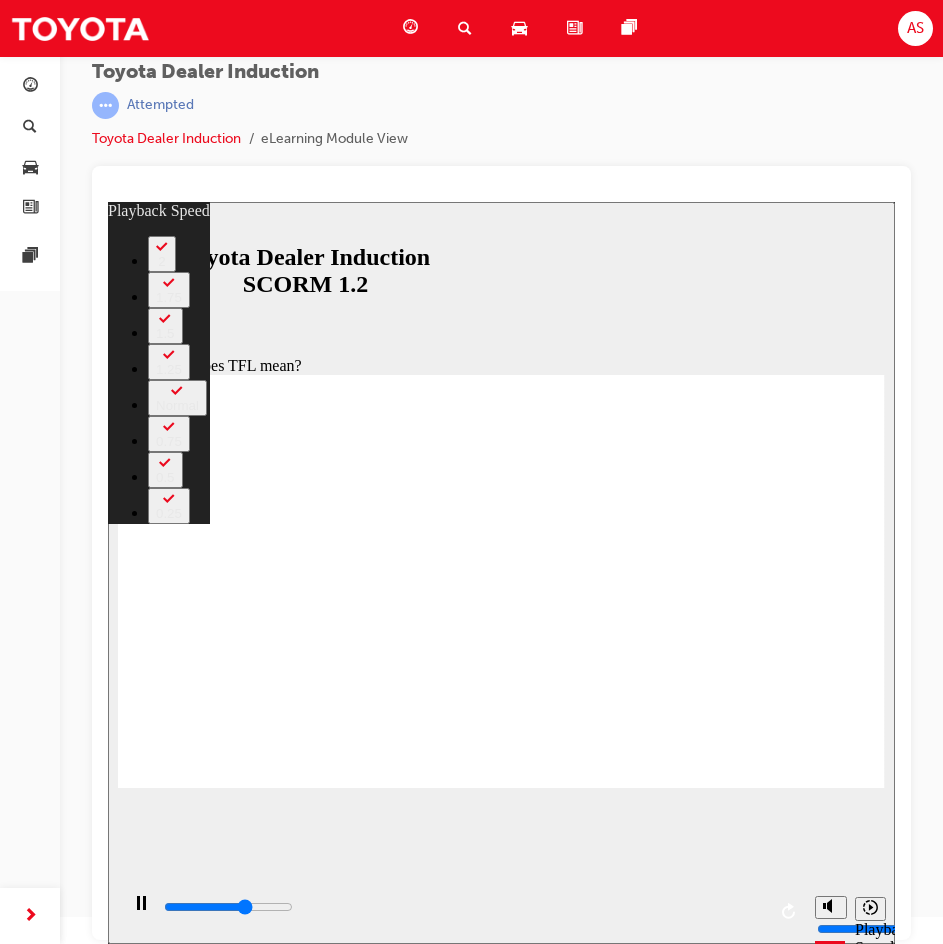 type on "7000" 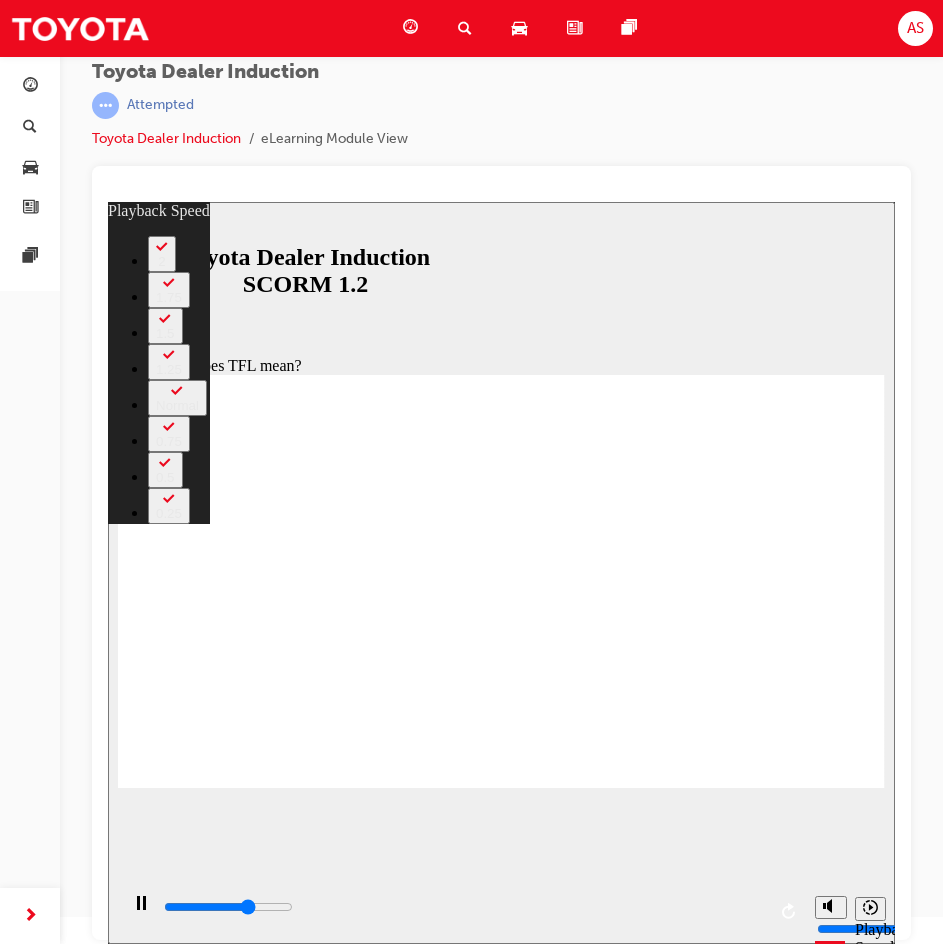type on "7400" 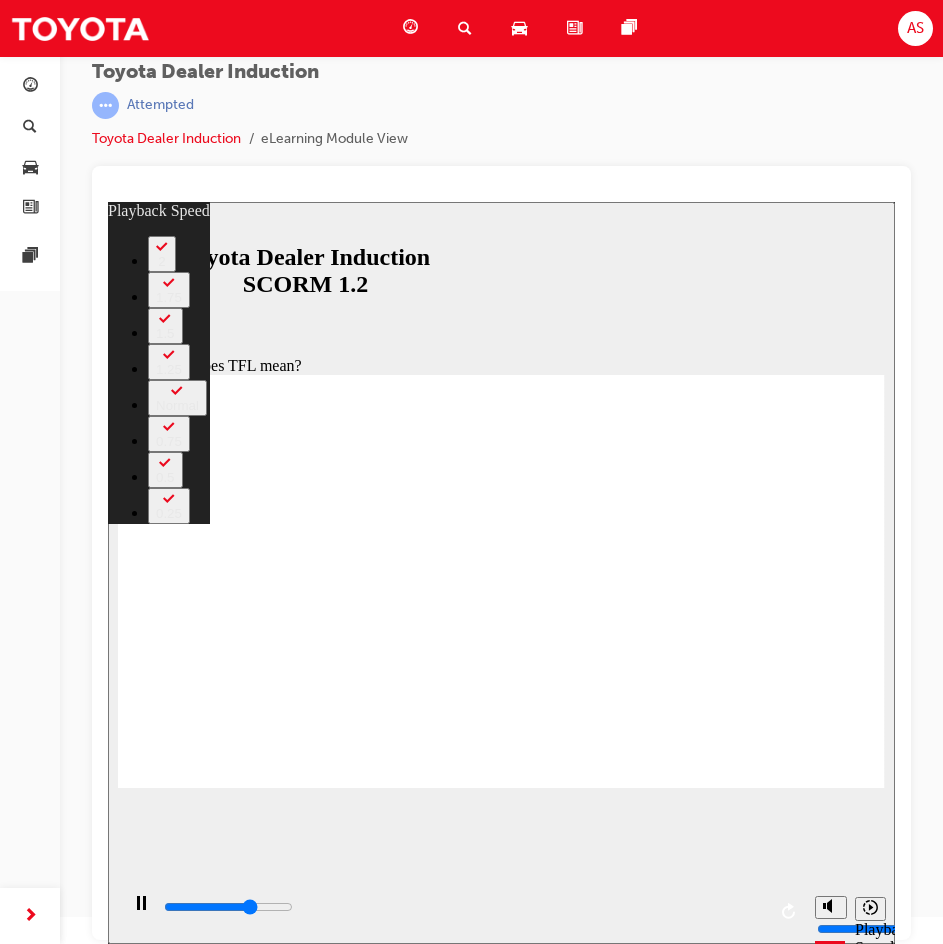 type on "7500" 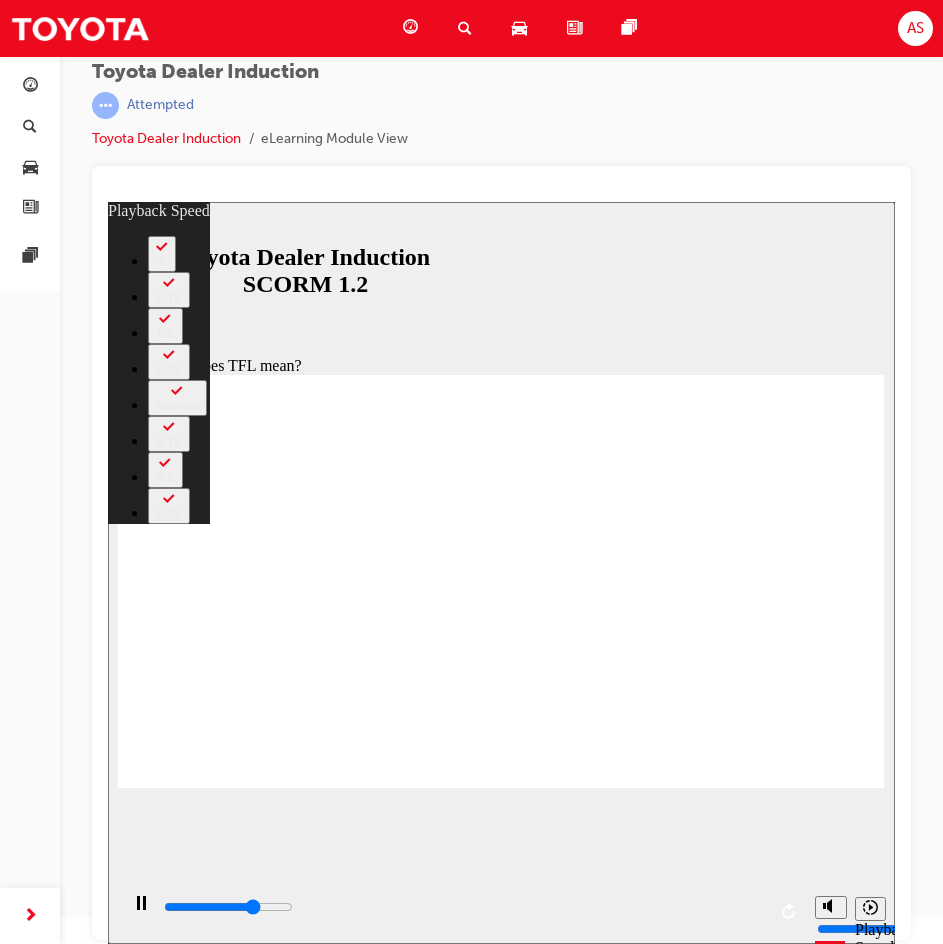 type on "7800" 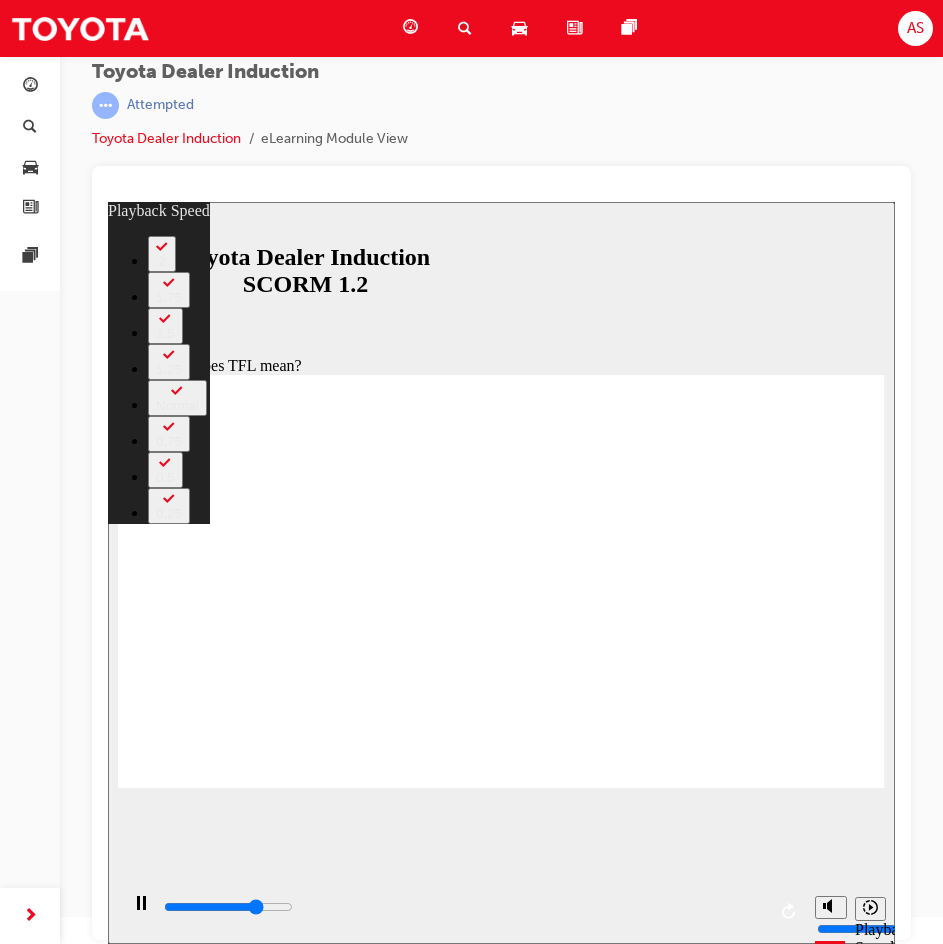 type on "8100" 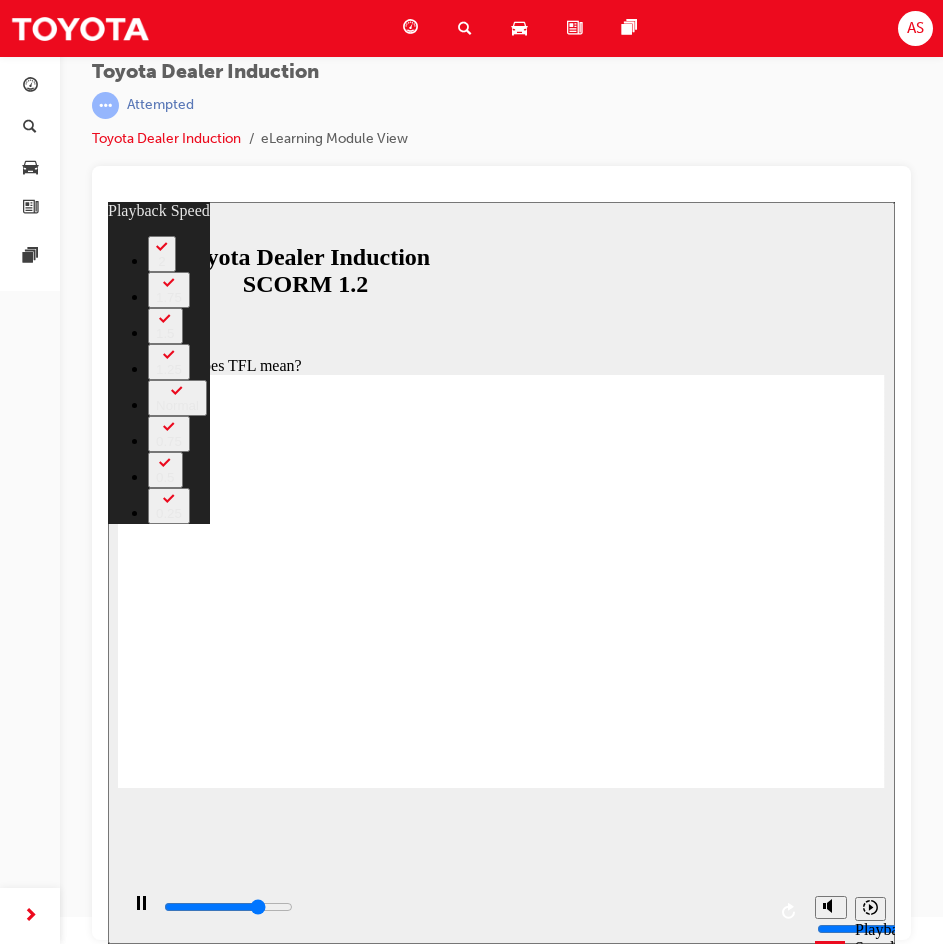 type on "8400" 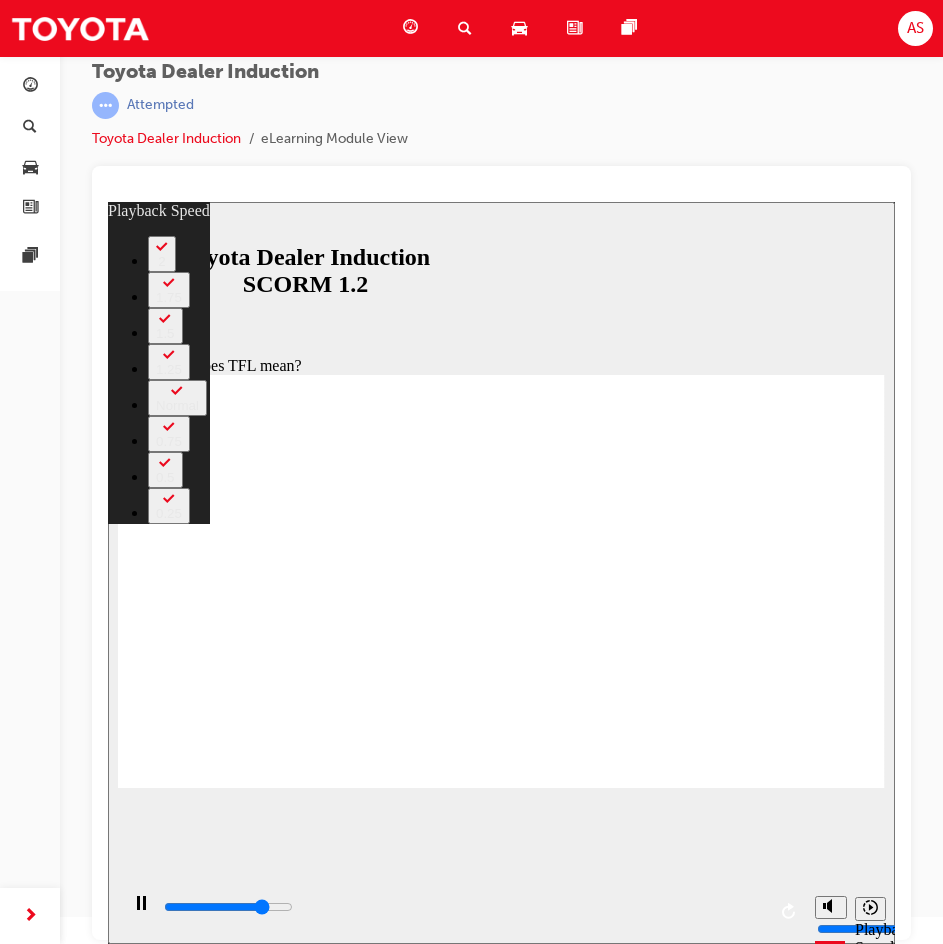 type on "8600" 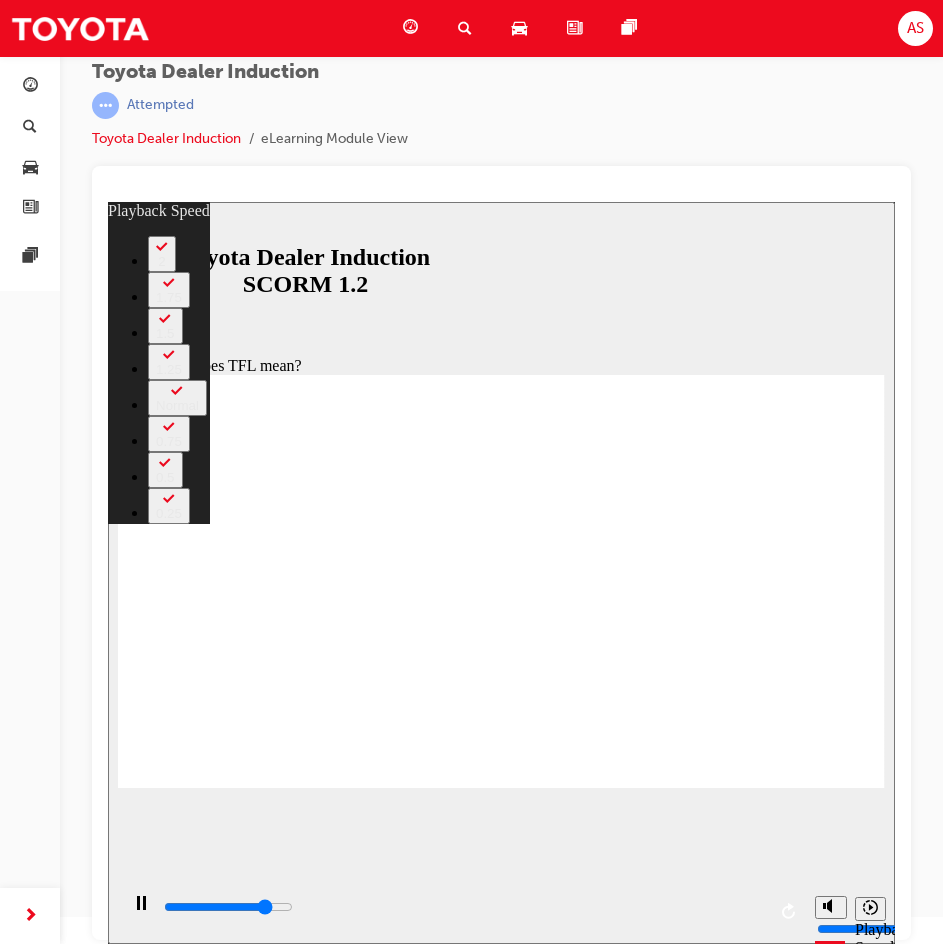 type on "8900" 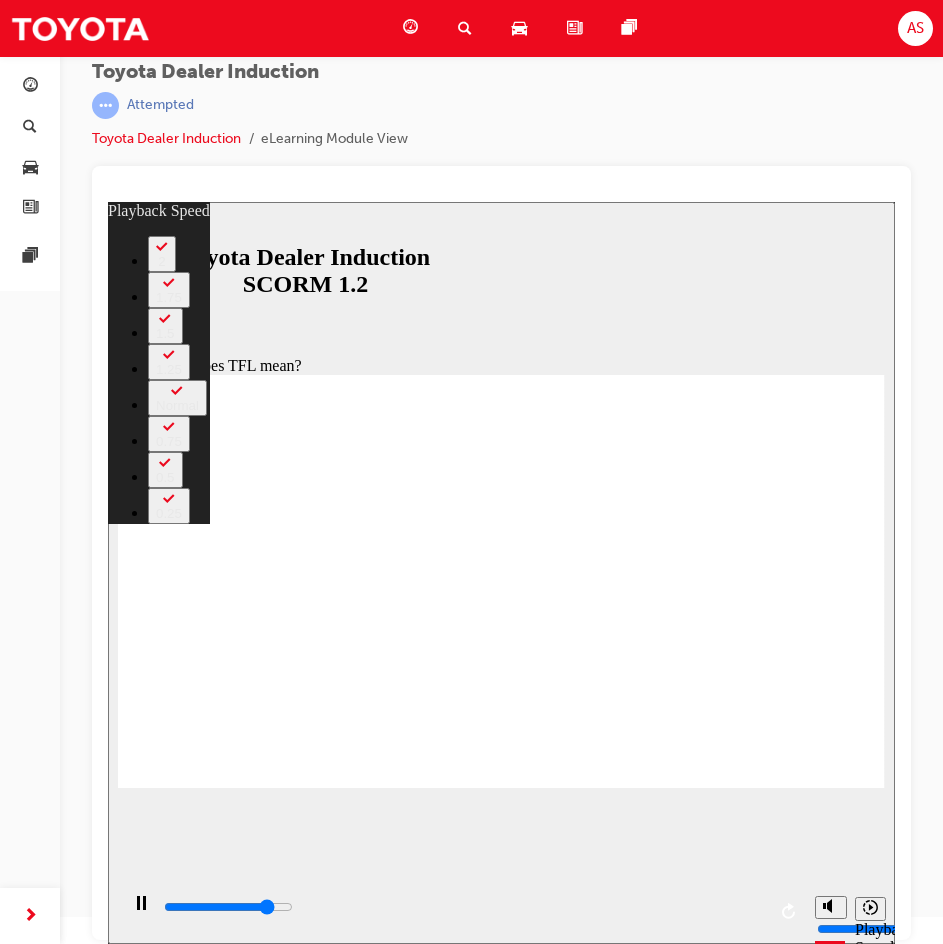 type on "9200" 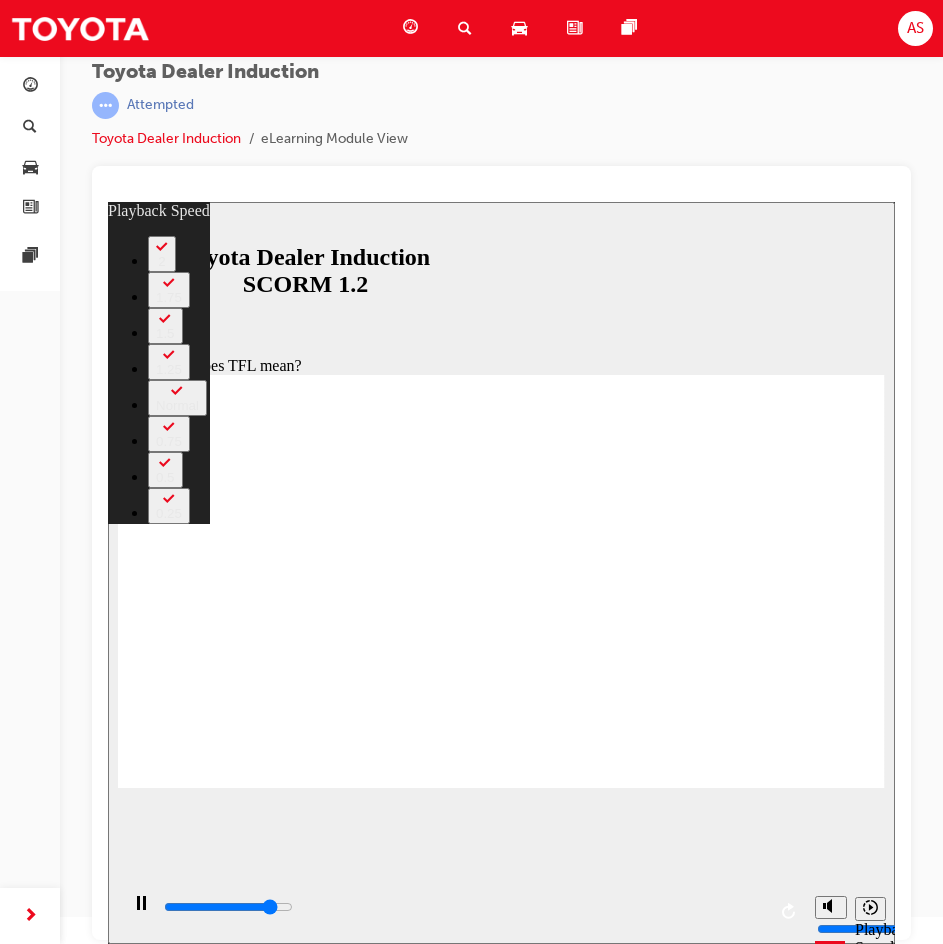 type on "9400" 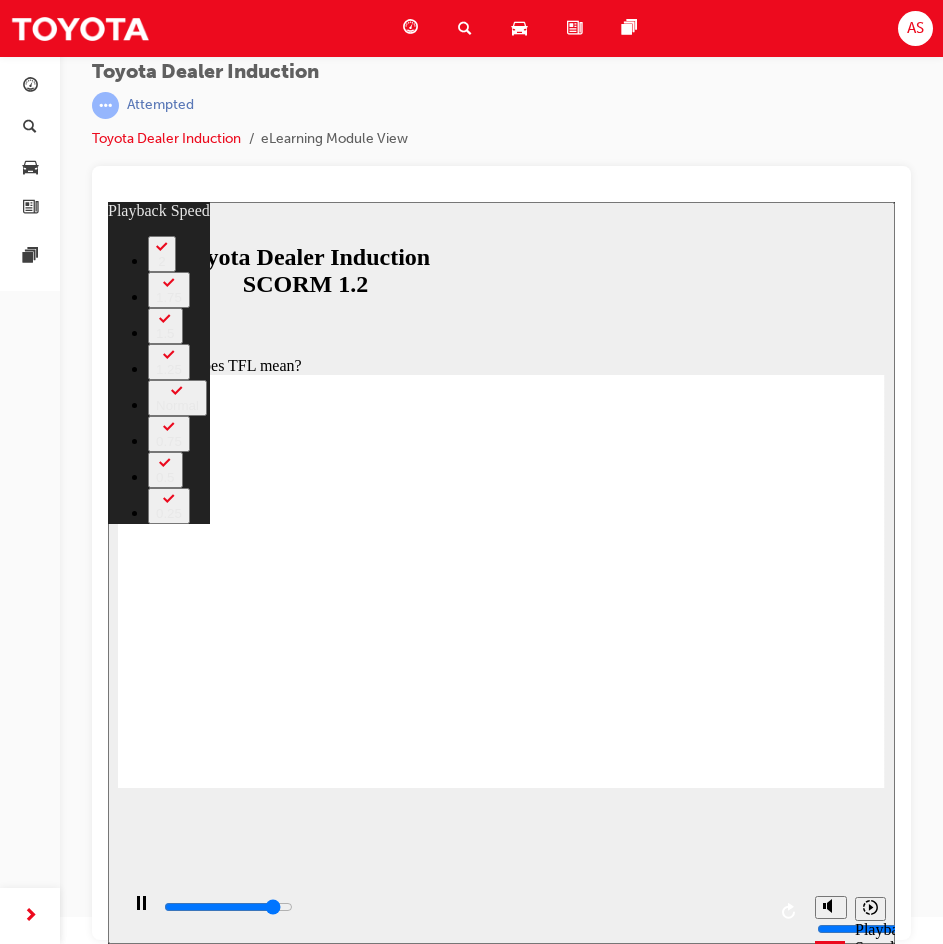 type on "9700" 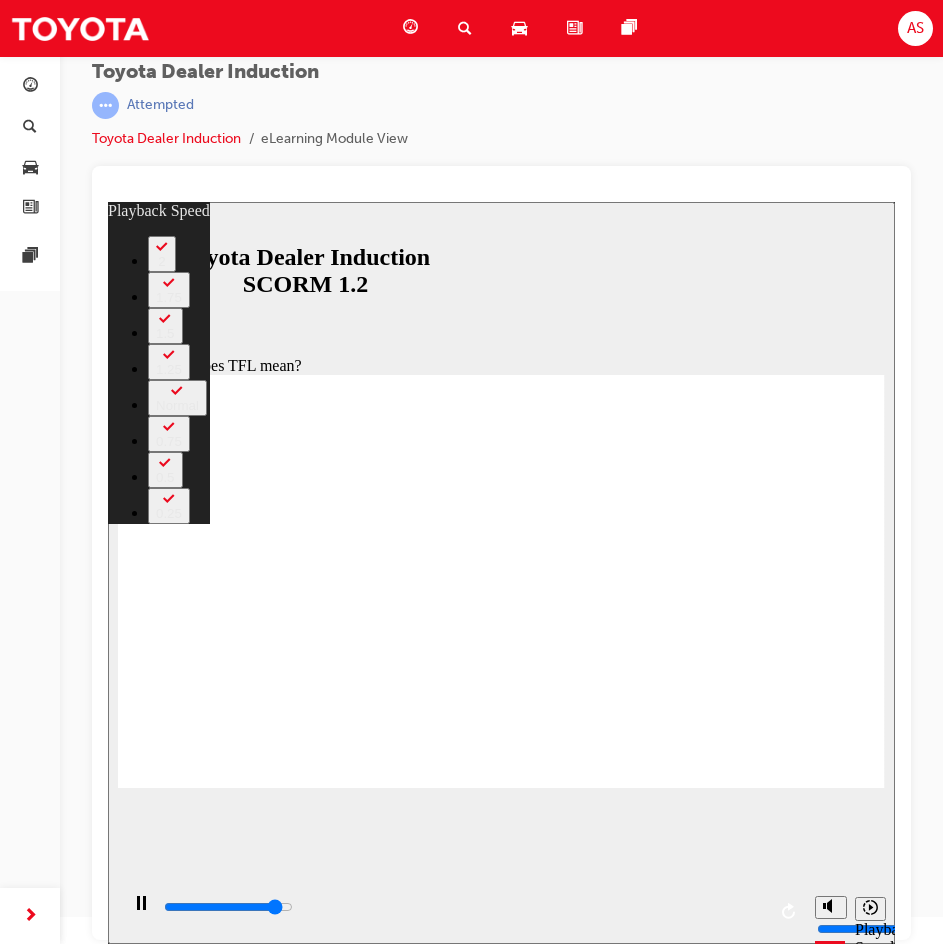 type on "10000" 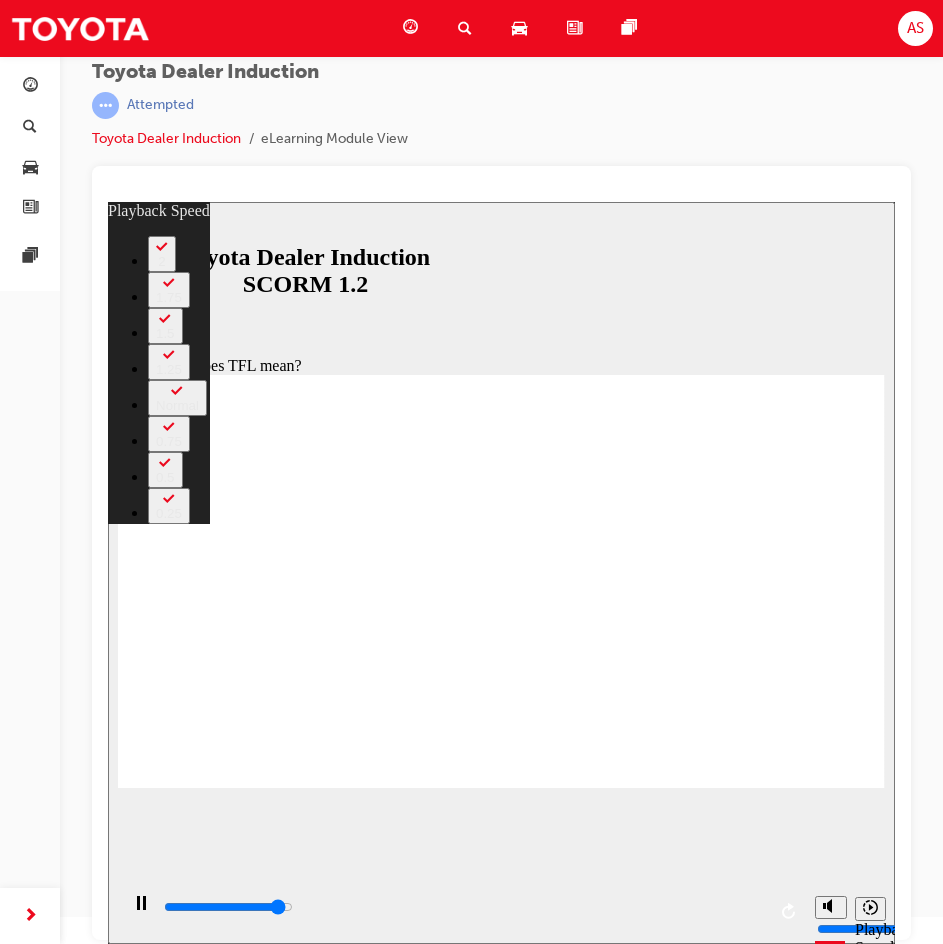 type on "10300" 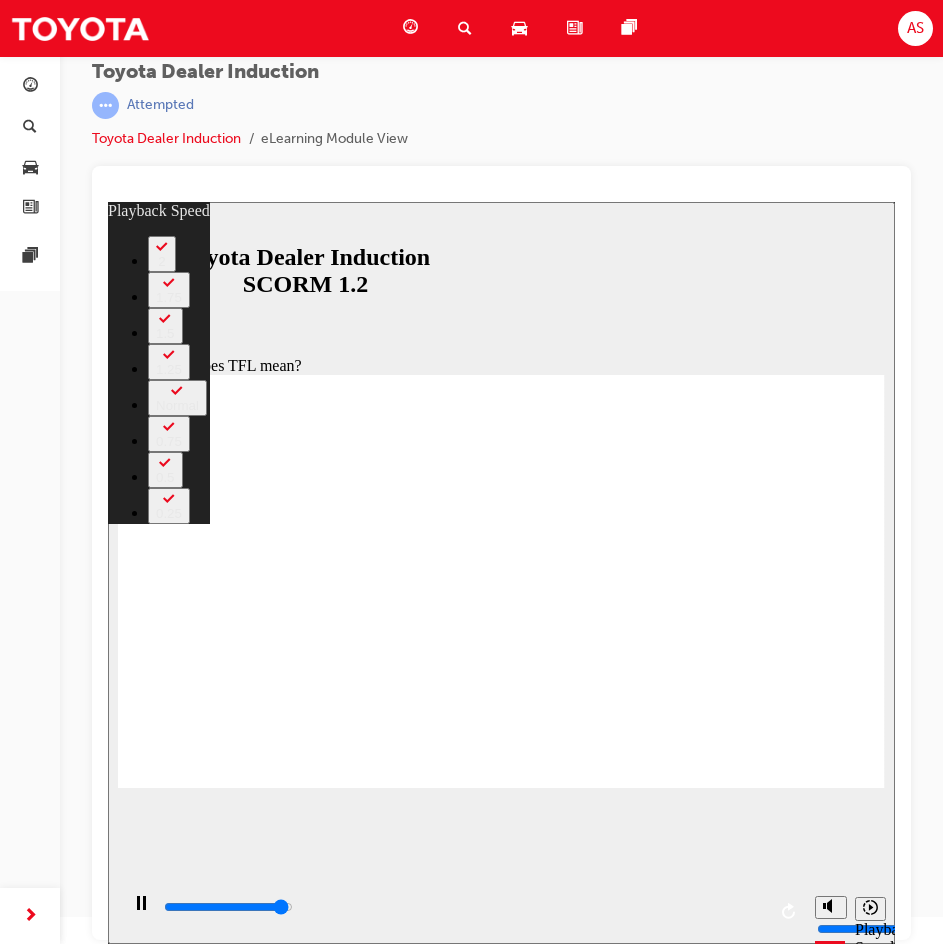 type on "10500" 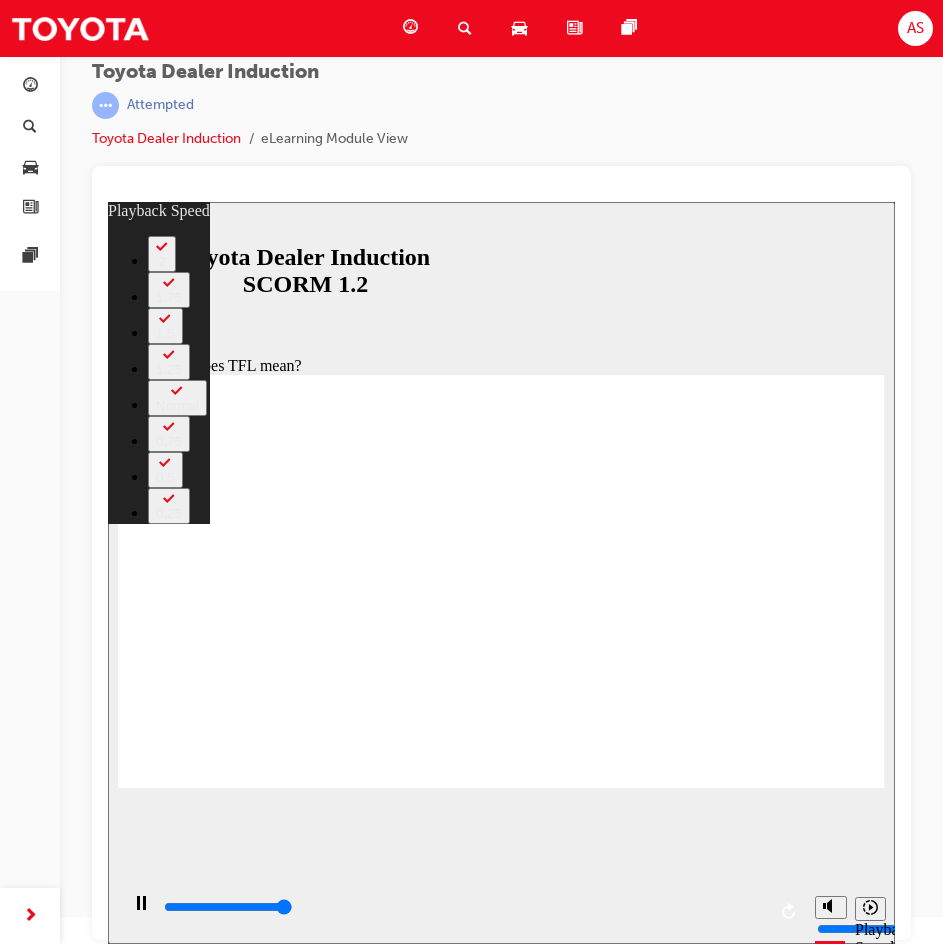 type on "10800" 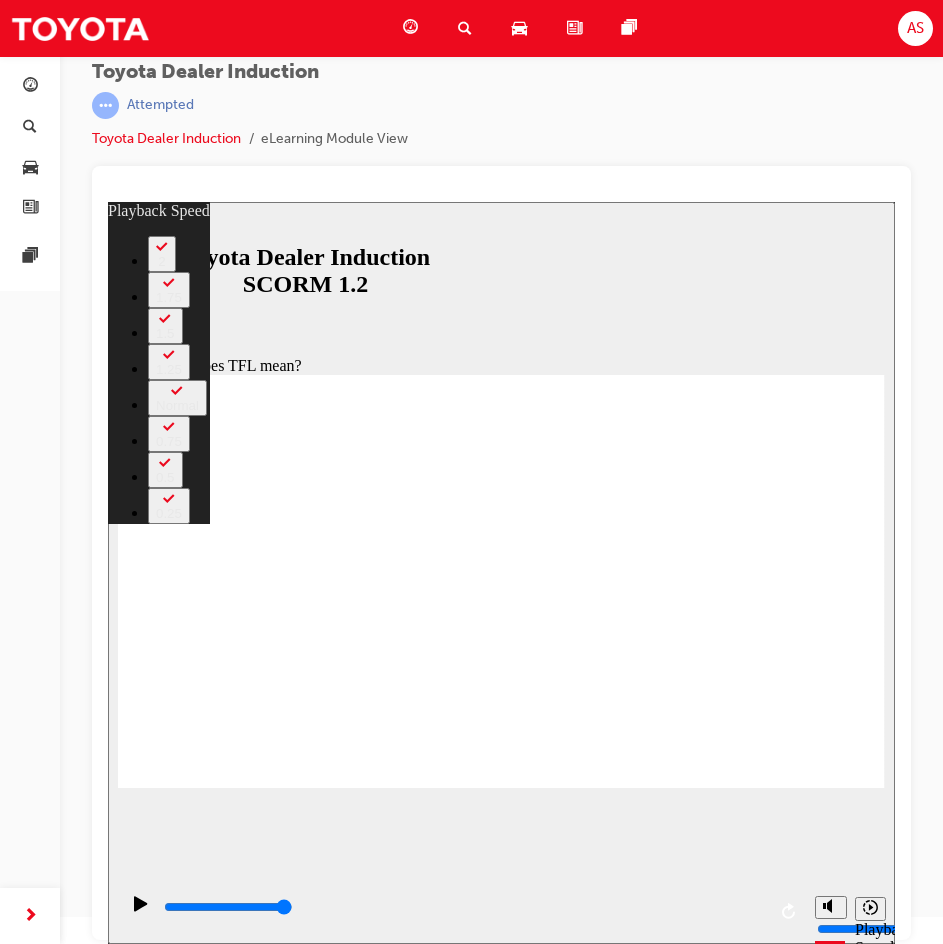 click 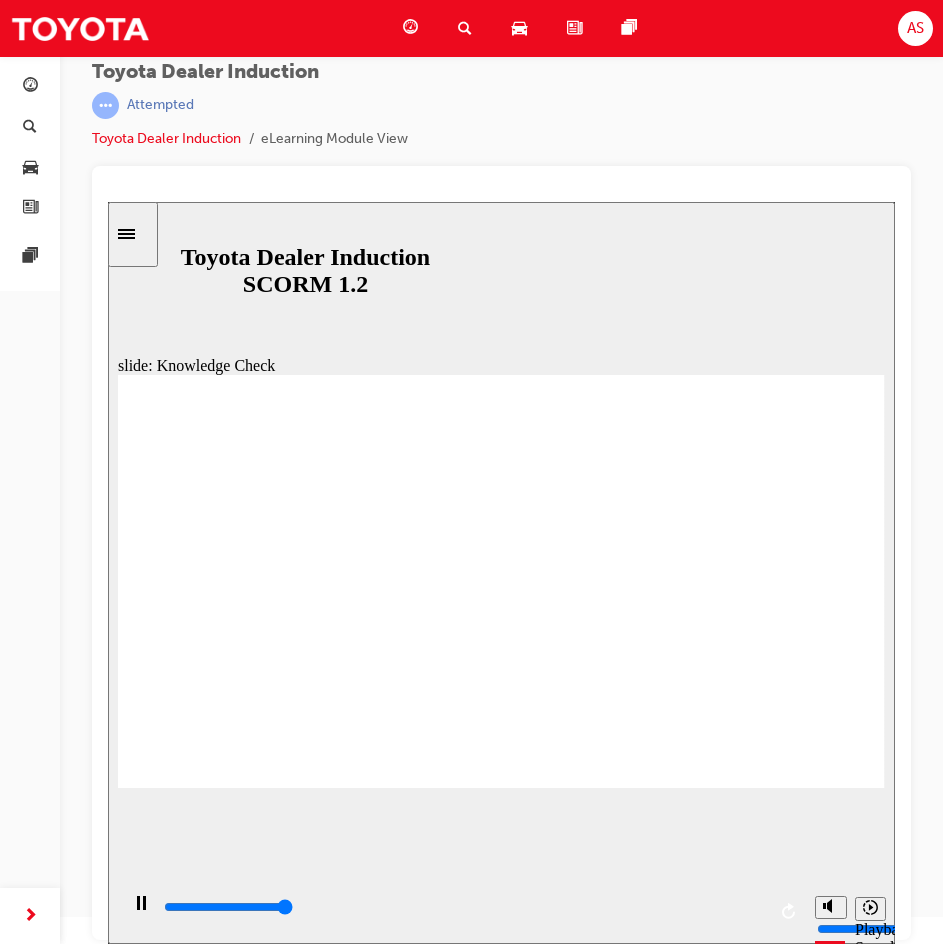 type on "5000" 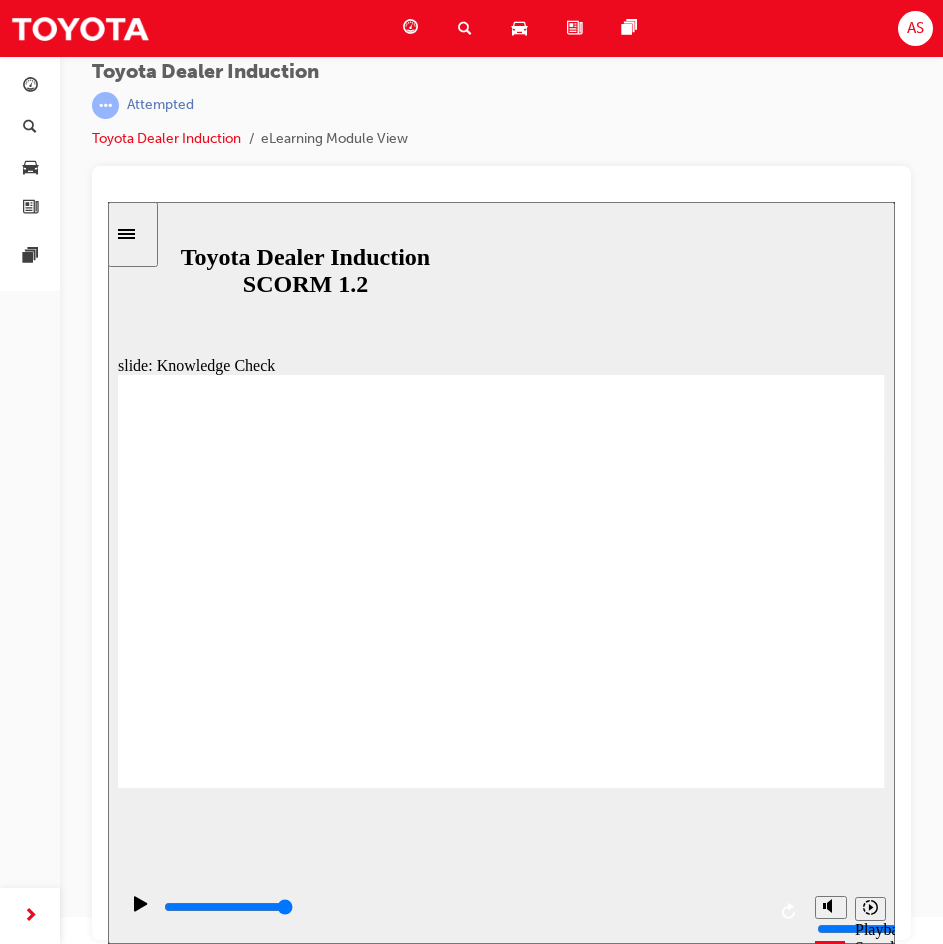 radio on "true" 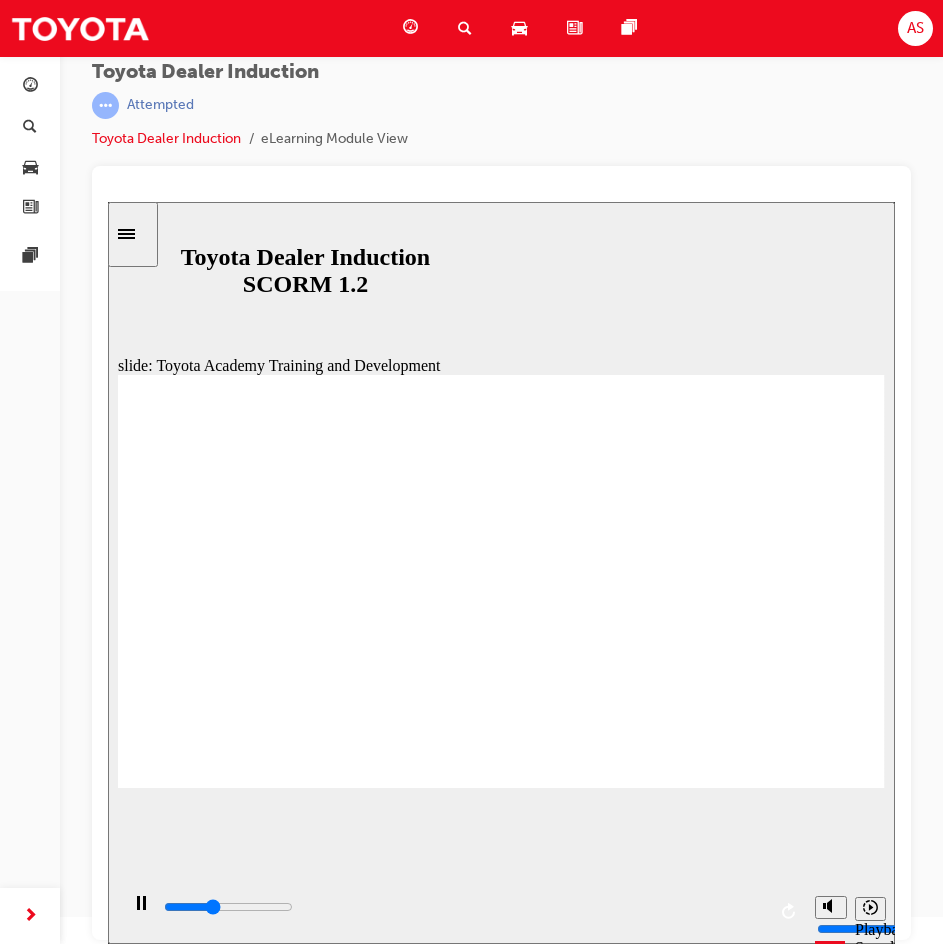 click 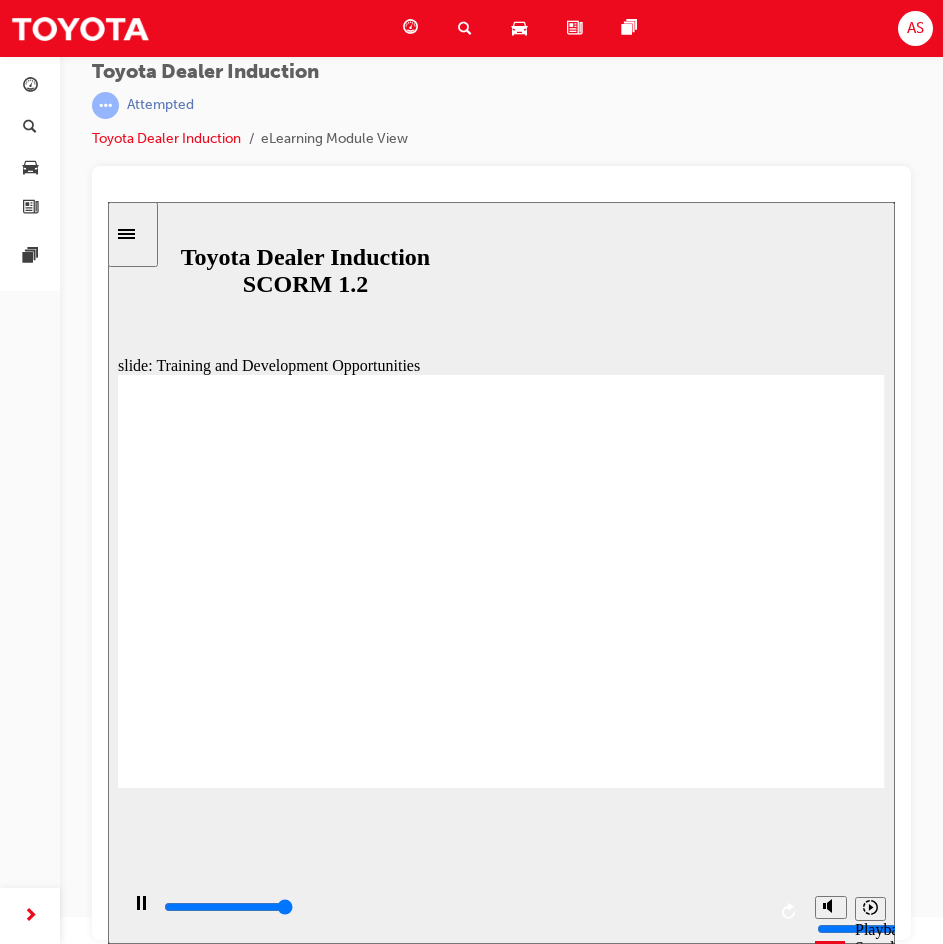 type on "42300" 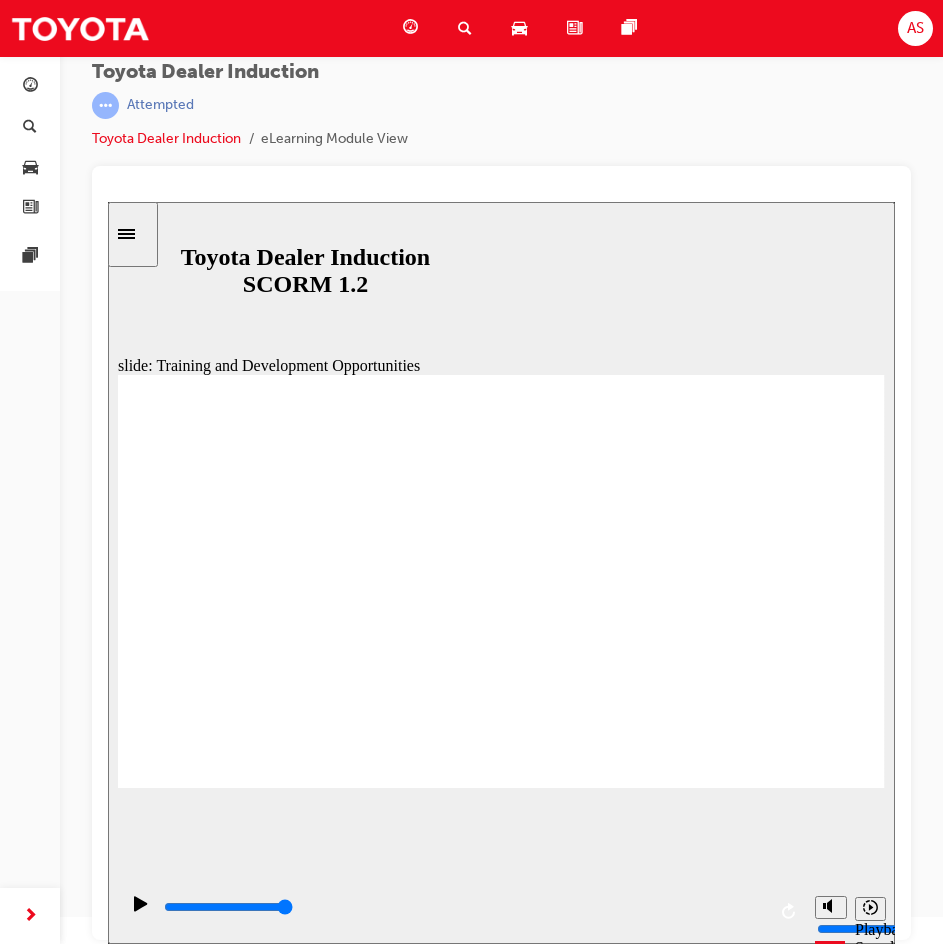 click 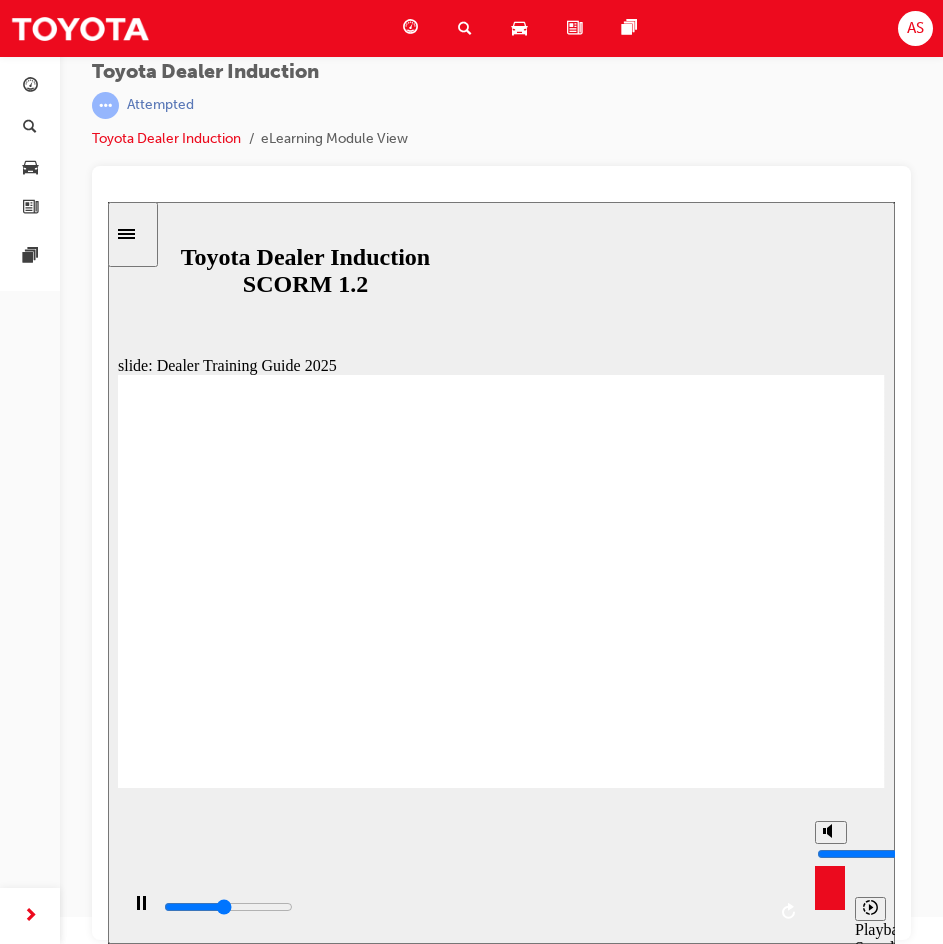 click 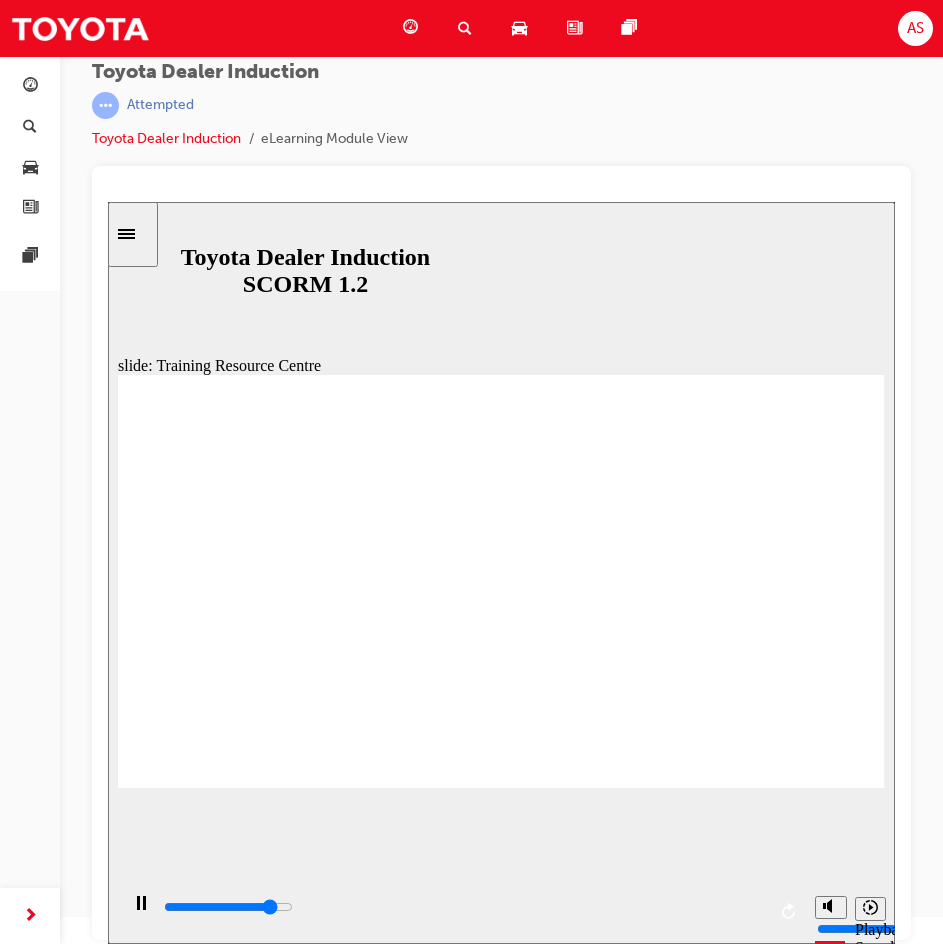 click 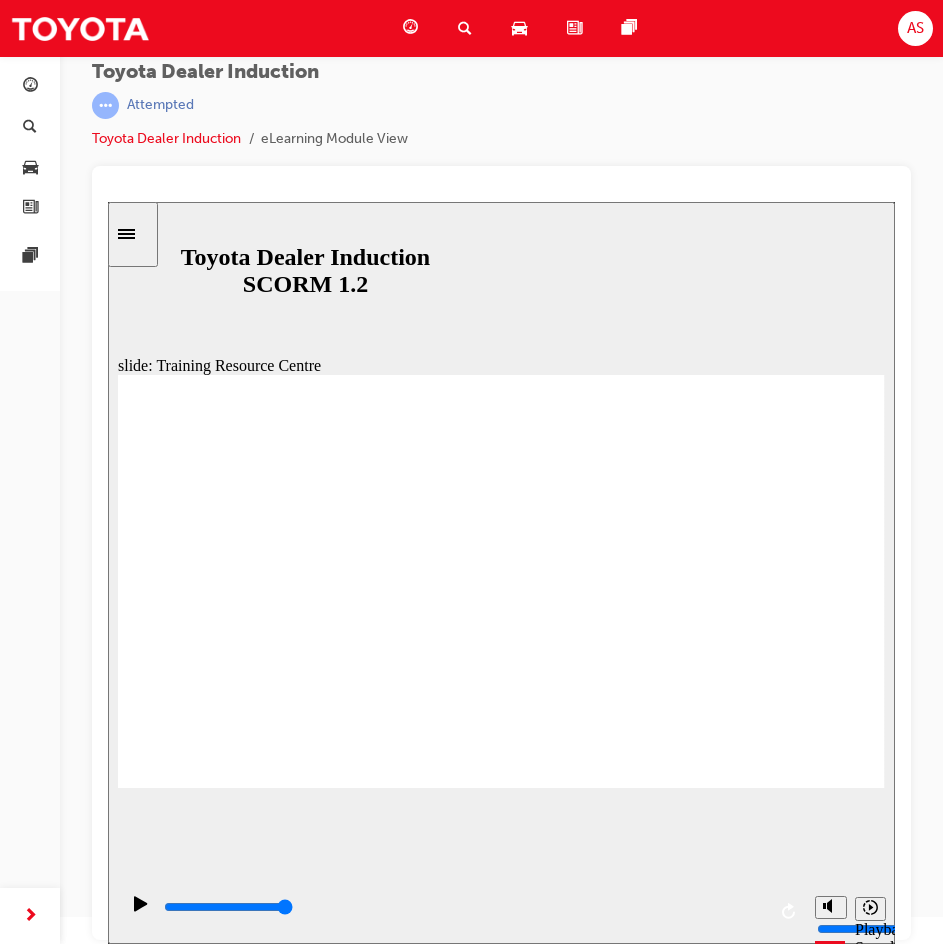 click 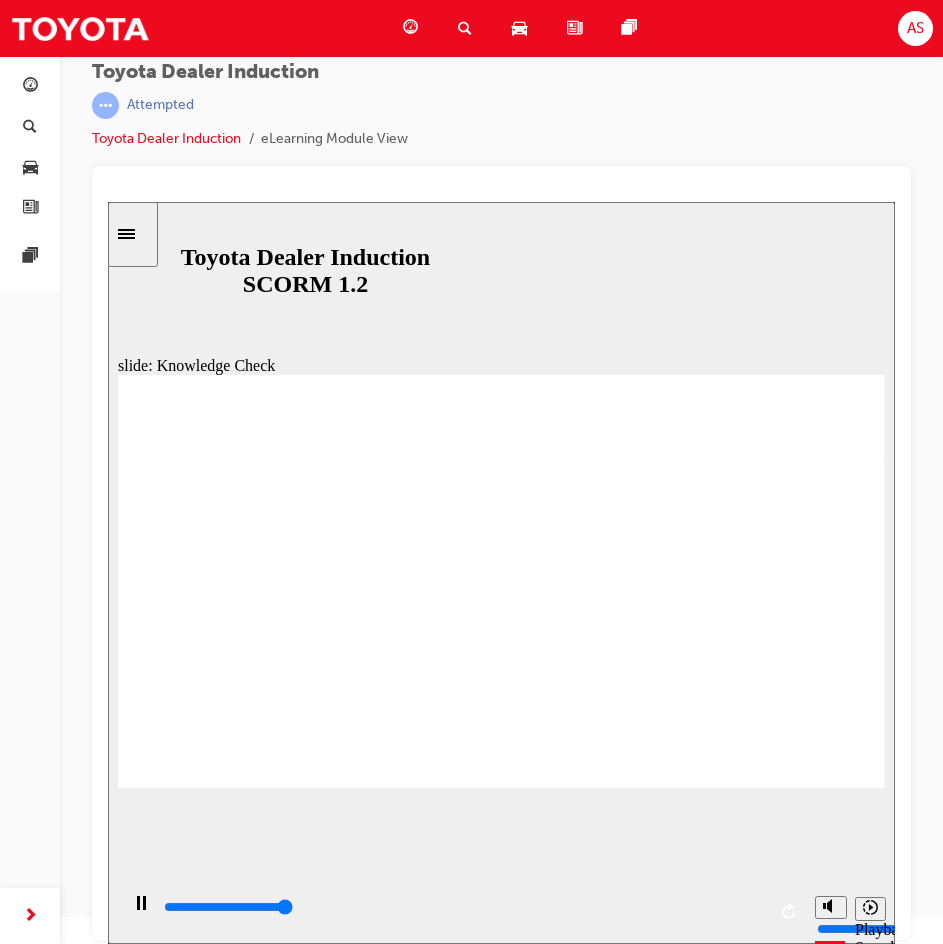 type on "5000" 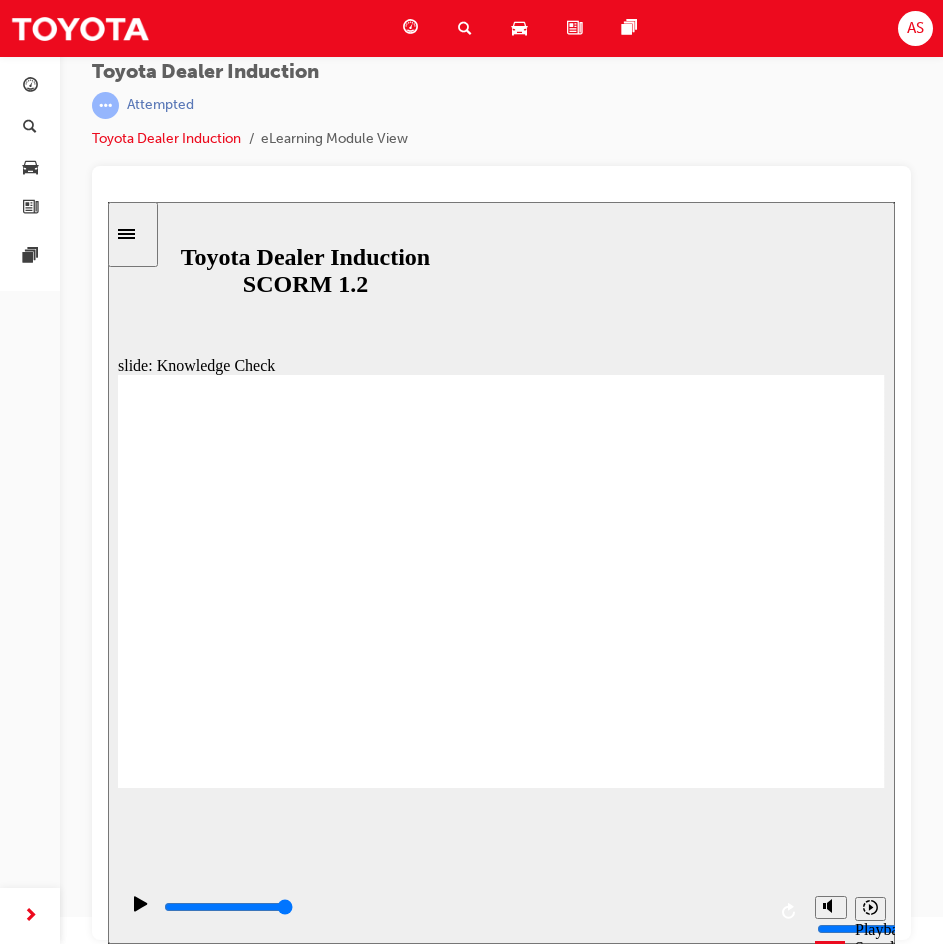 radio on "true" 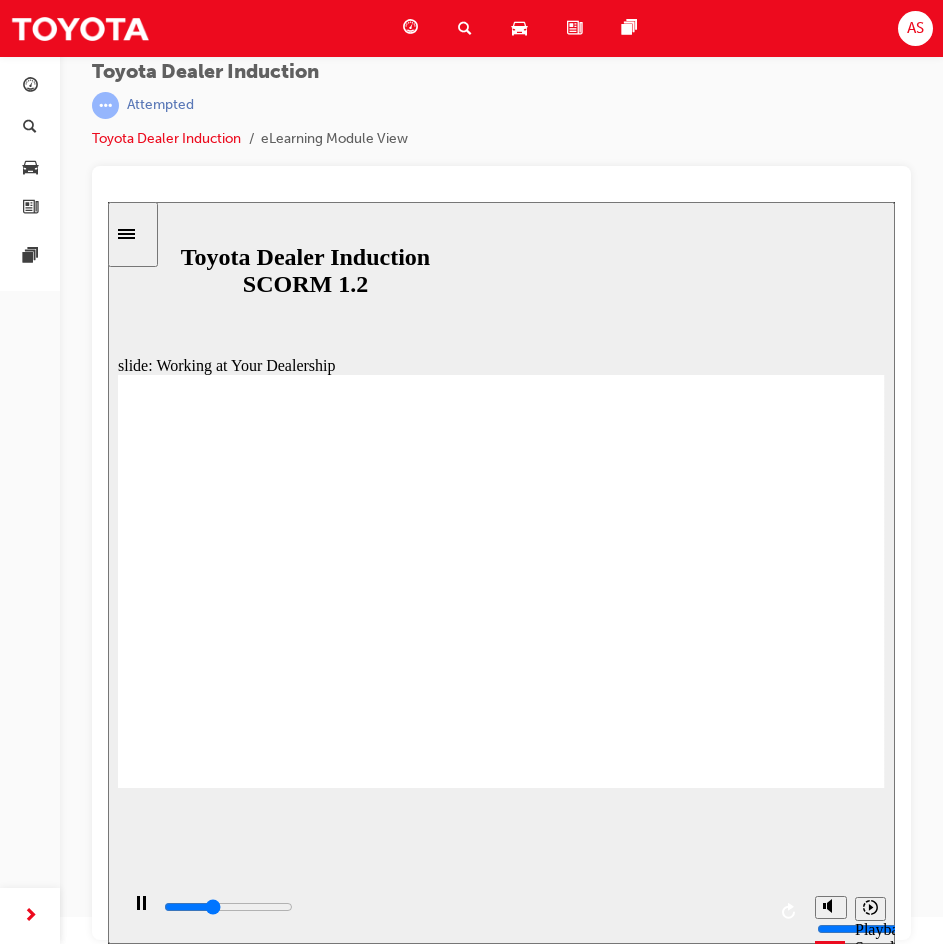 click 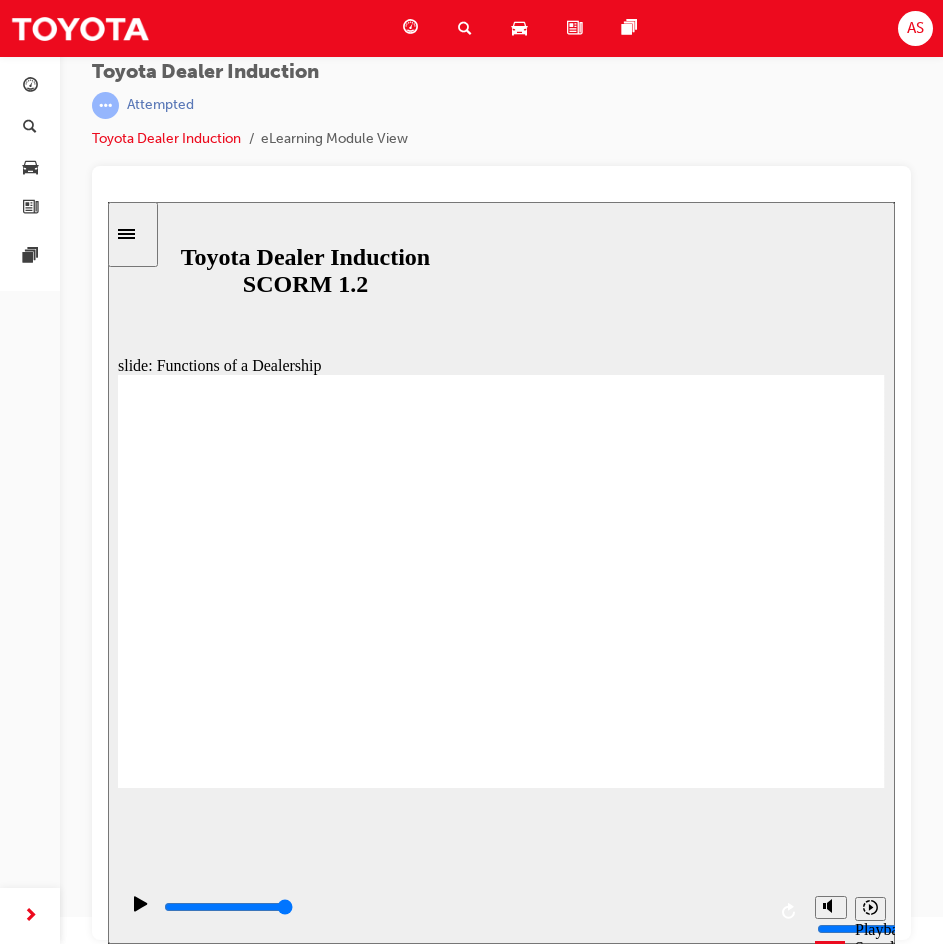 click 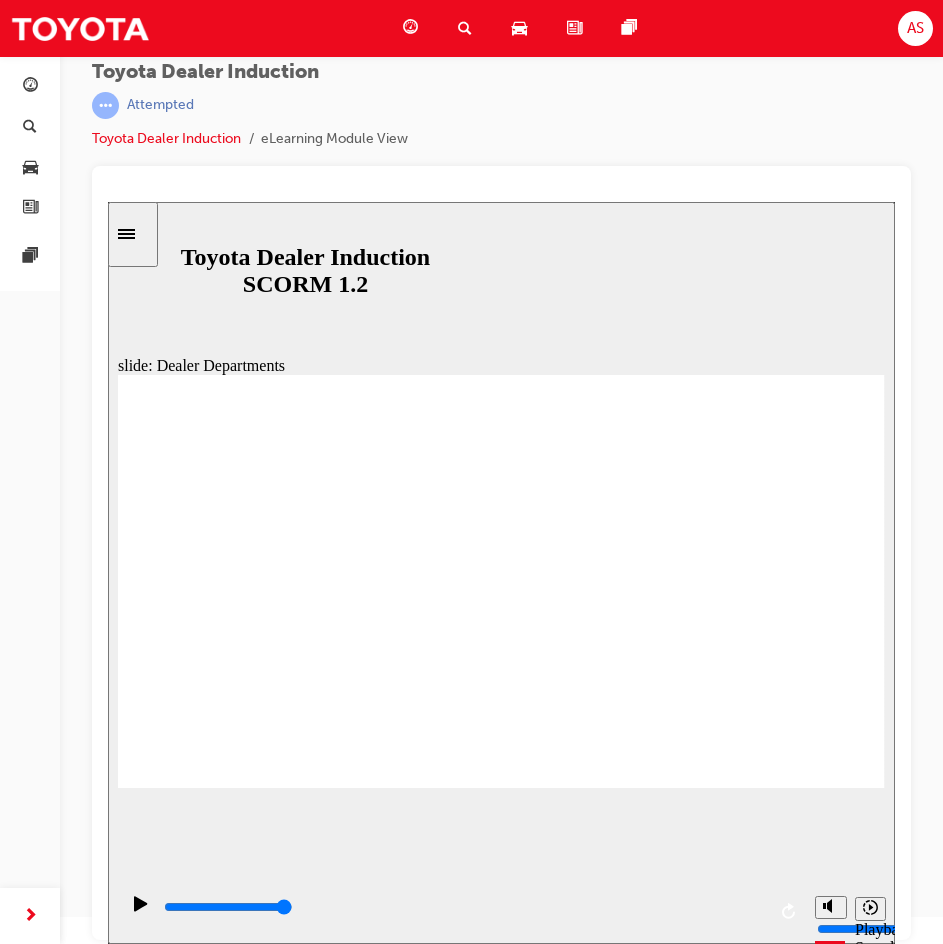 click 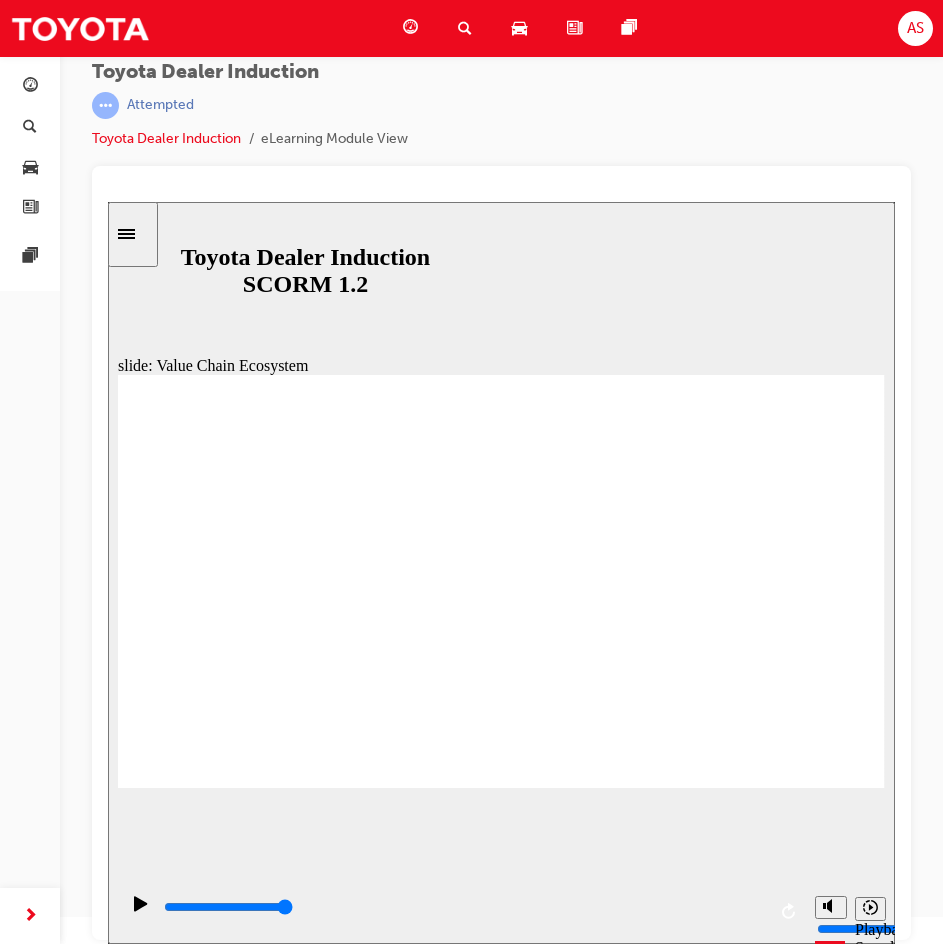 click 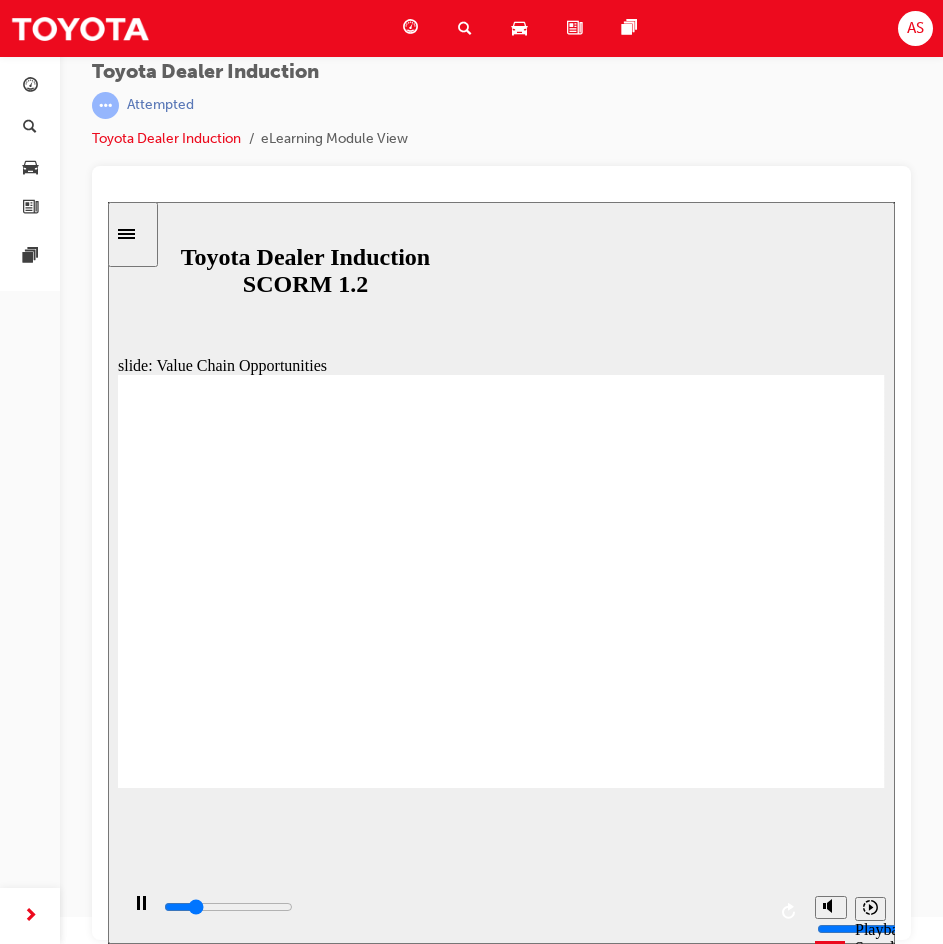 click 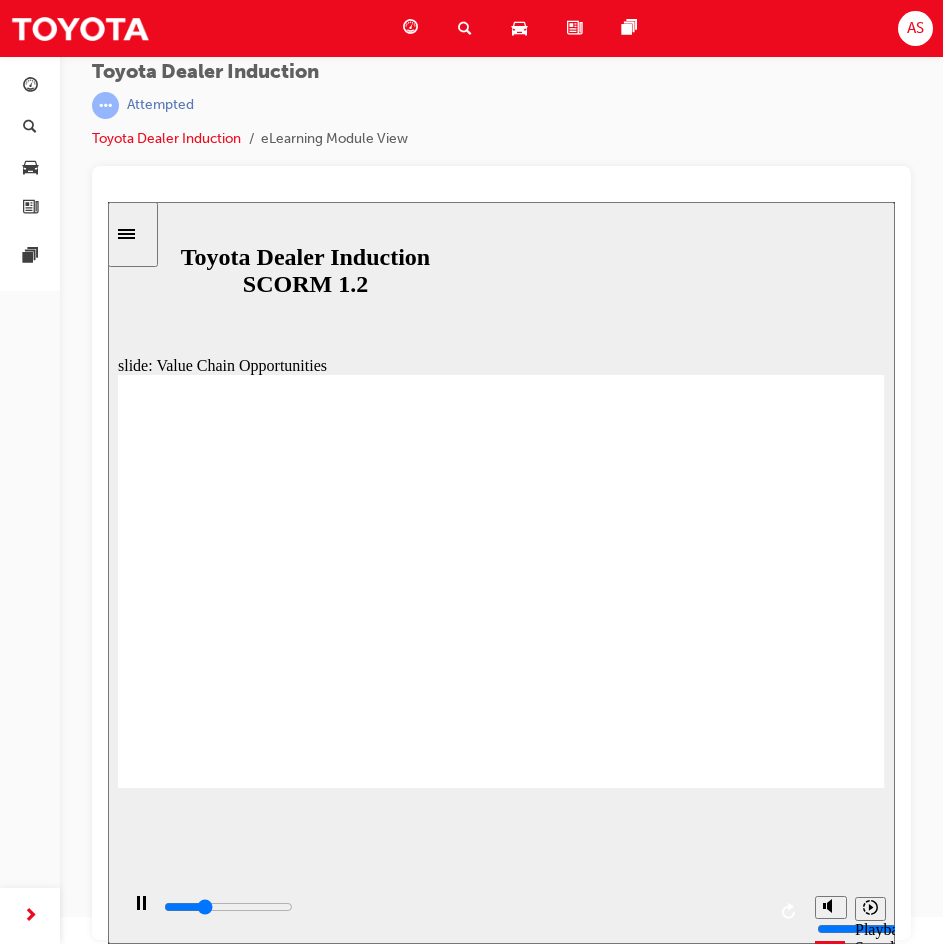 click 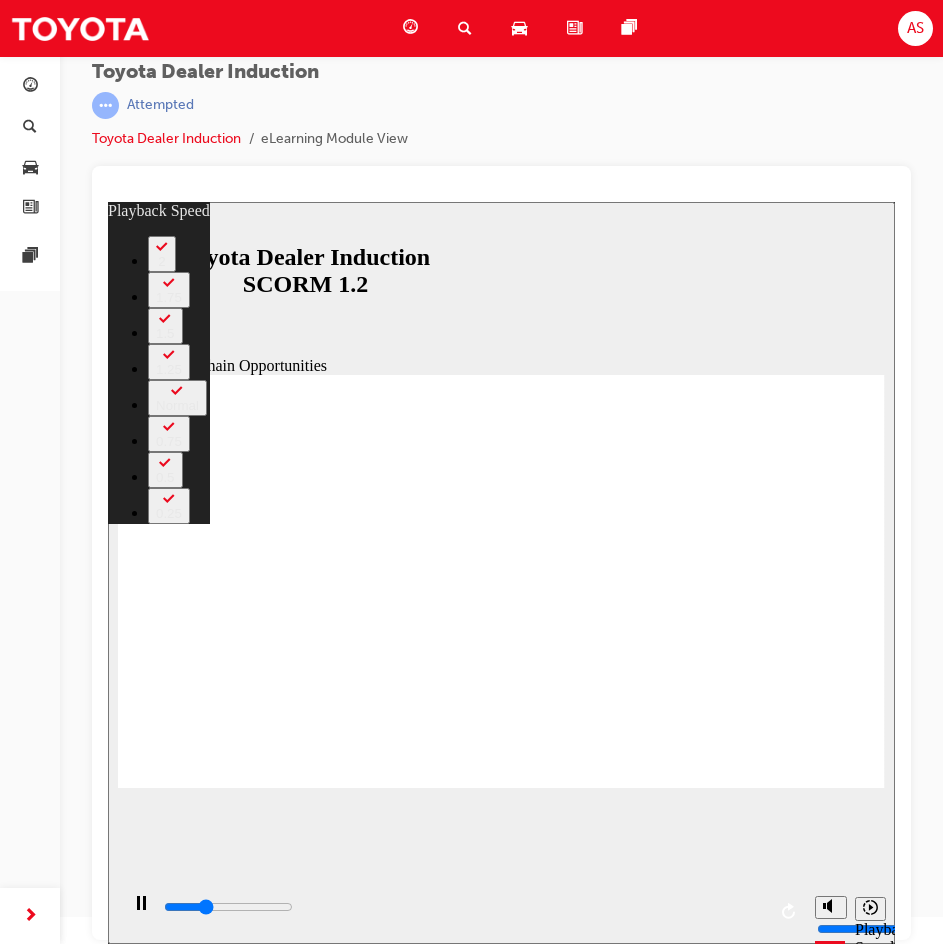 type on "3400" 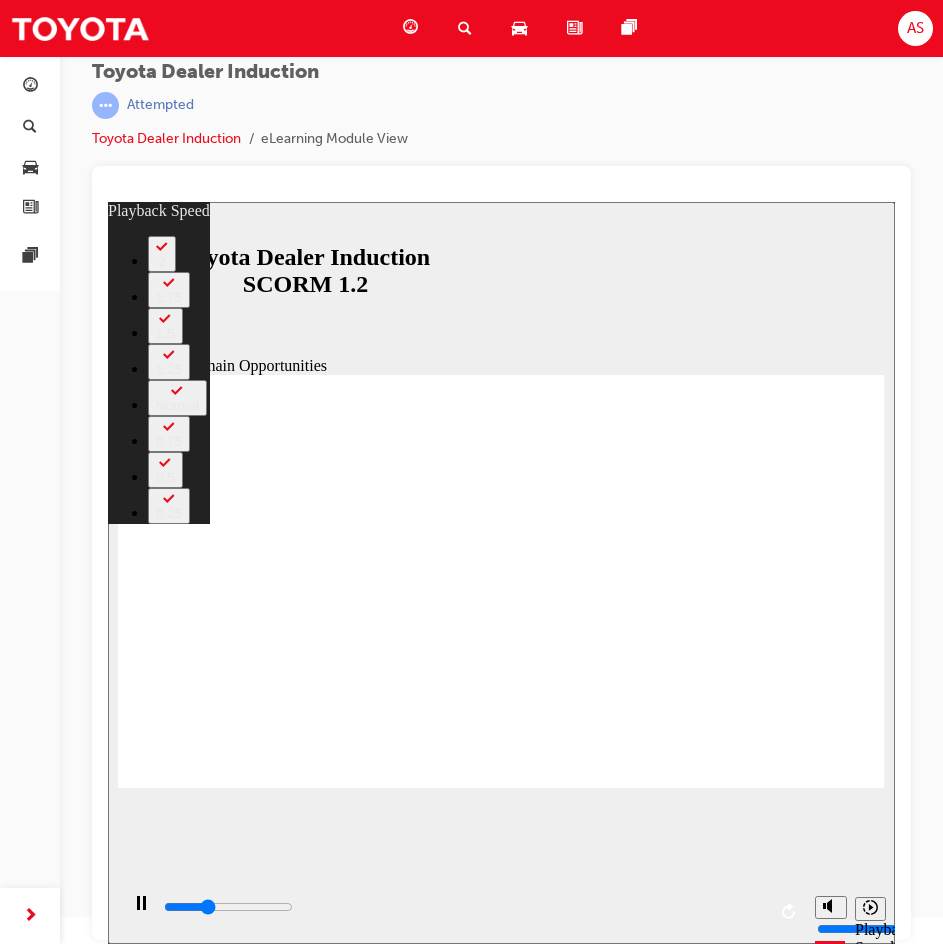 type on "3600" 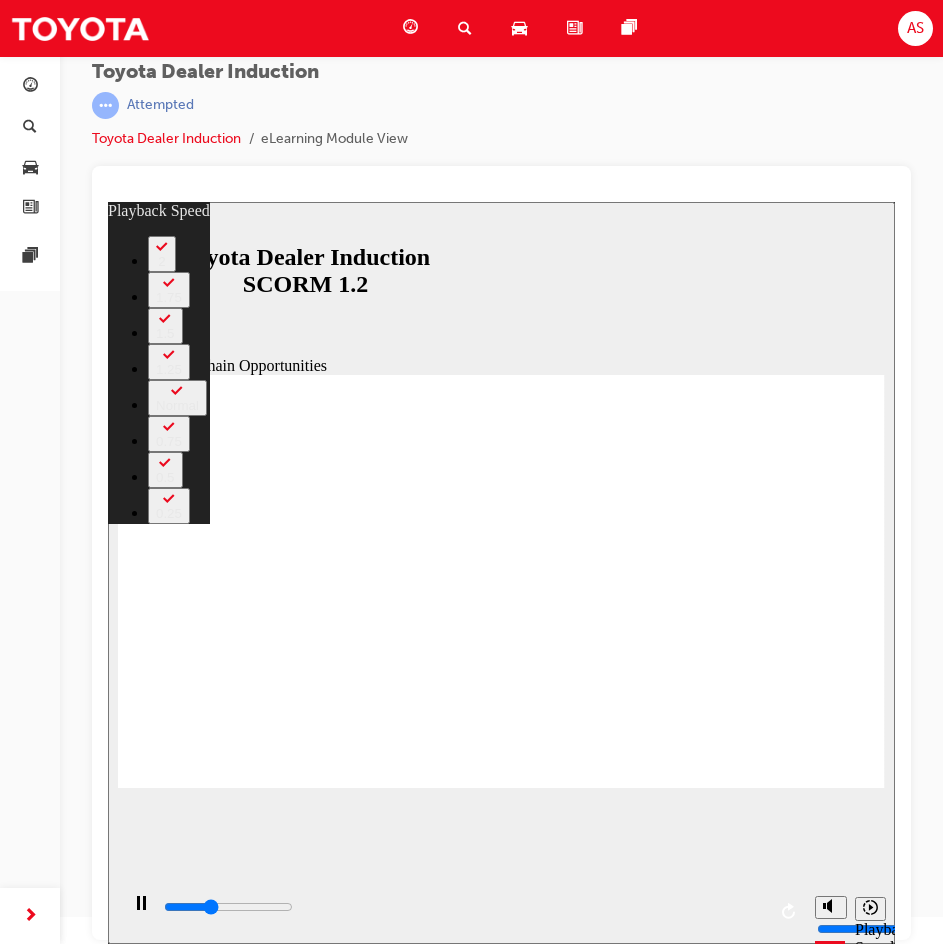type on "3900" 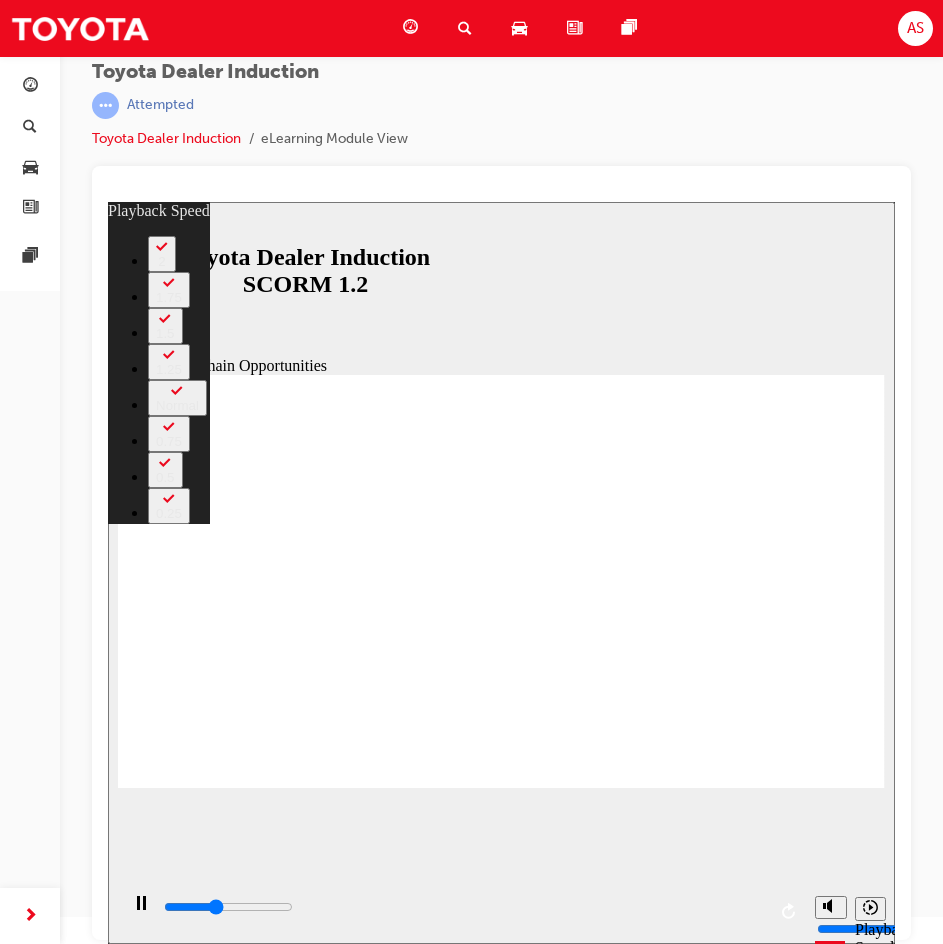 type on "4400" 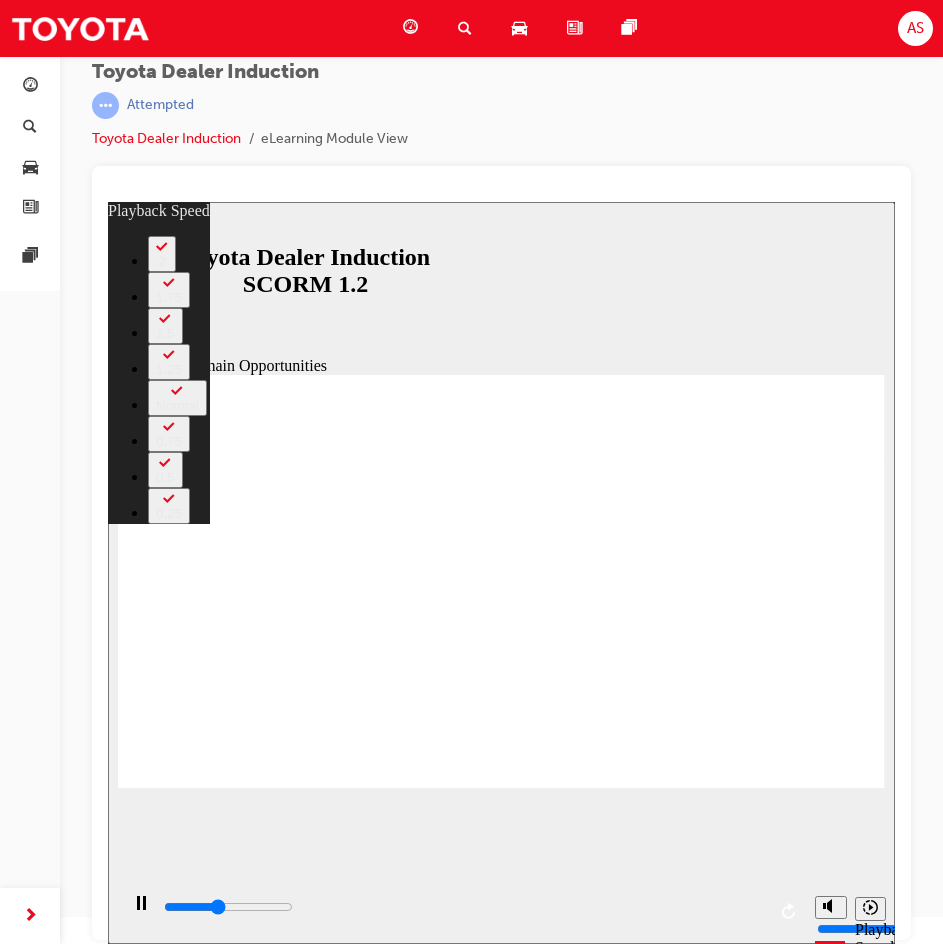 type on "4600" 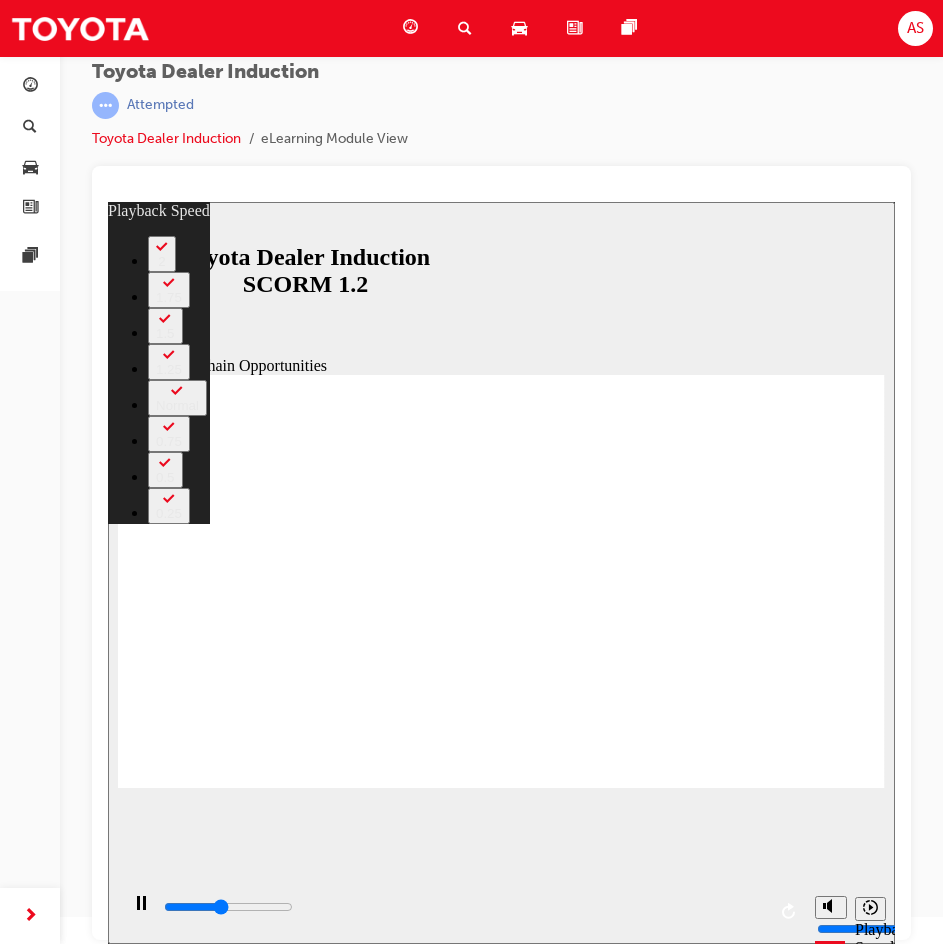 type on "4900" 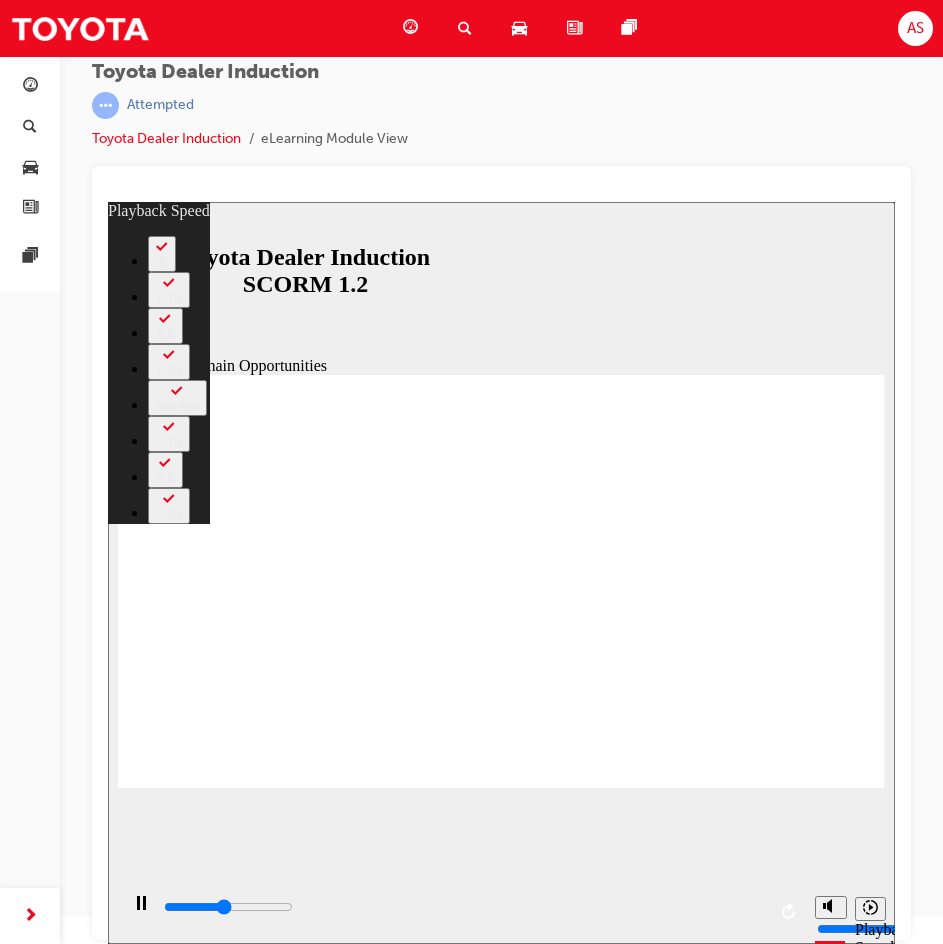 type on "5200" 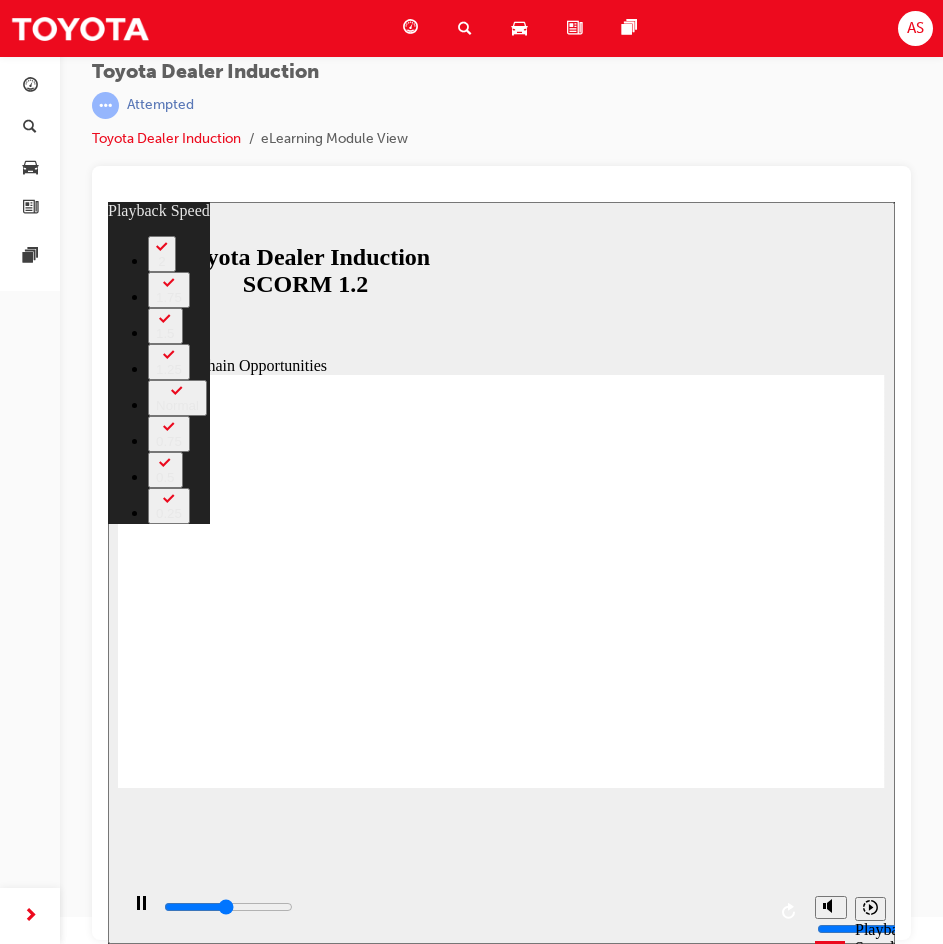 type on "5500" 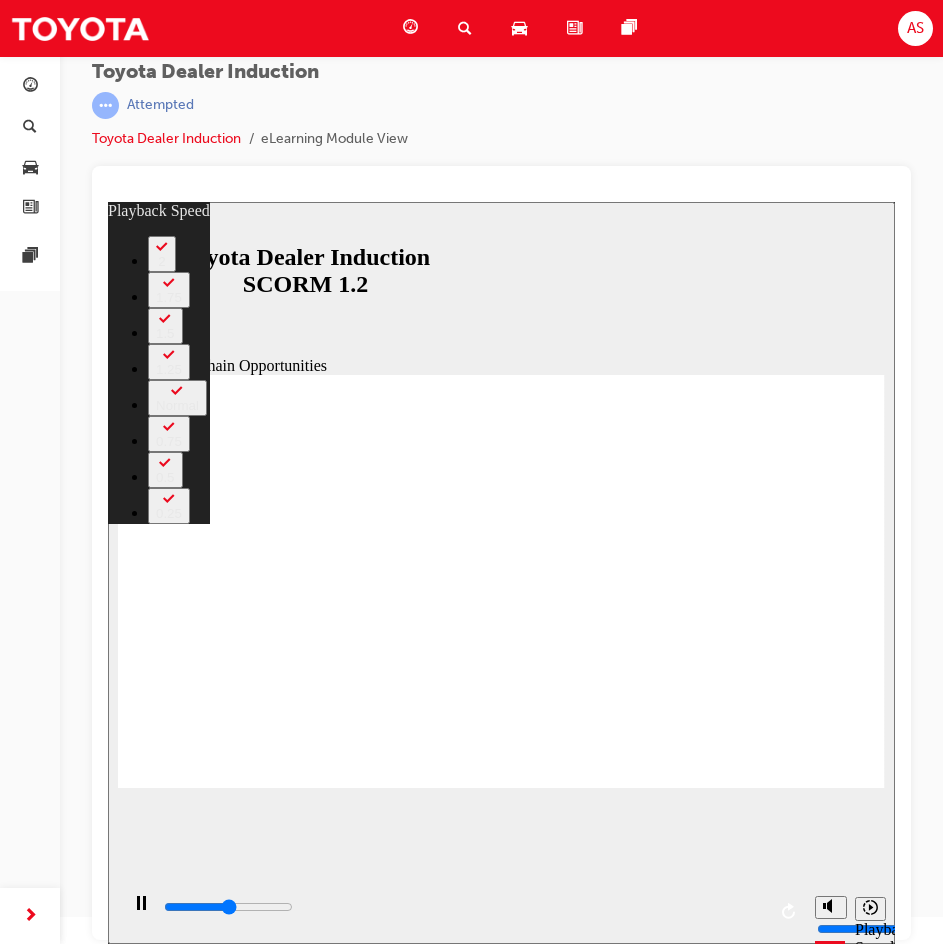 type on "5700" 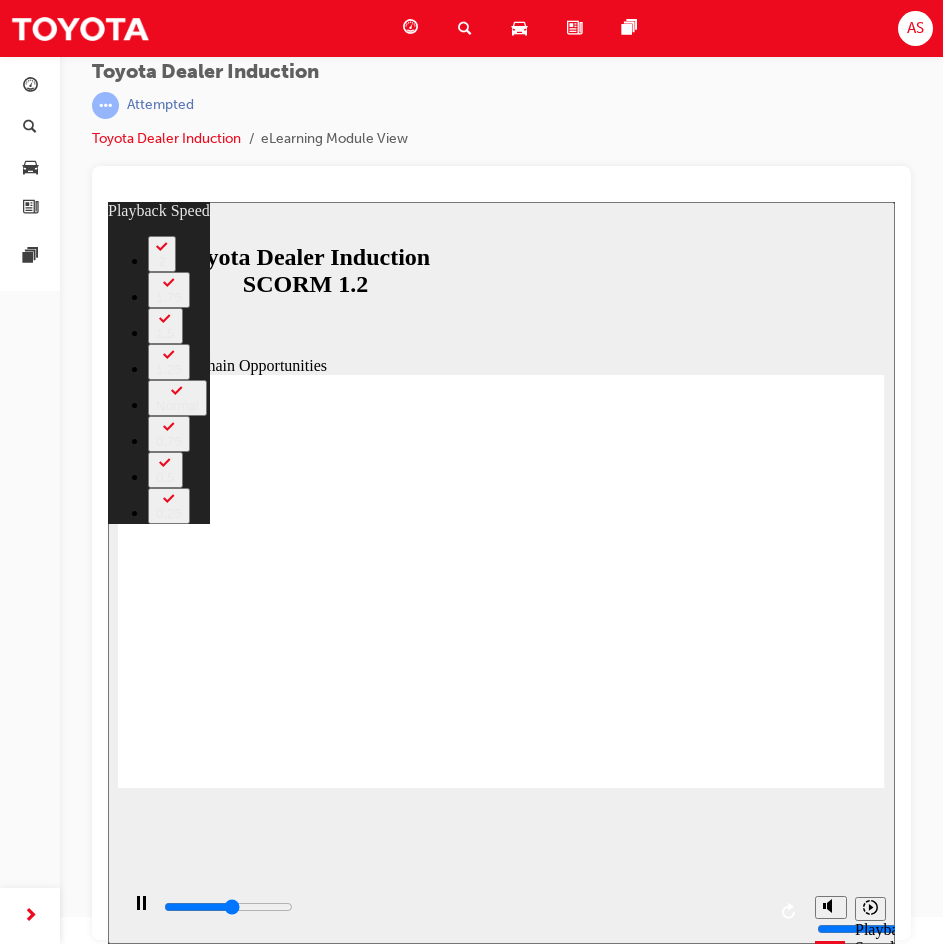 type on "6000" 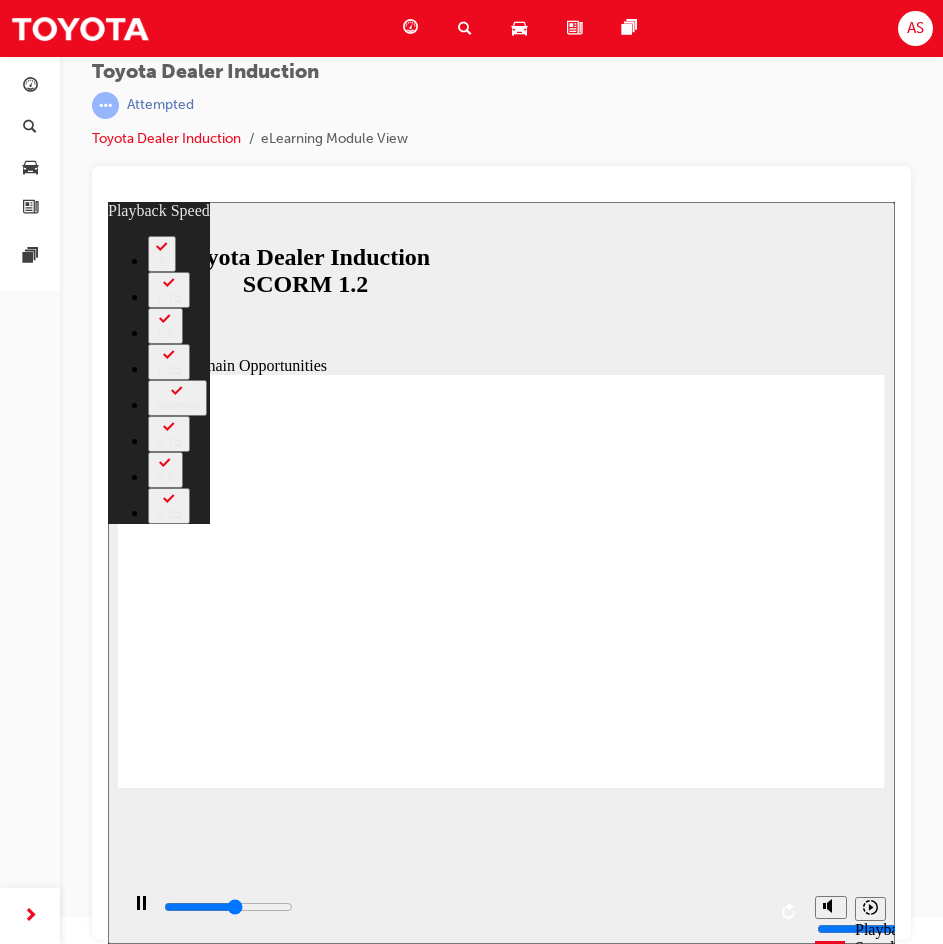 type on "6400" 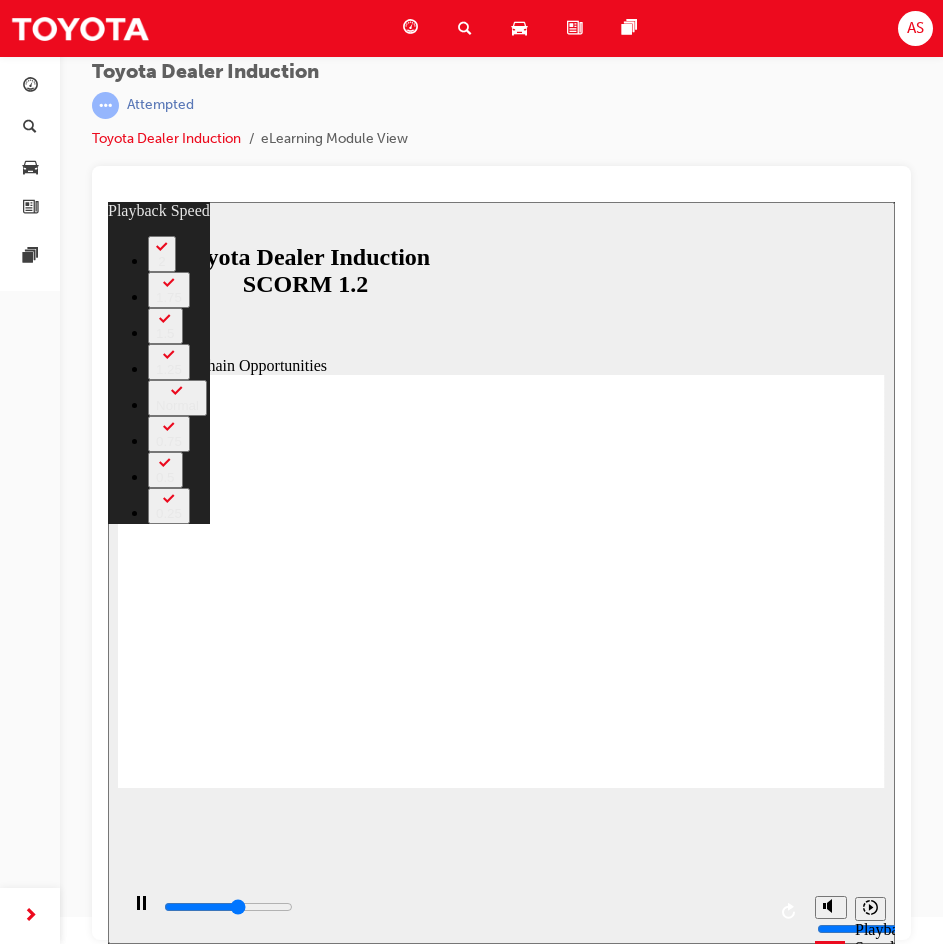 type on "6600" 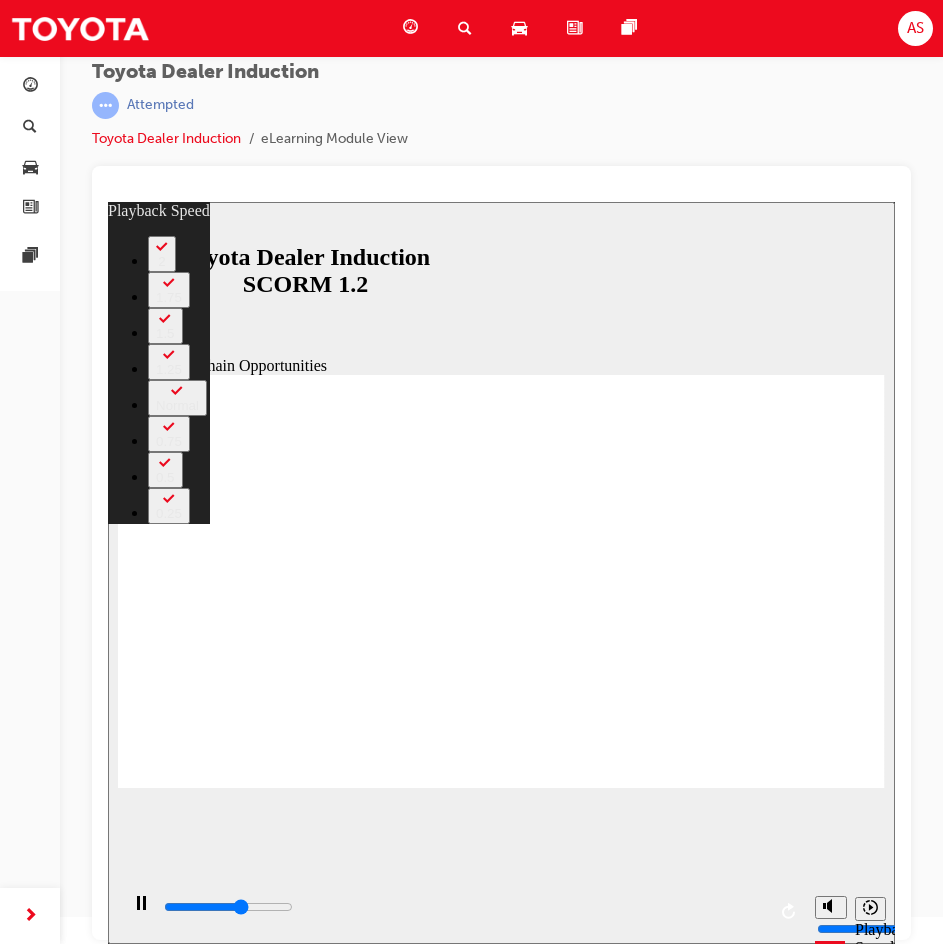 type on "6900" 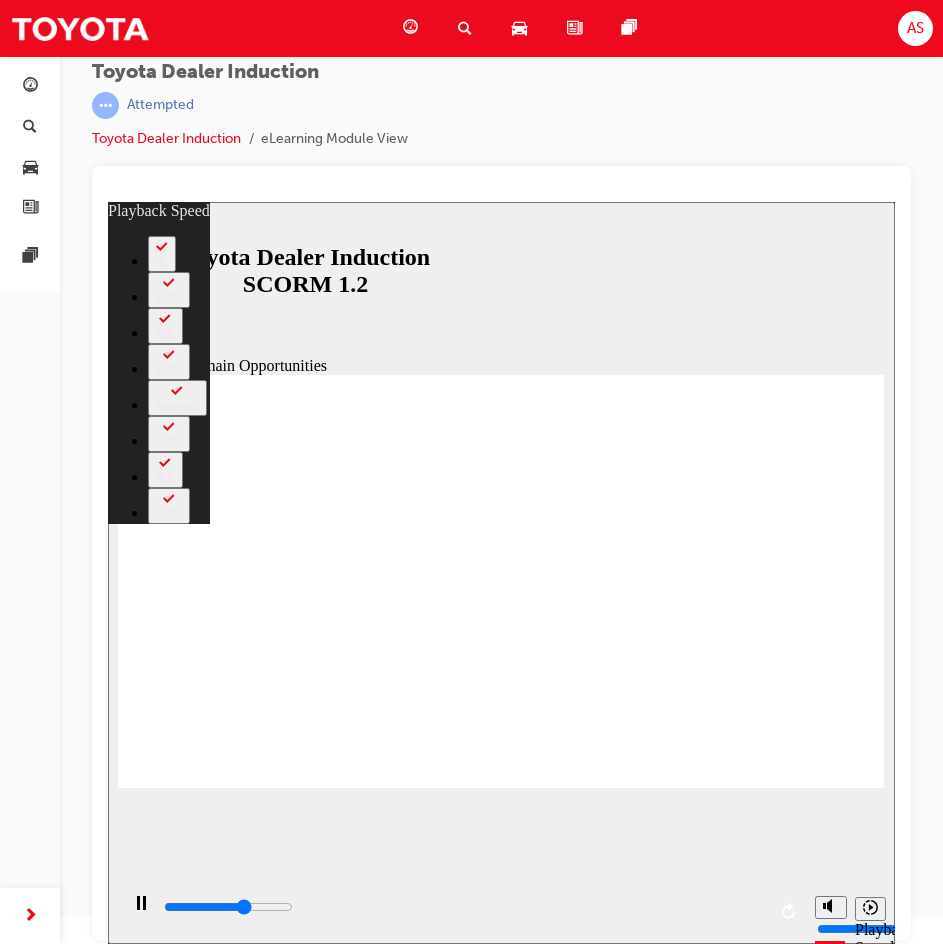type on "7200" 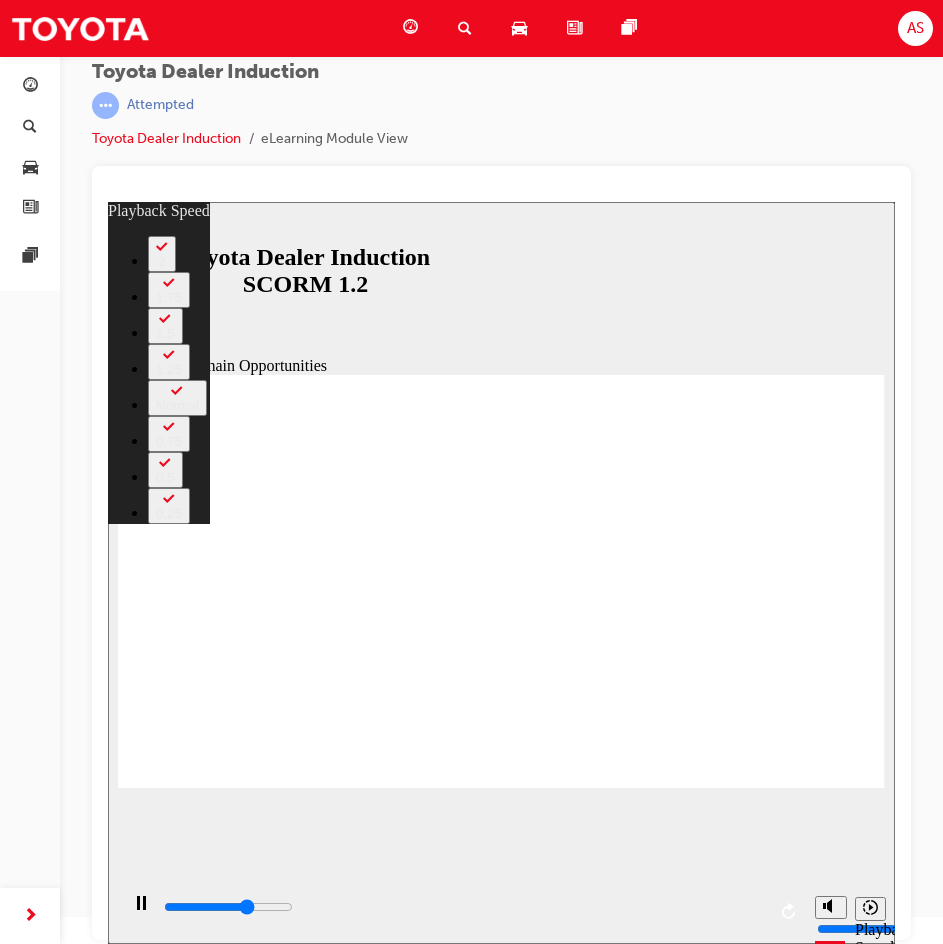 type on "7500" 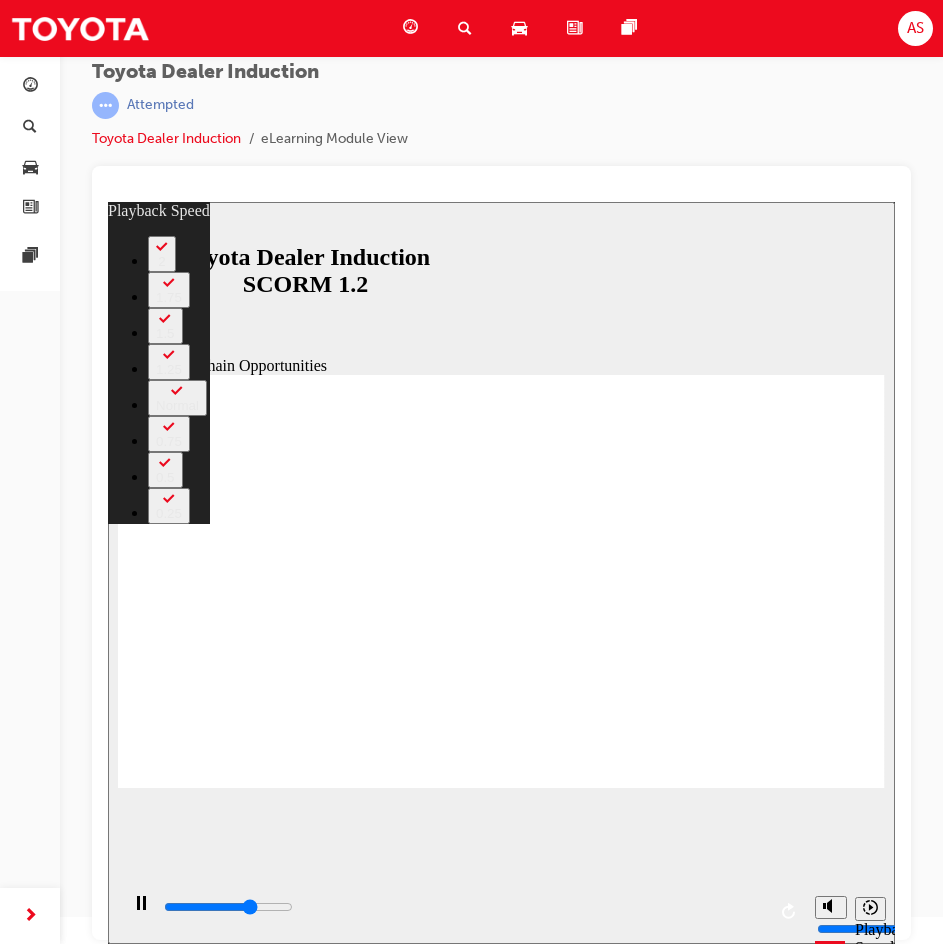 type on "7800" 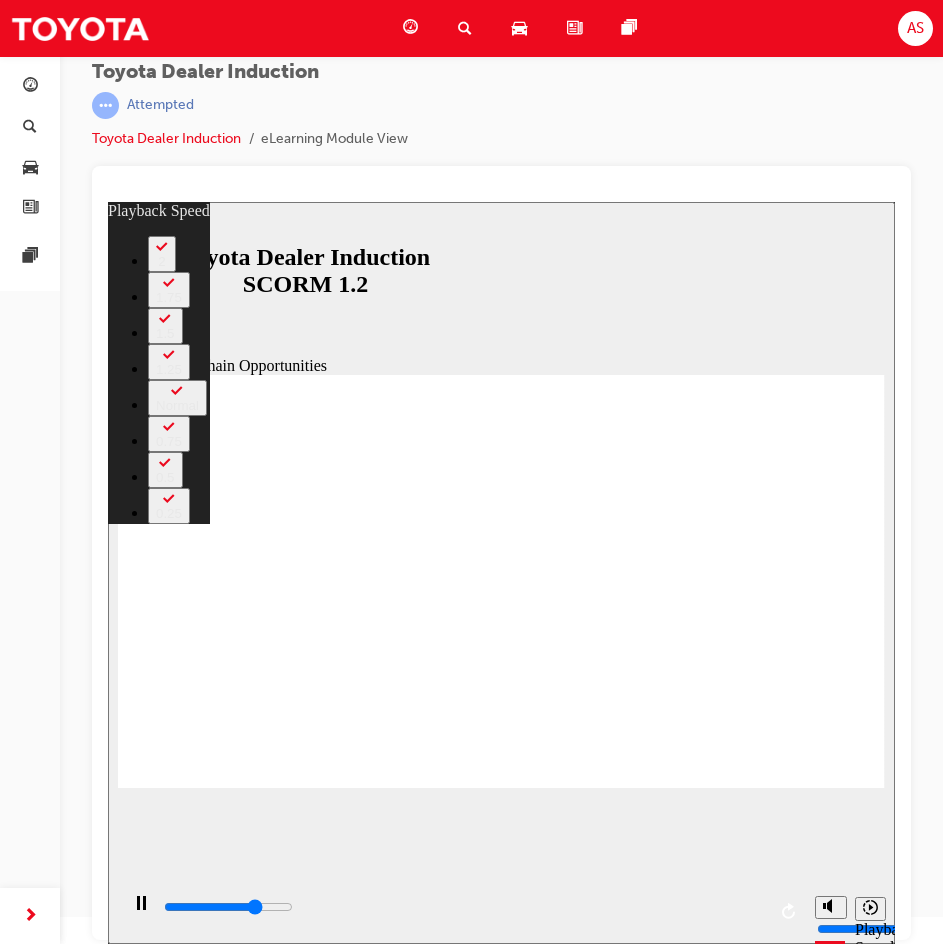 type on "8300" 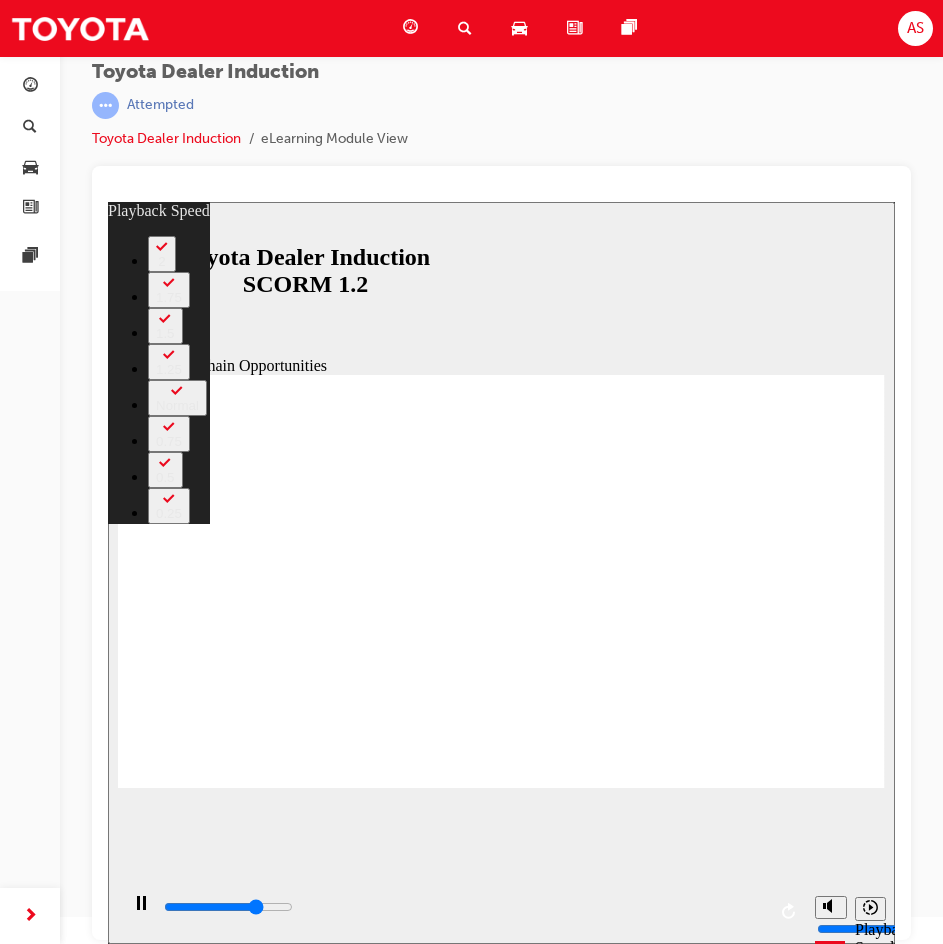 type on "8400" 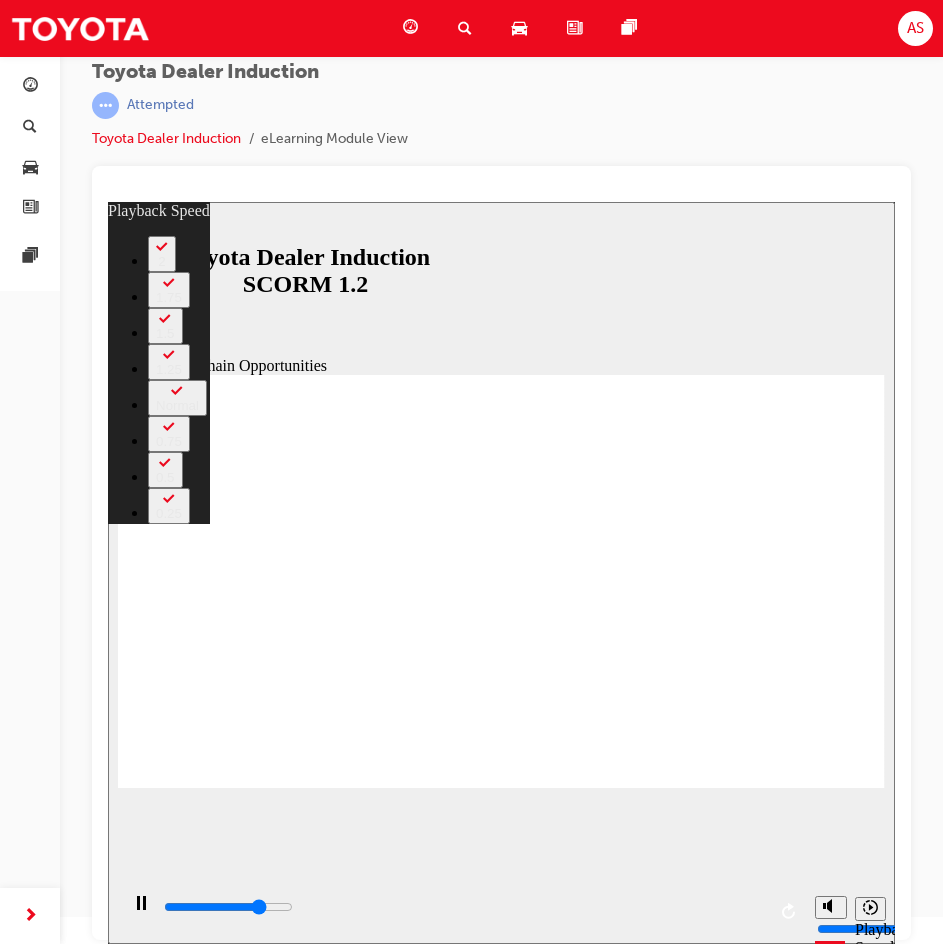 type on "8700" 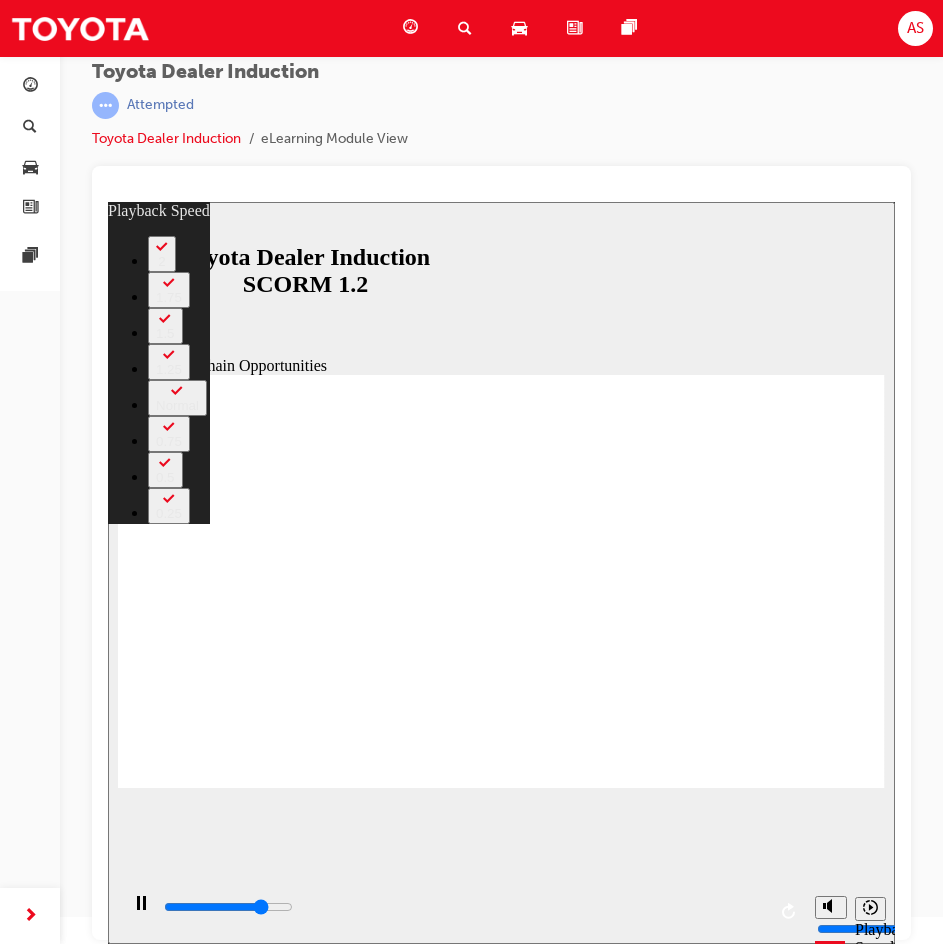 type on "8900" 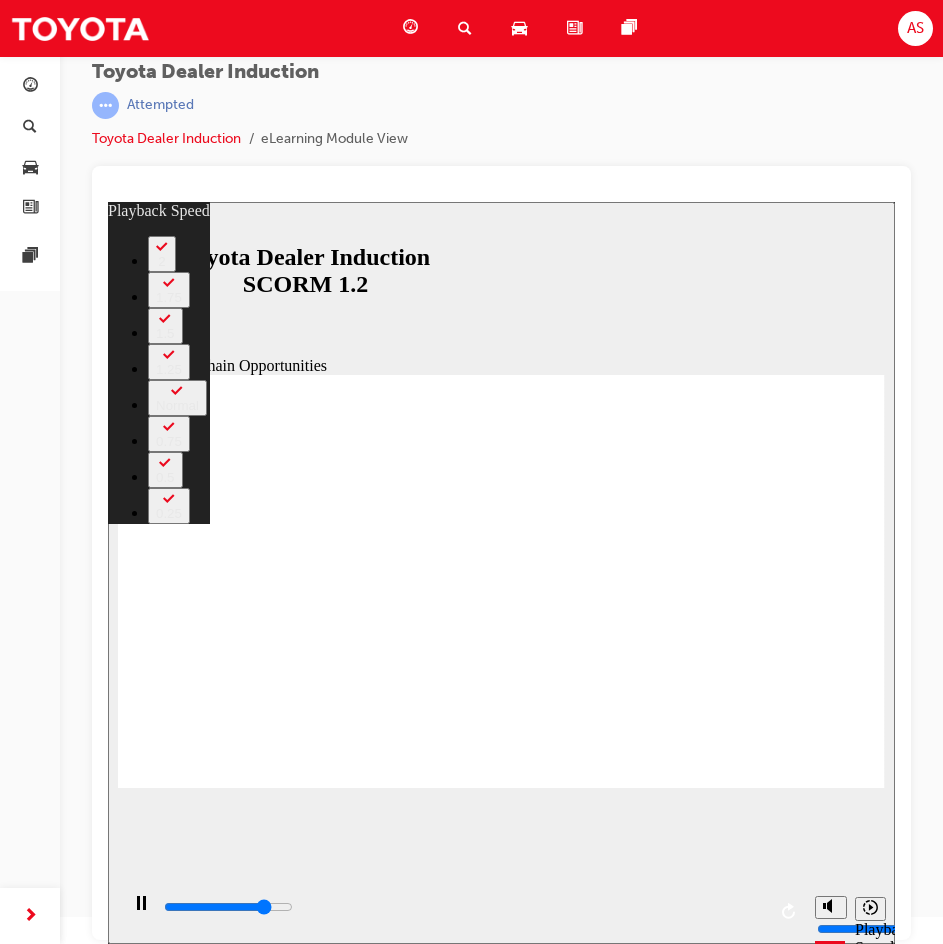 type on "9200" 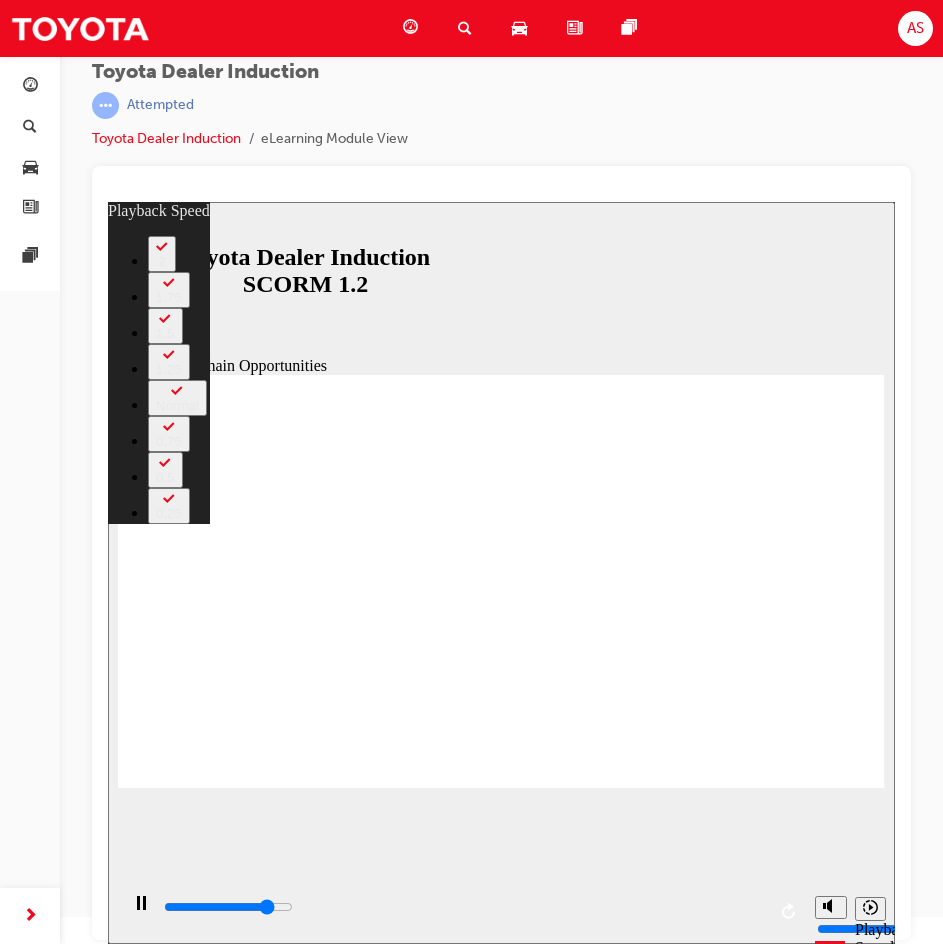 type on "9500" 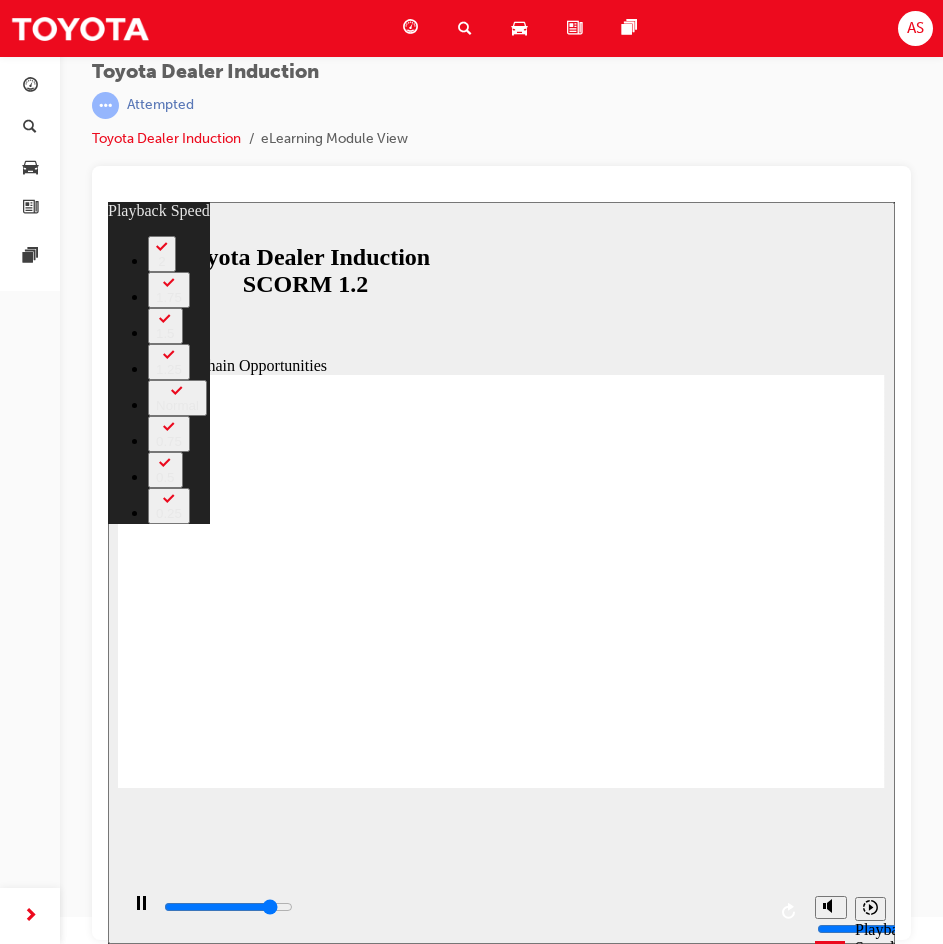 type on "9800" 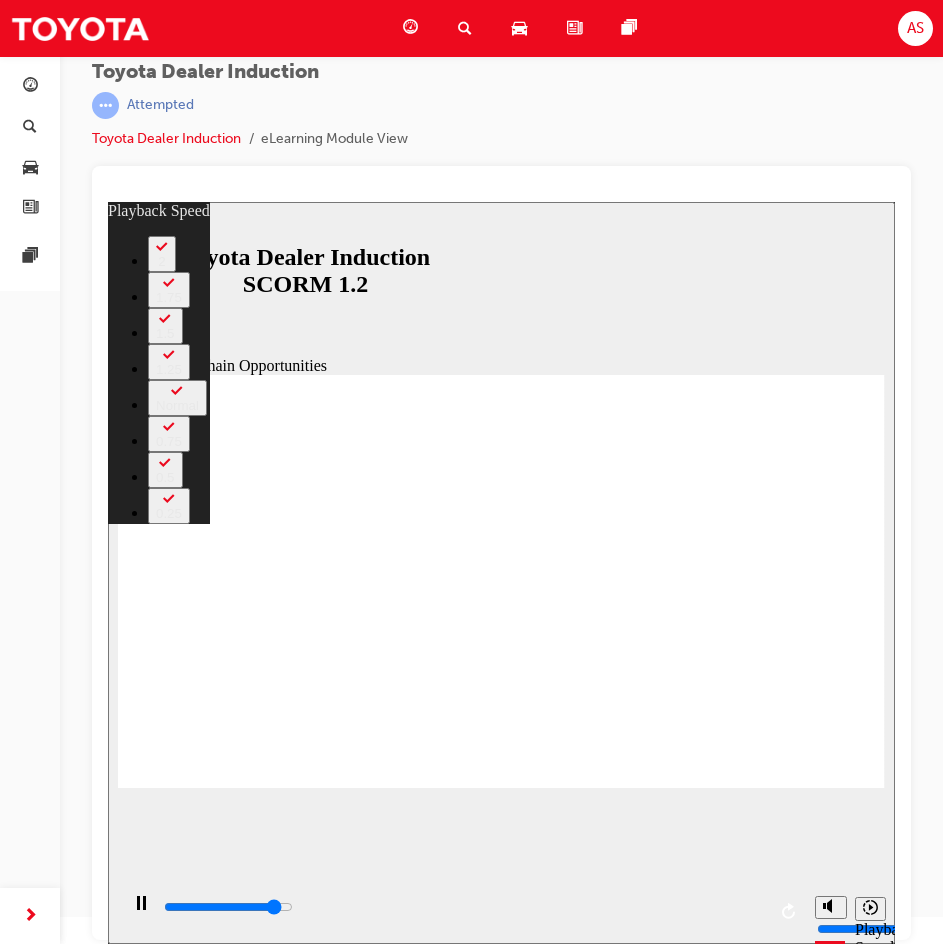 type on "10200" 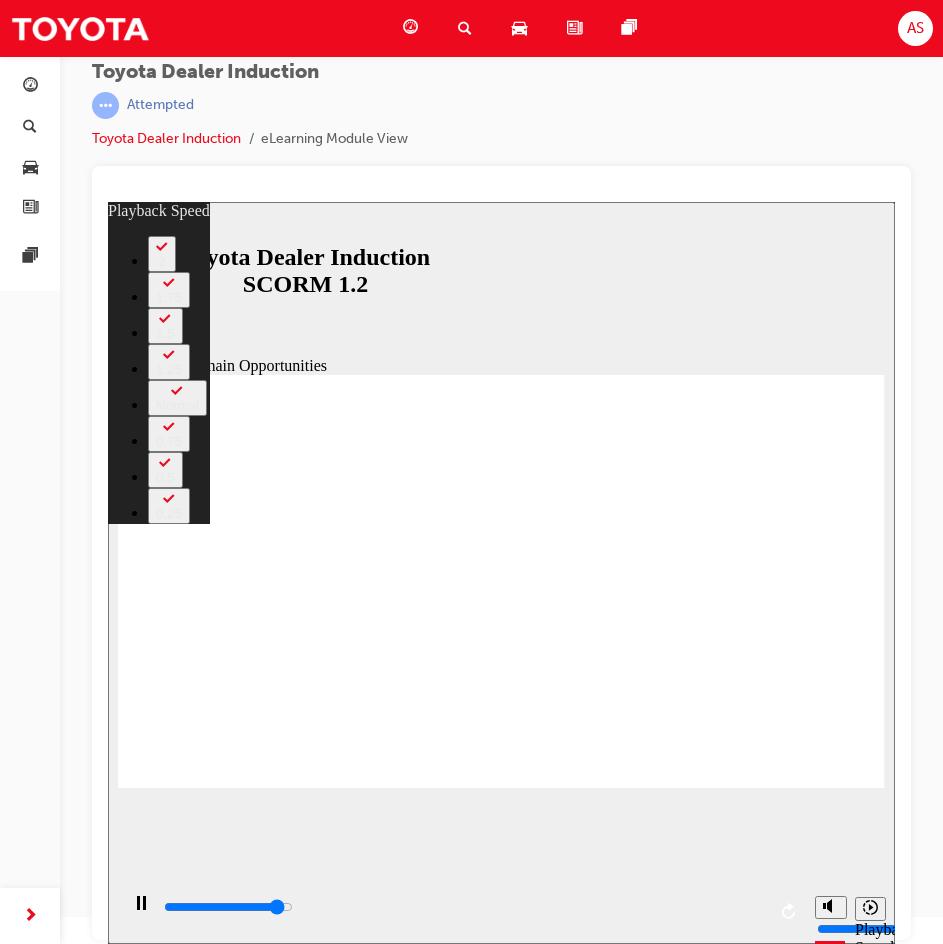 type on "10500" 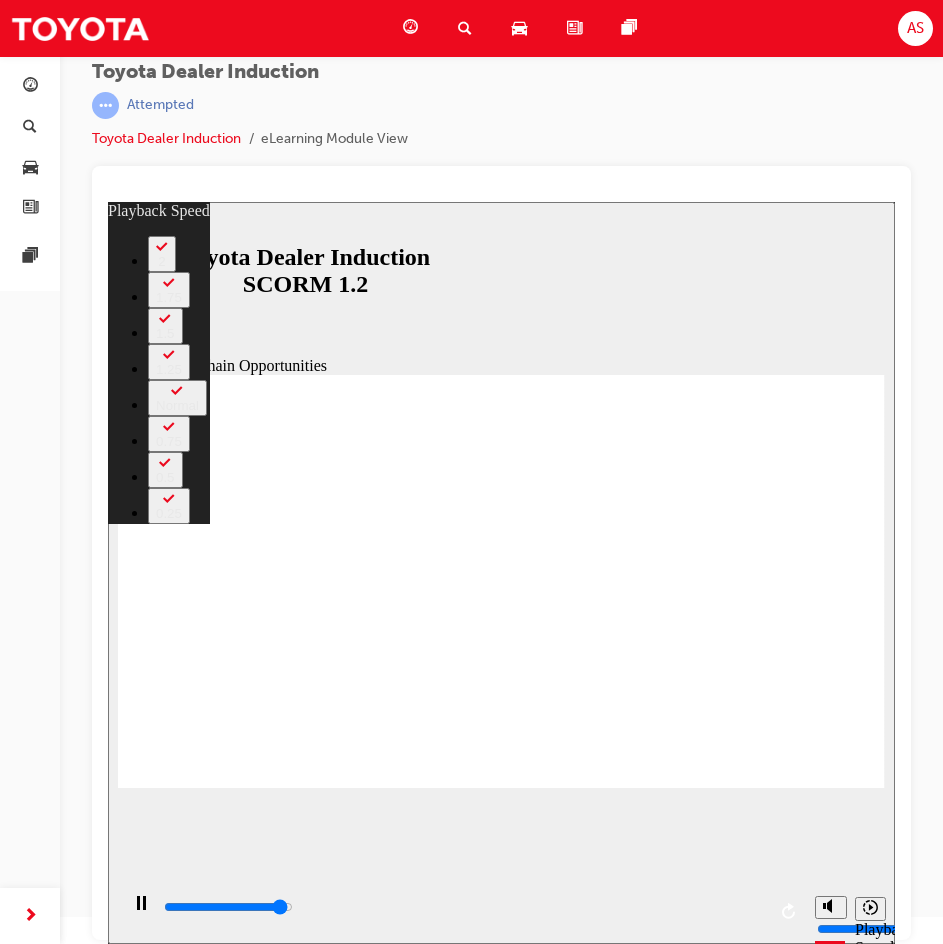 type on "10800" 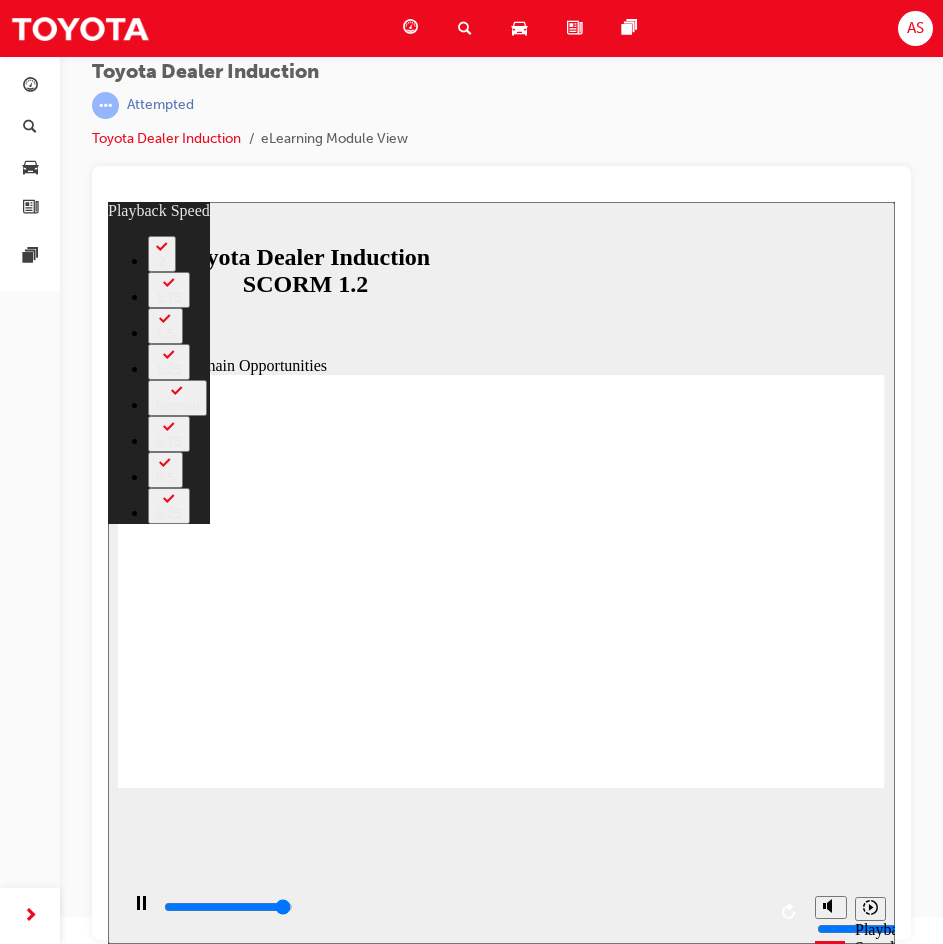 type on "11100" 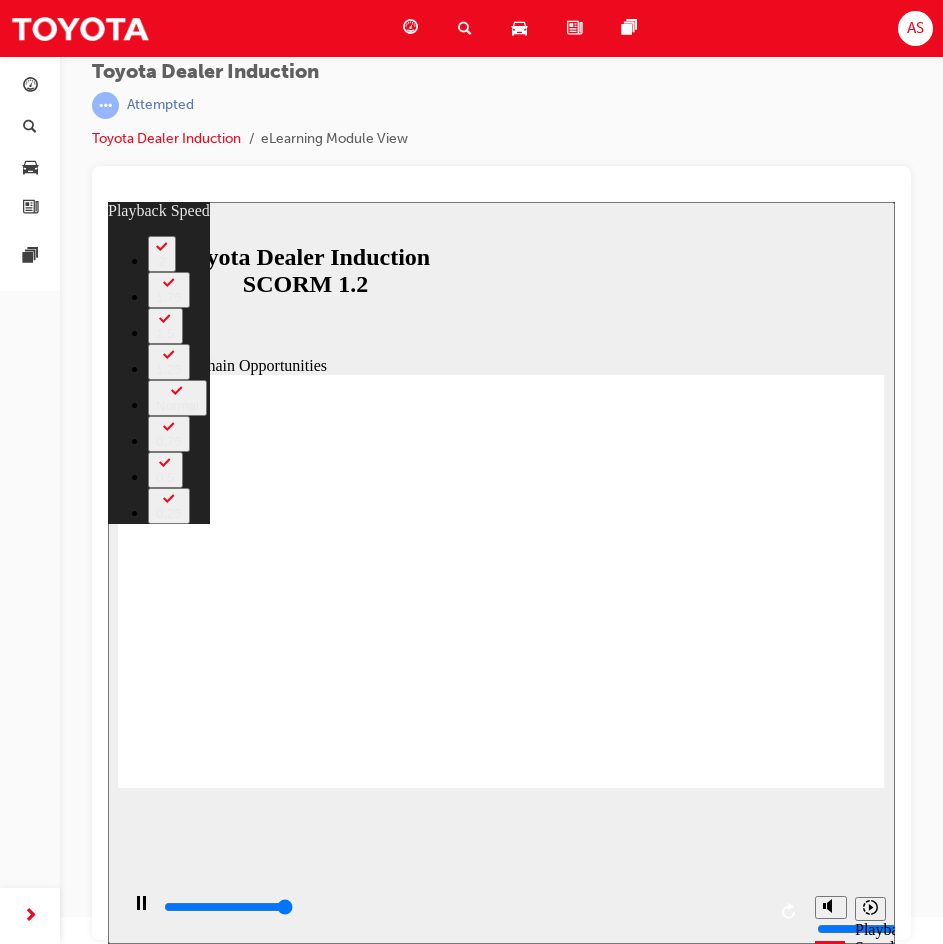 type on "11300" 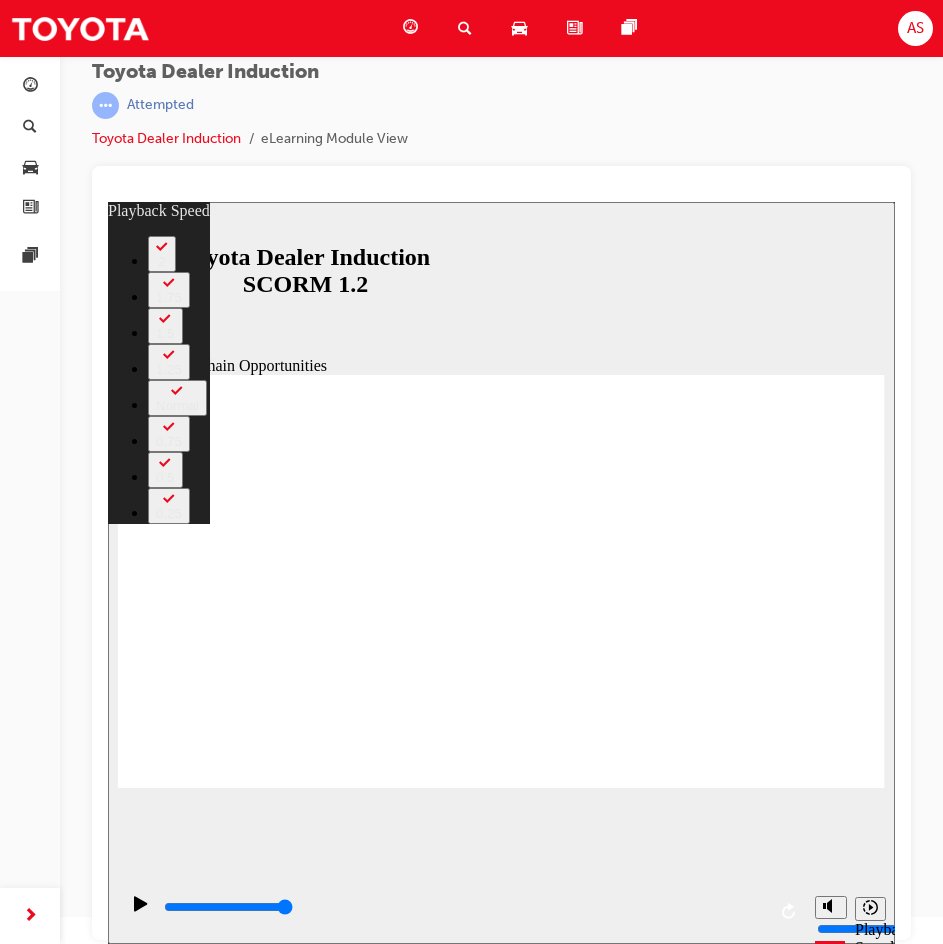 type on "11300" 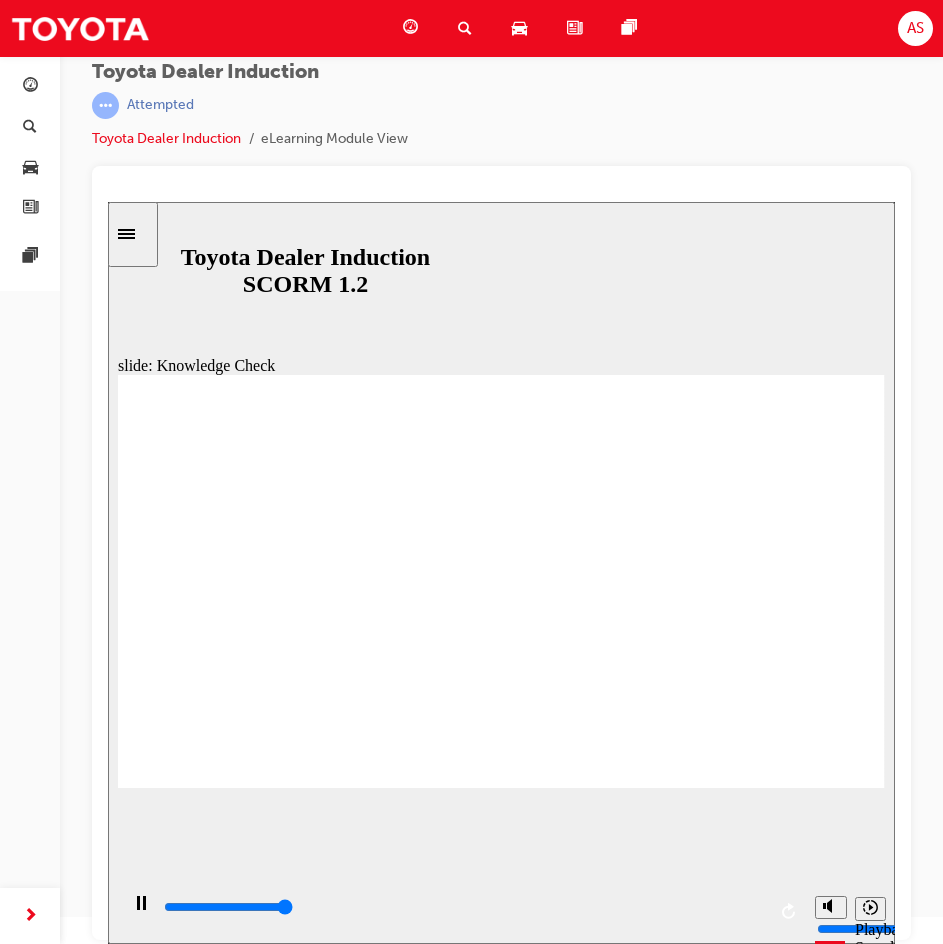 type on "5000" 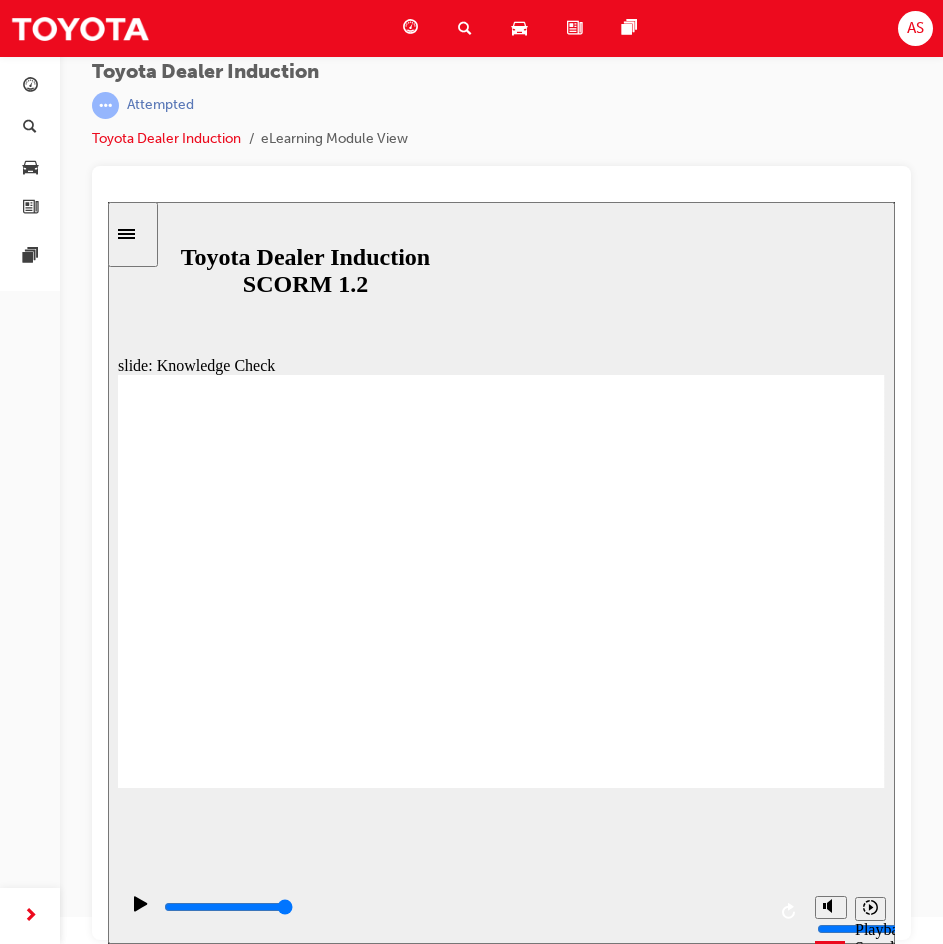 radio on "true" 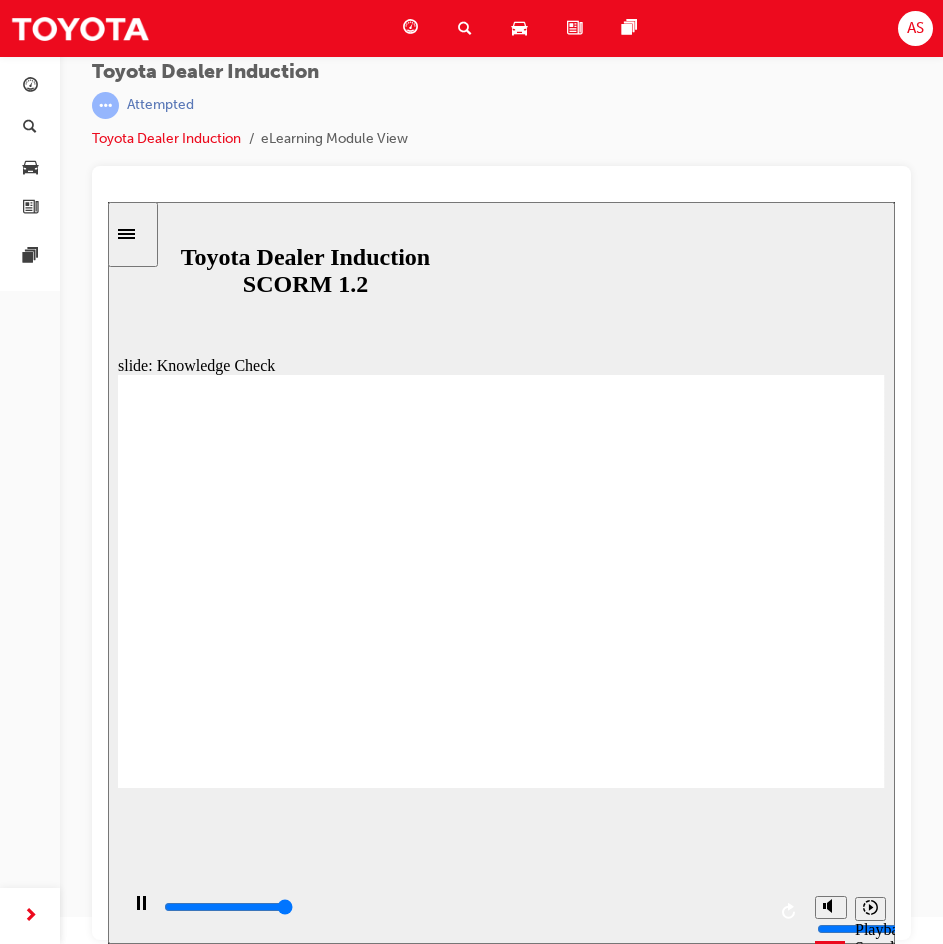 type on "5000" 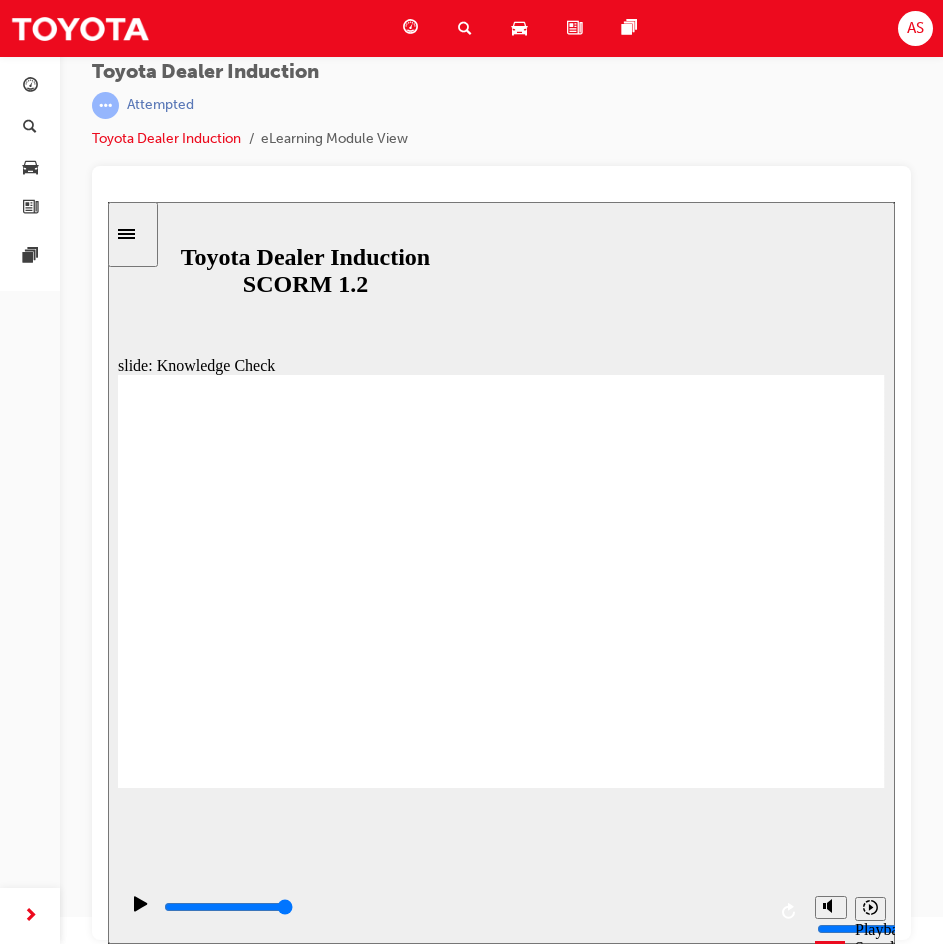 click 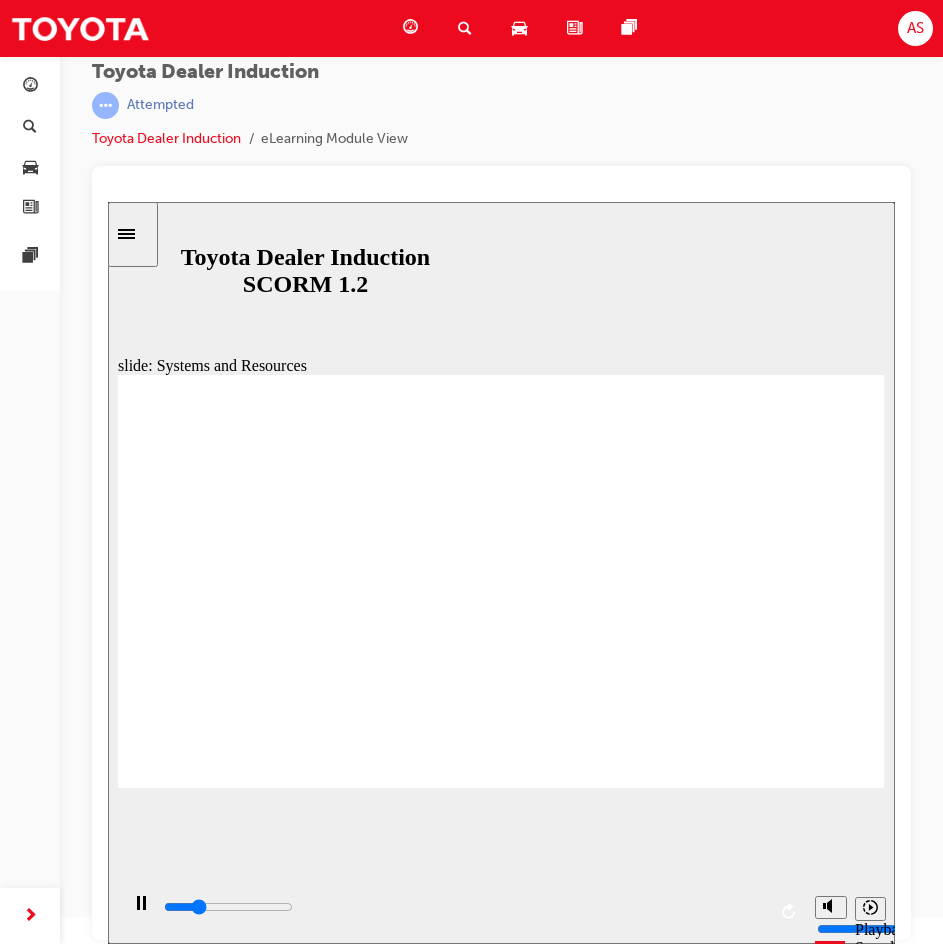 click 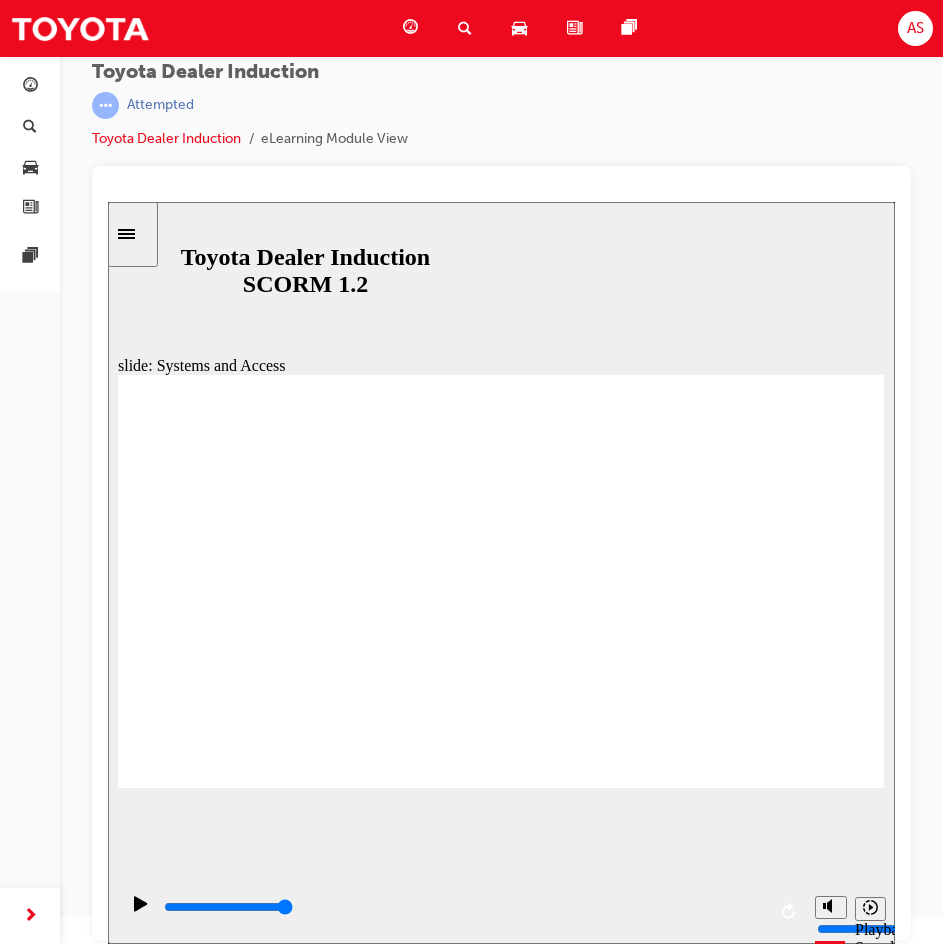 click 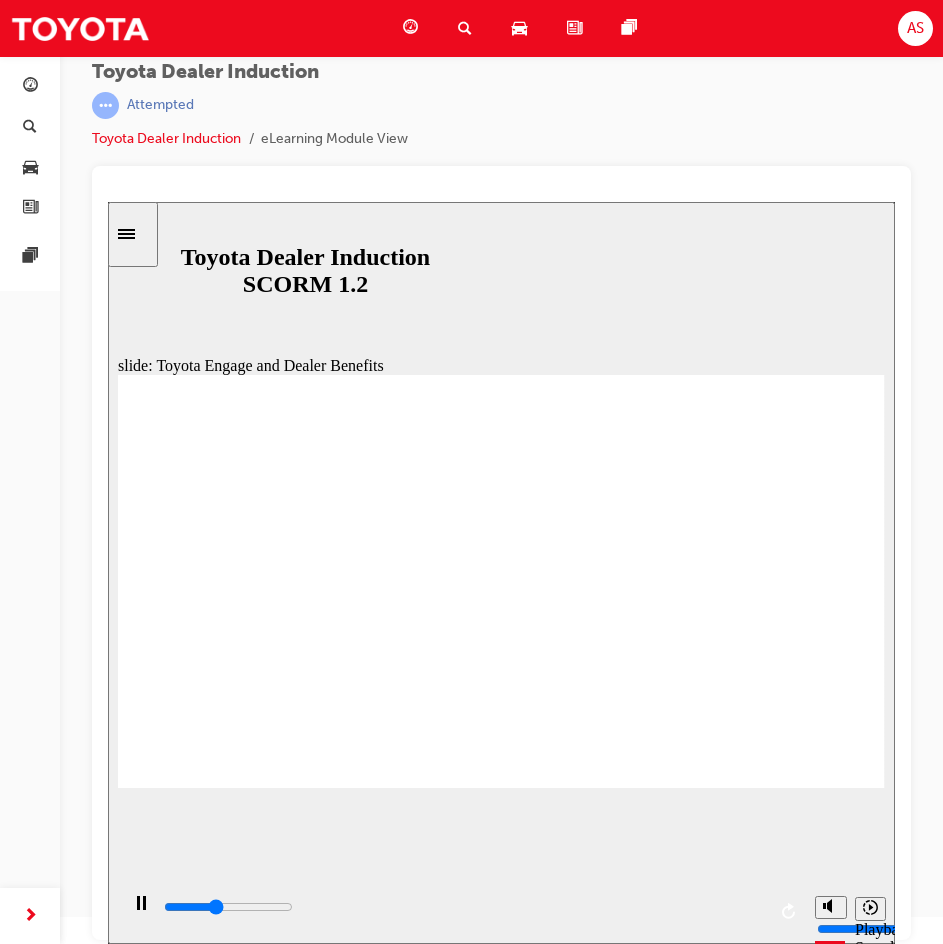 click 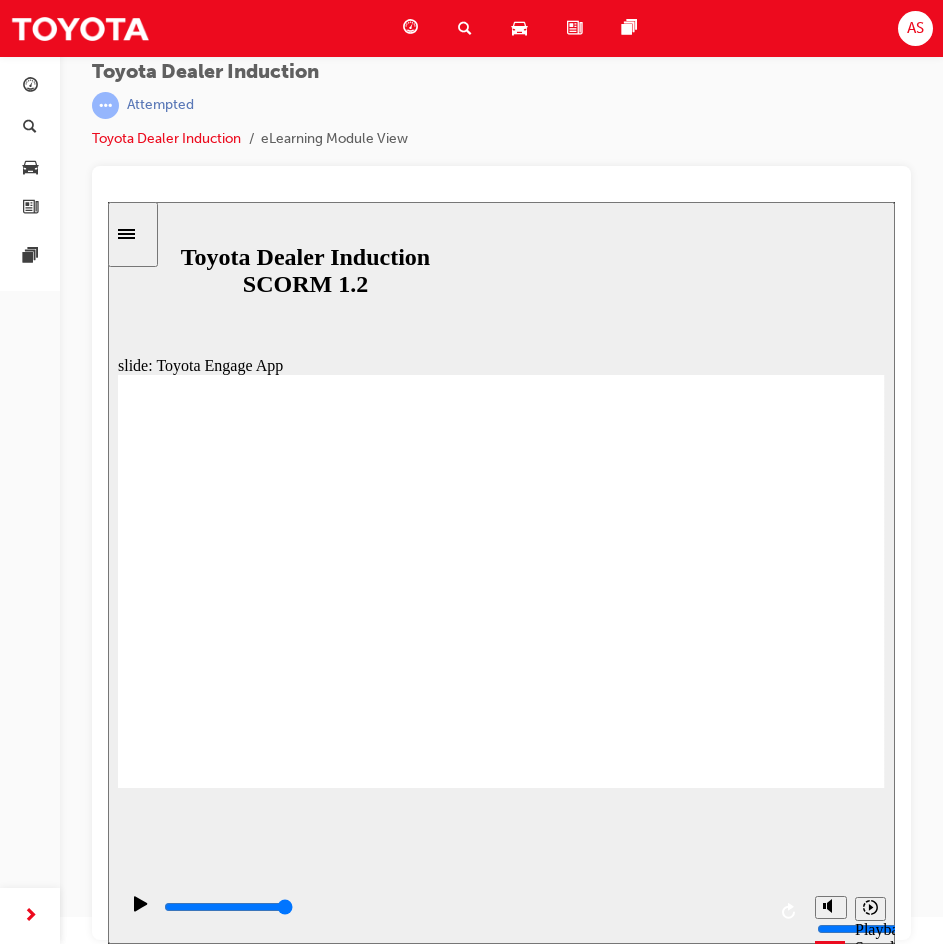 click 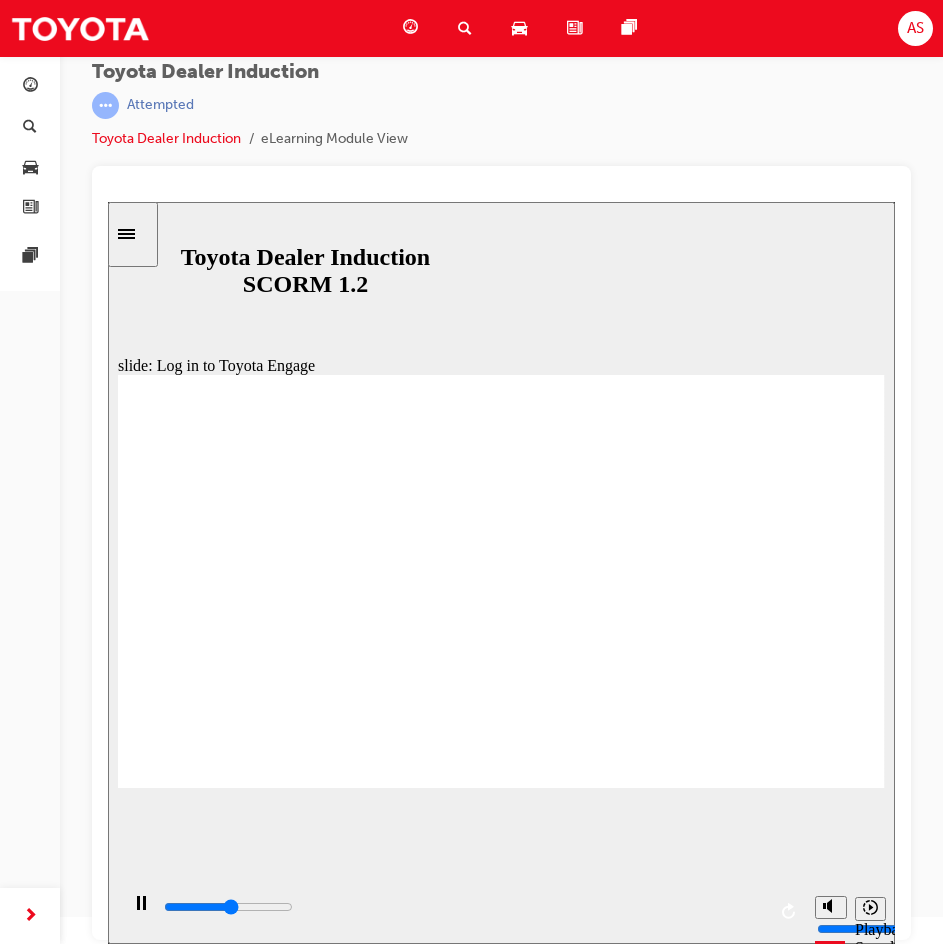 click 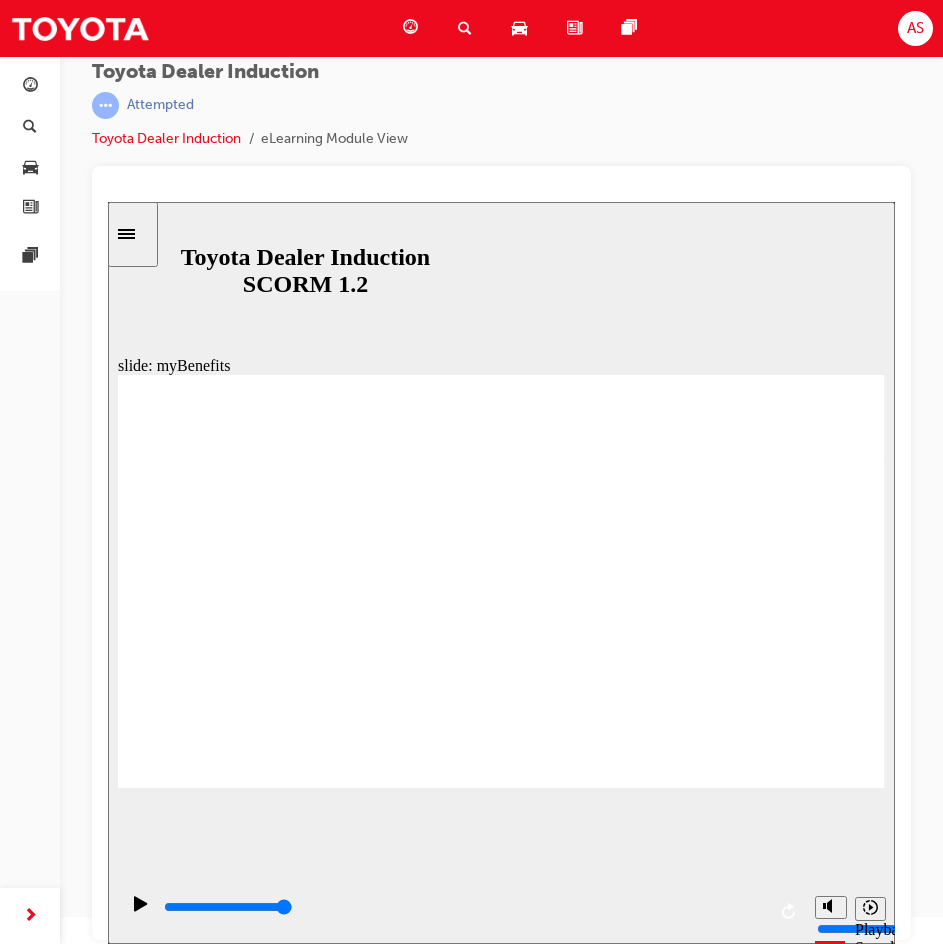 click 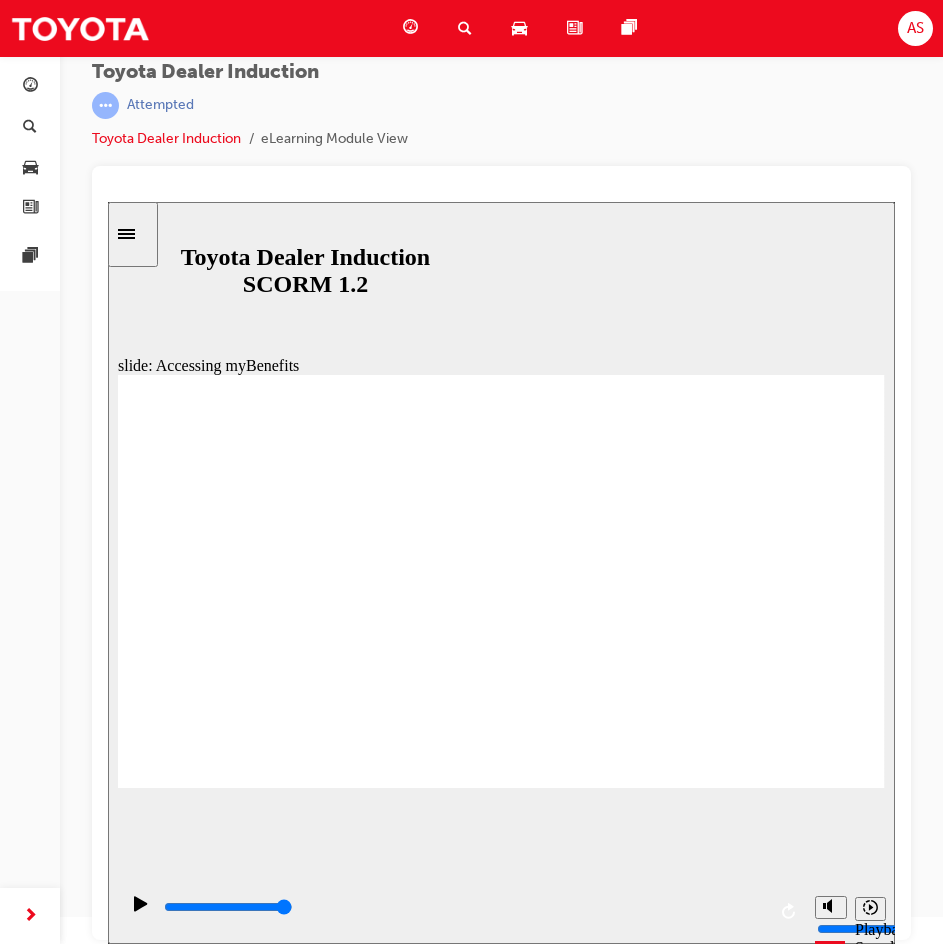 click 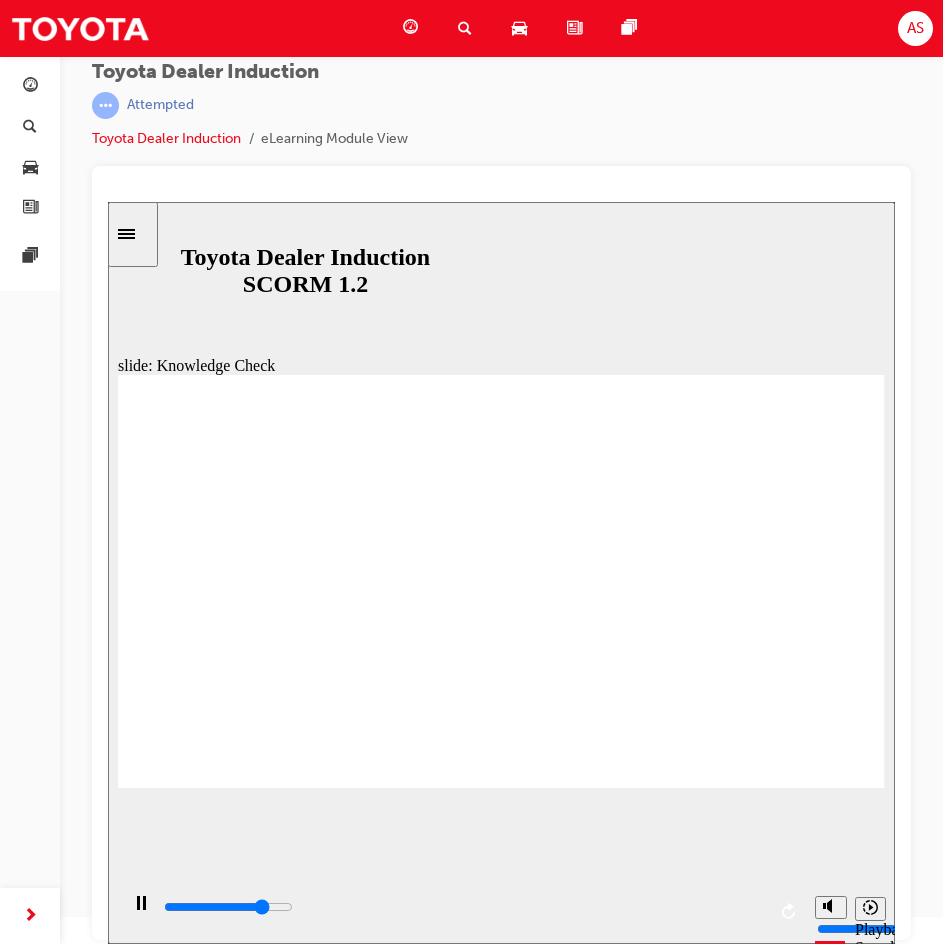 click at bounding box center [262, 1719] 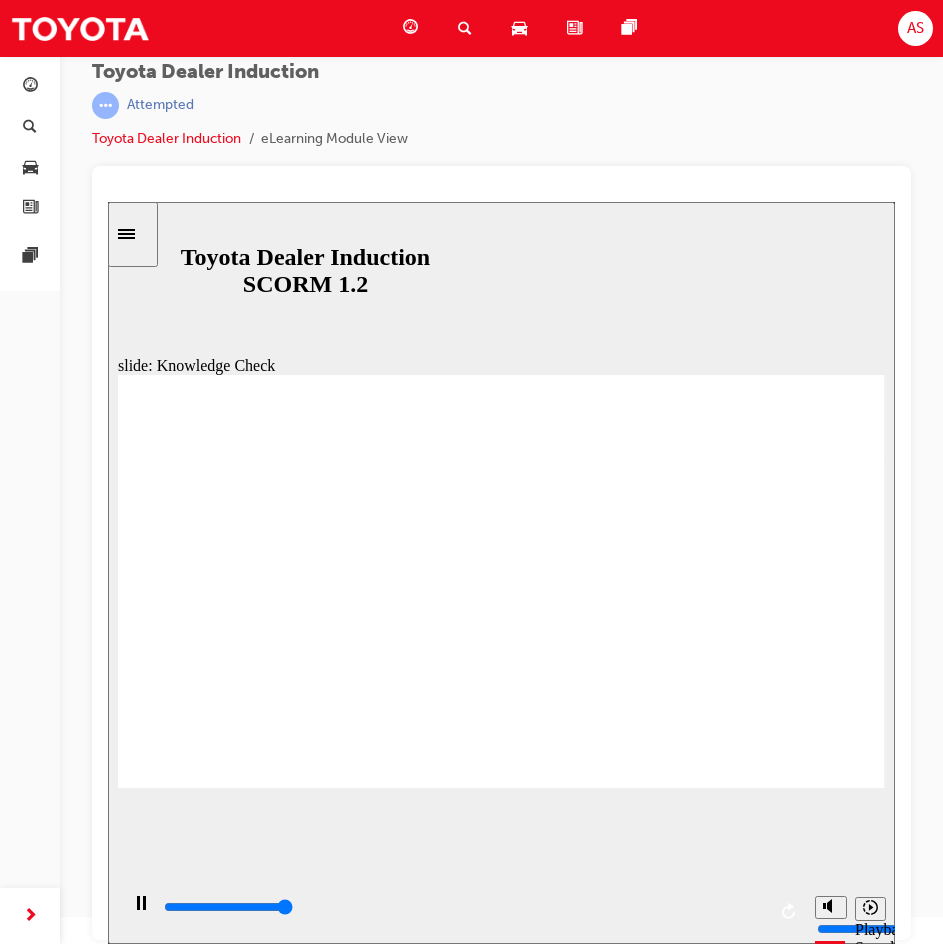 type on "5000" 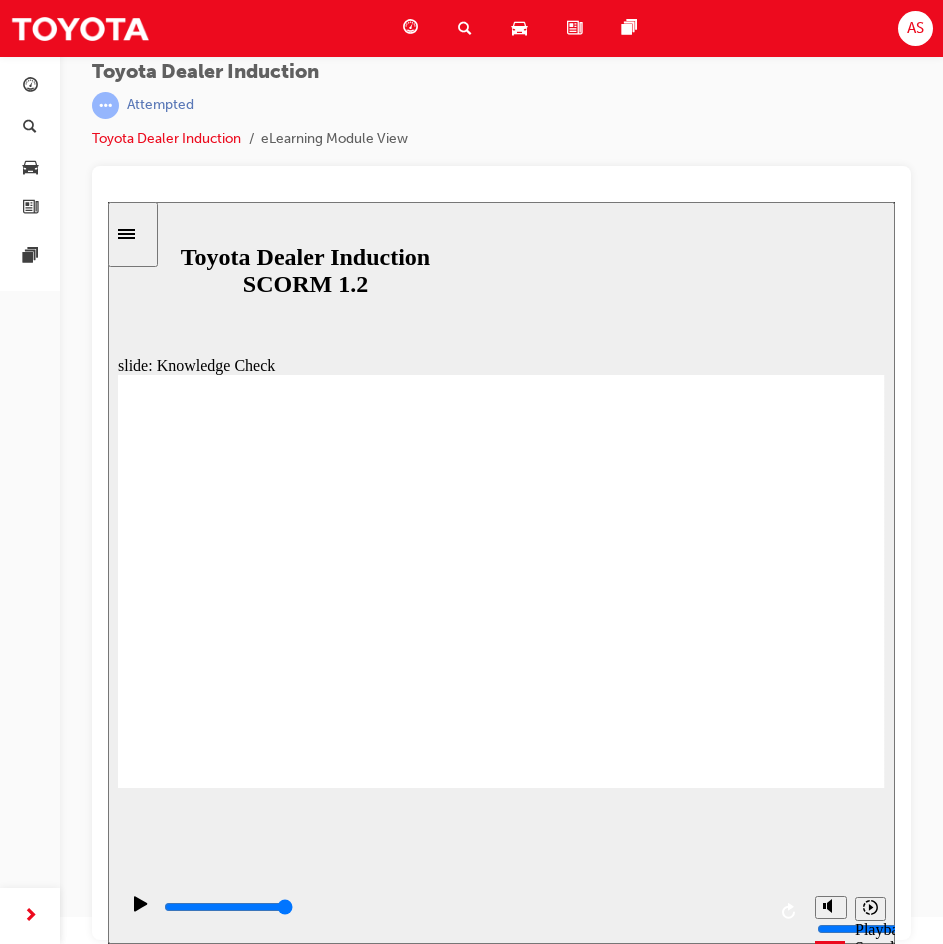 type on "c" 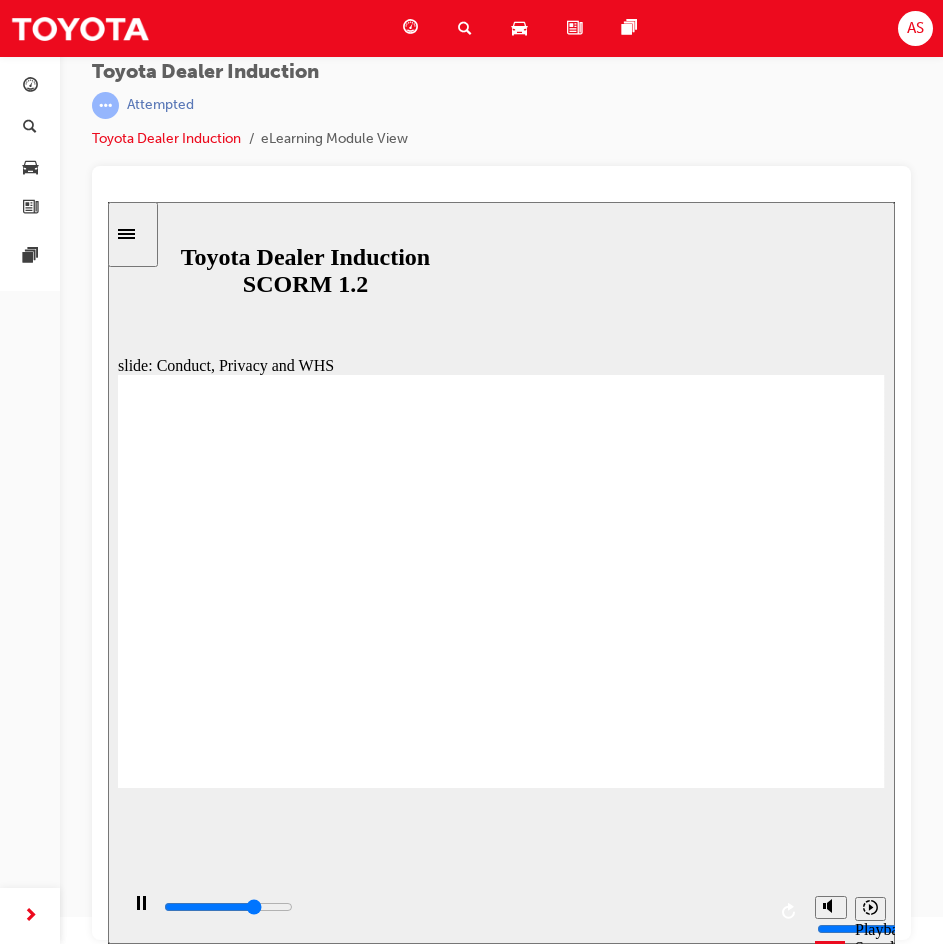 click 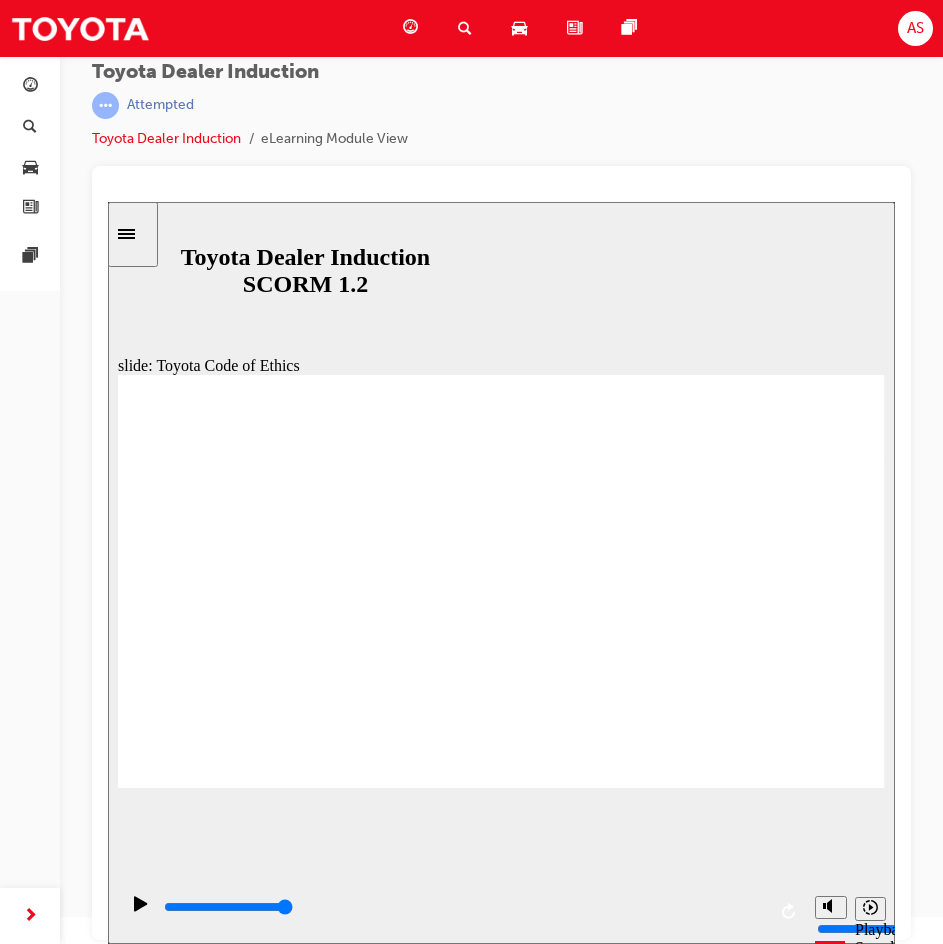 click 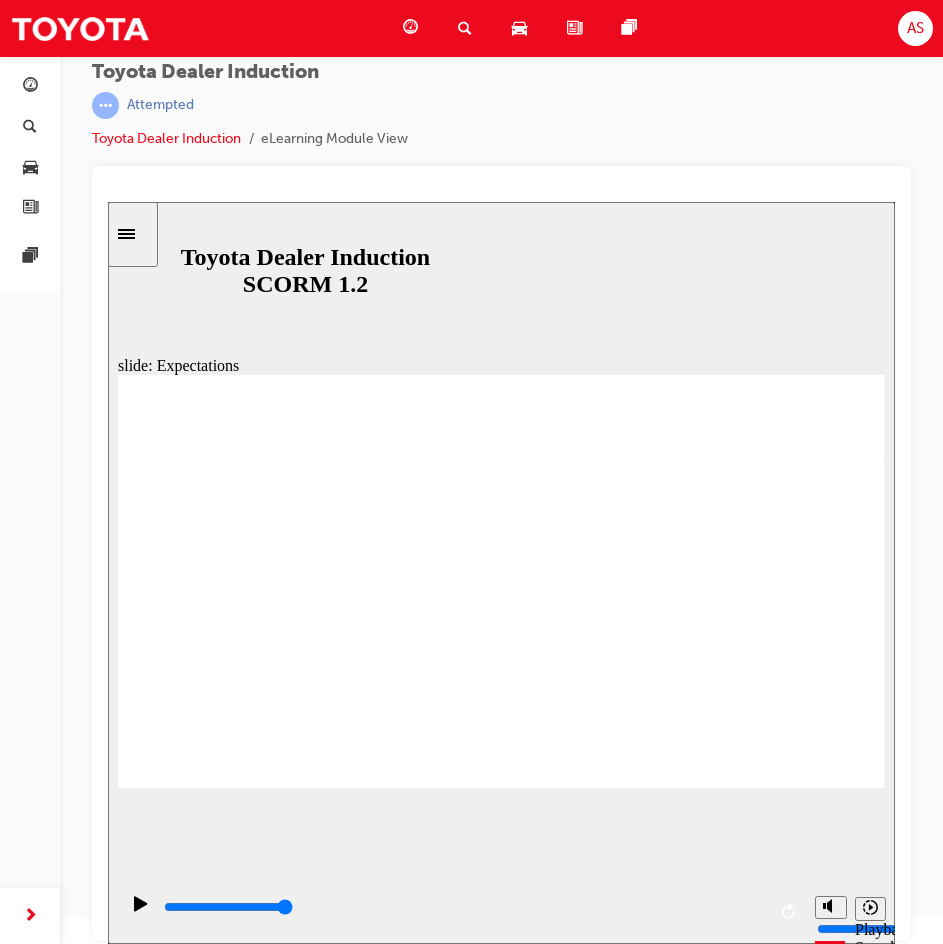click 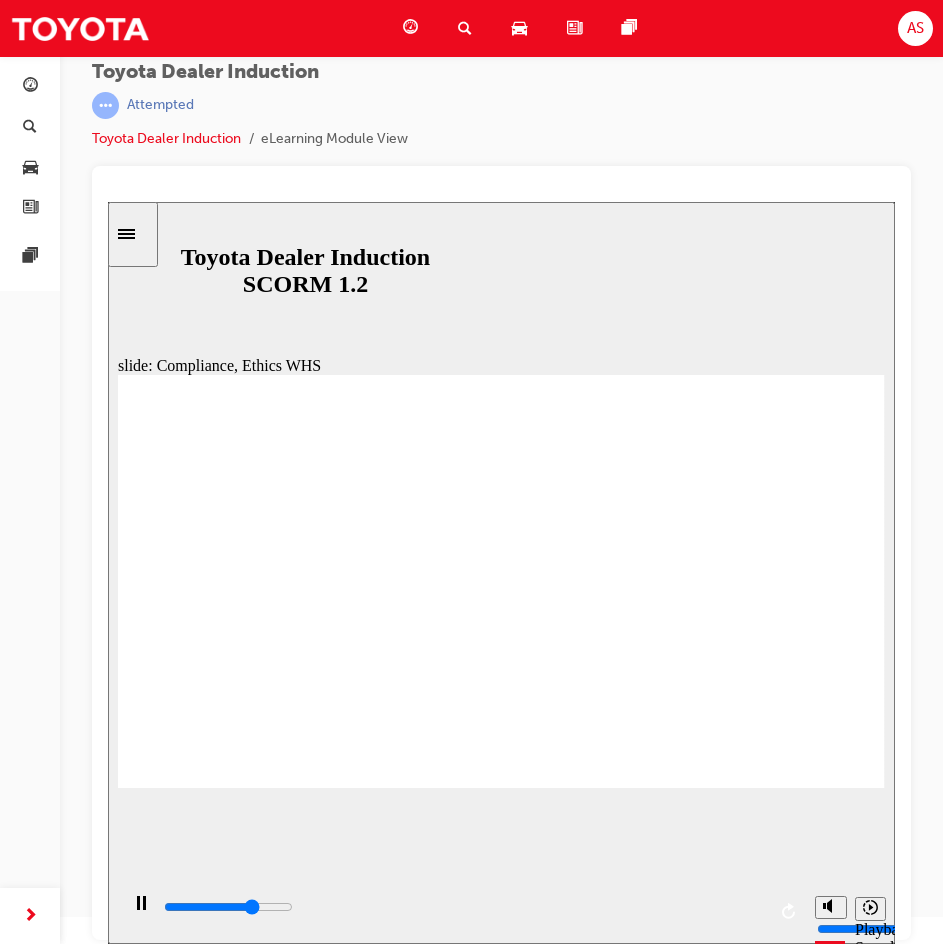 click 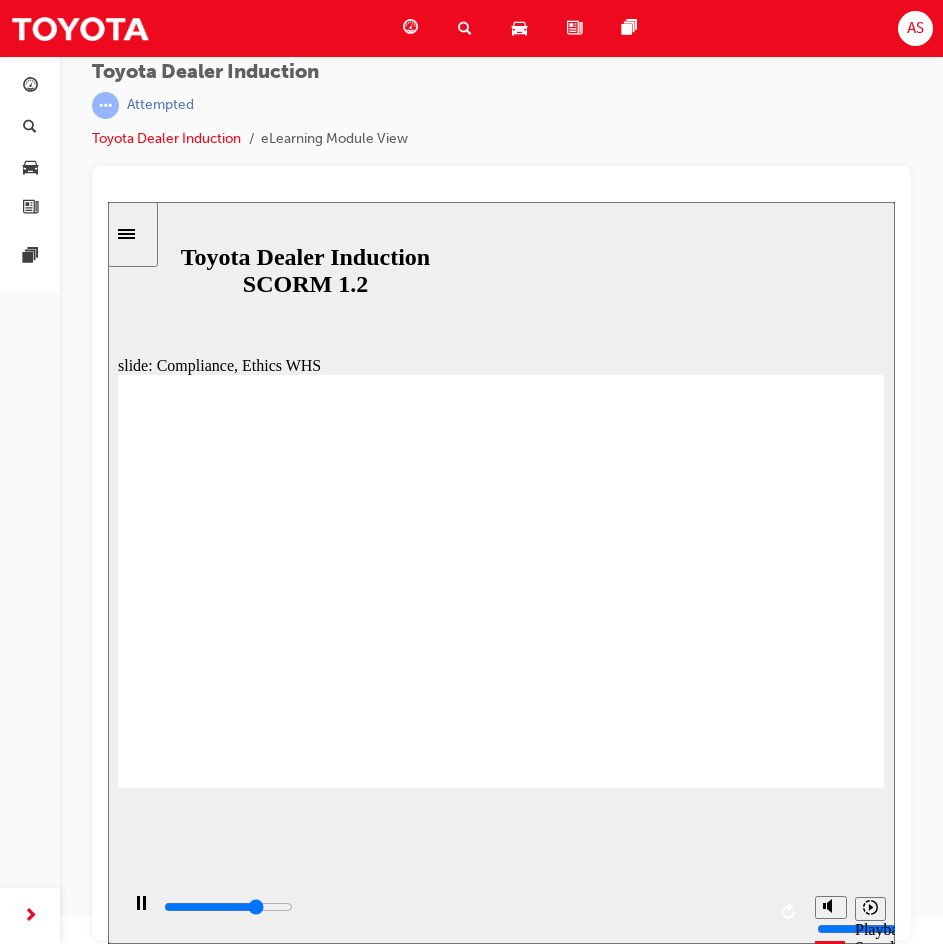 click 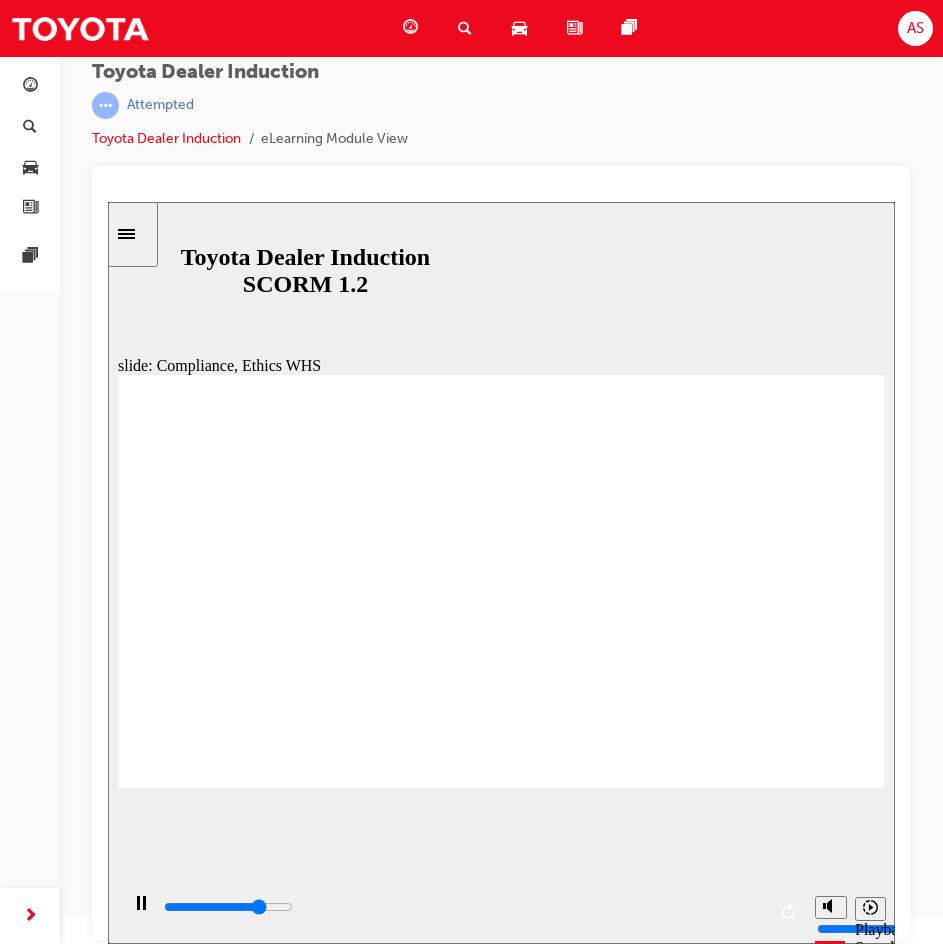 click 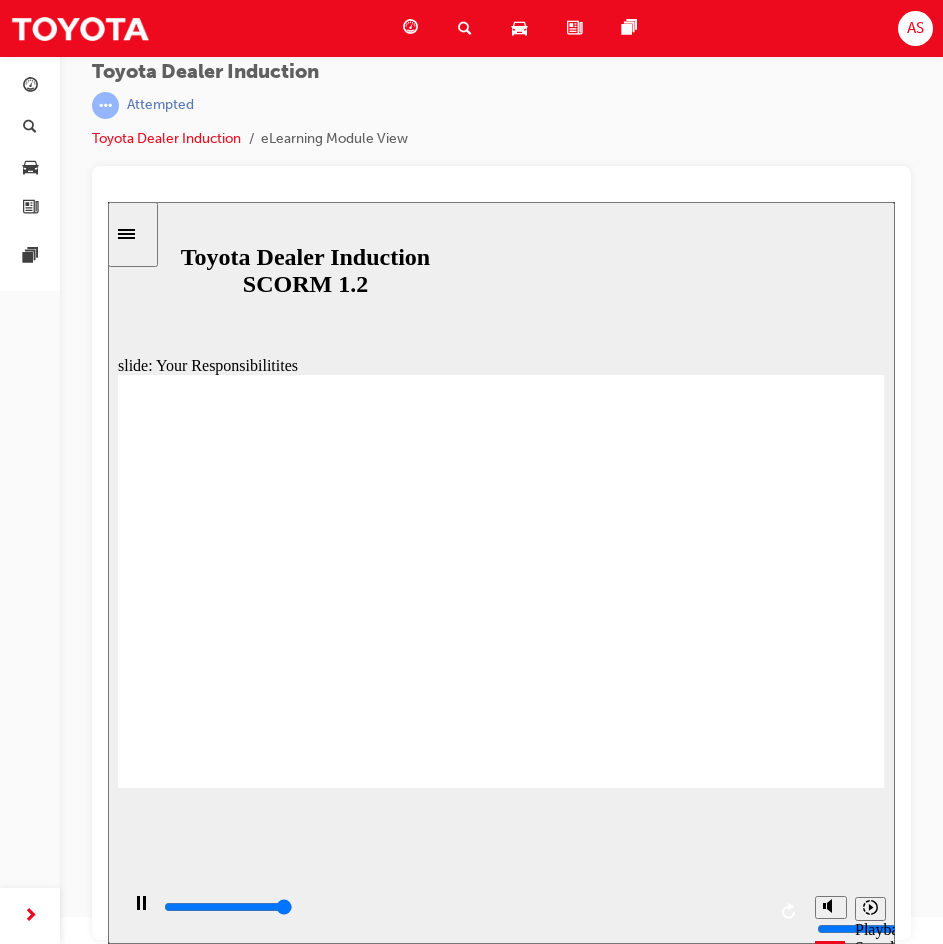 type on "8400" 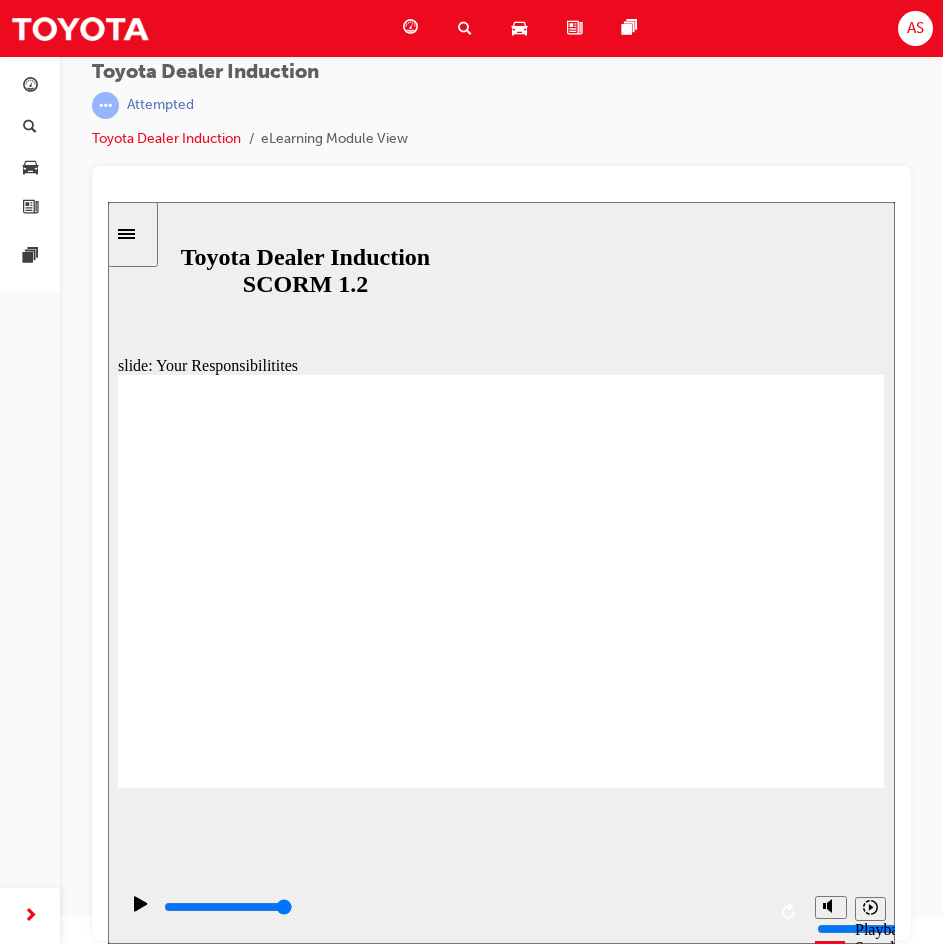 checkbox on "true" 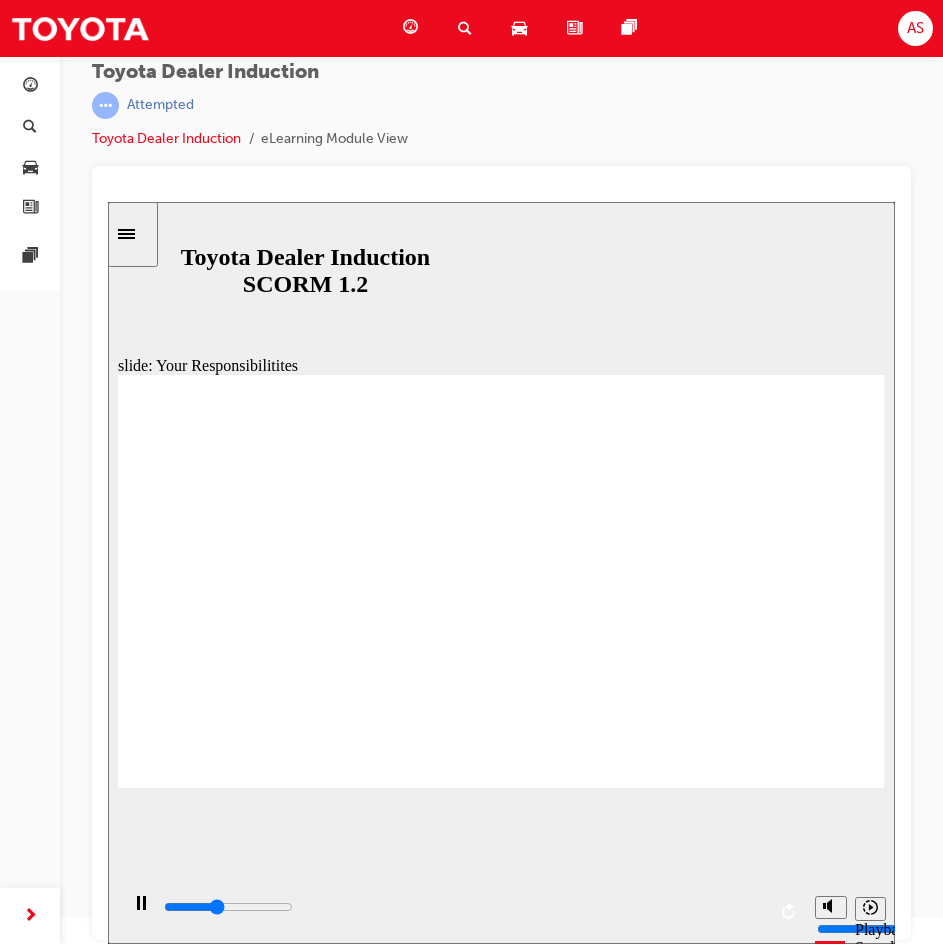 click at bounding box center [501, 1798] 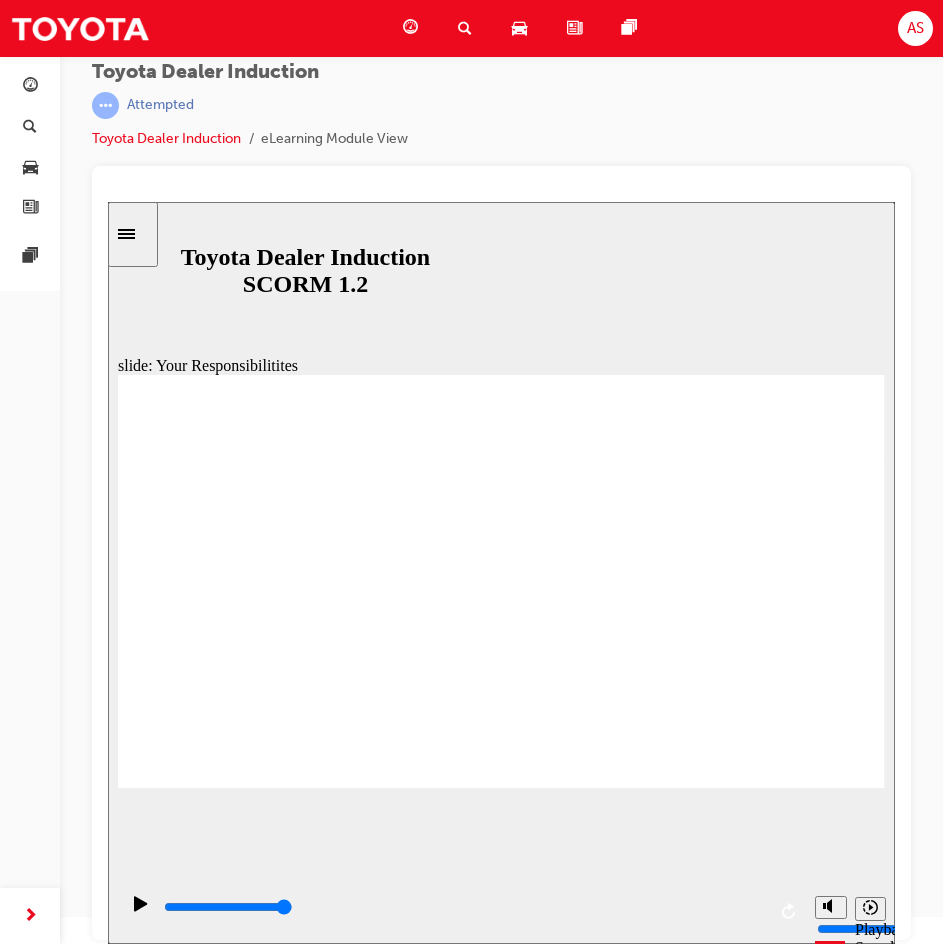 click 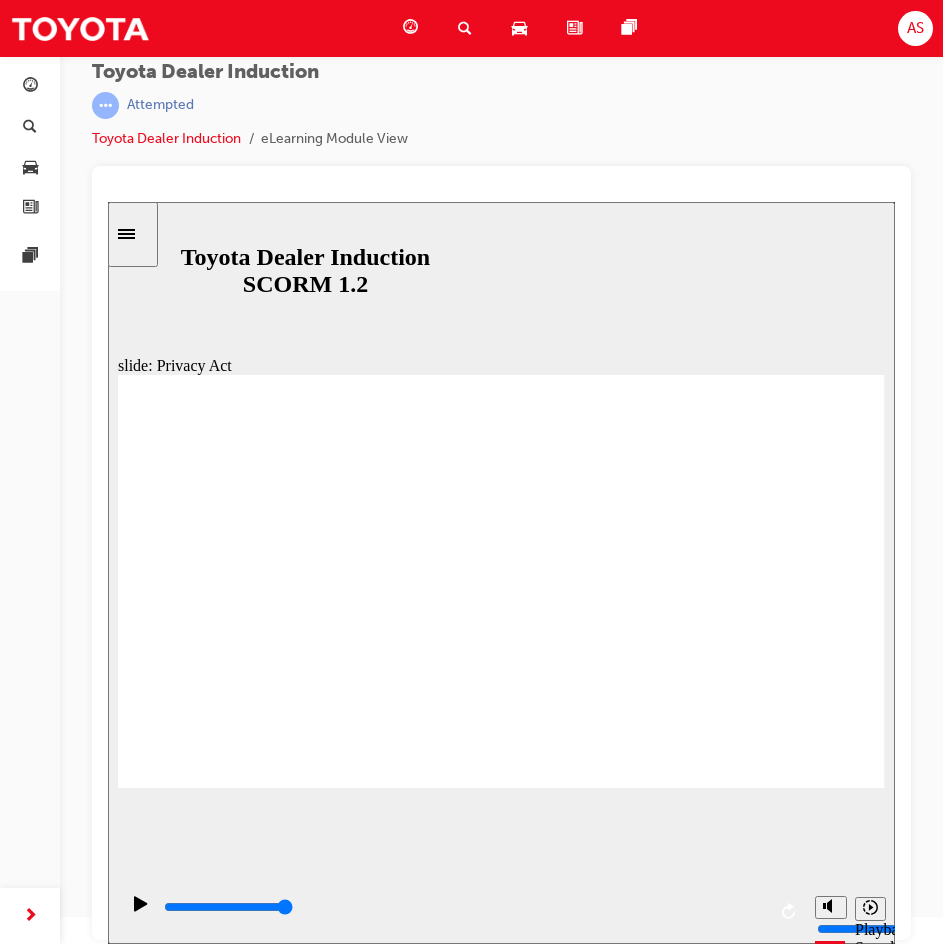 click 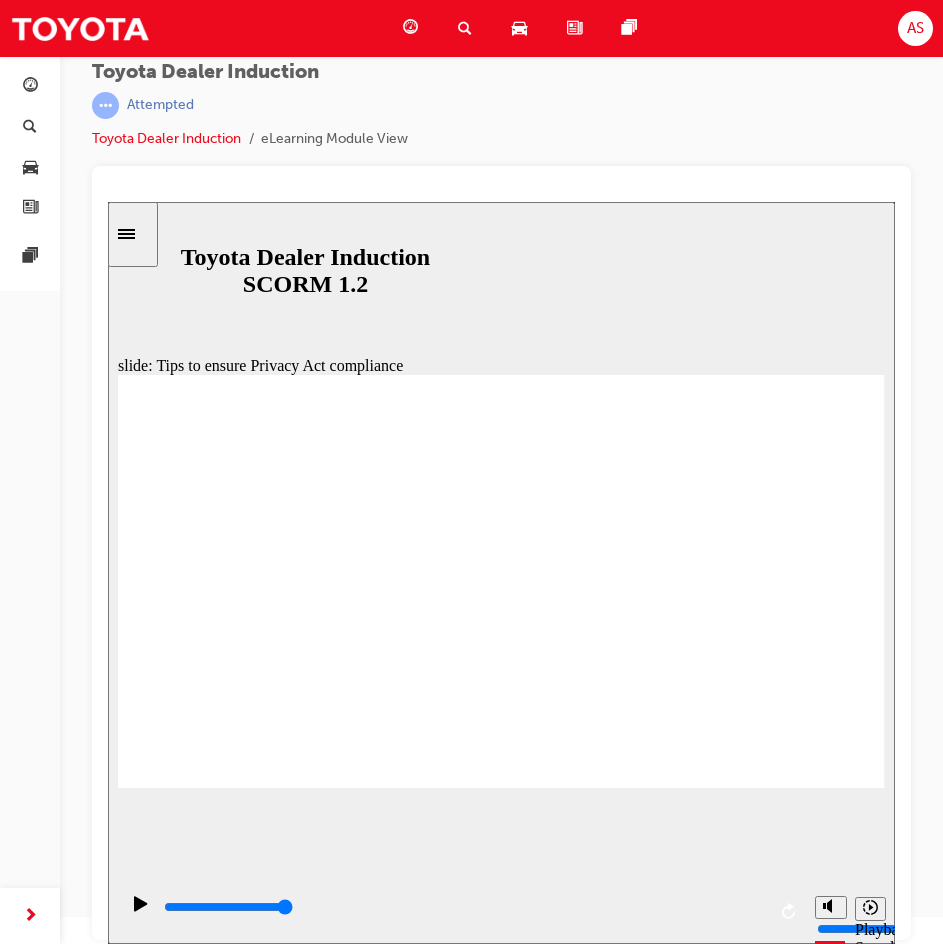 click 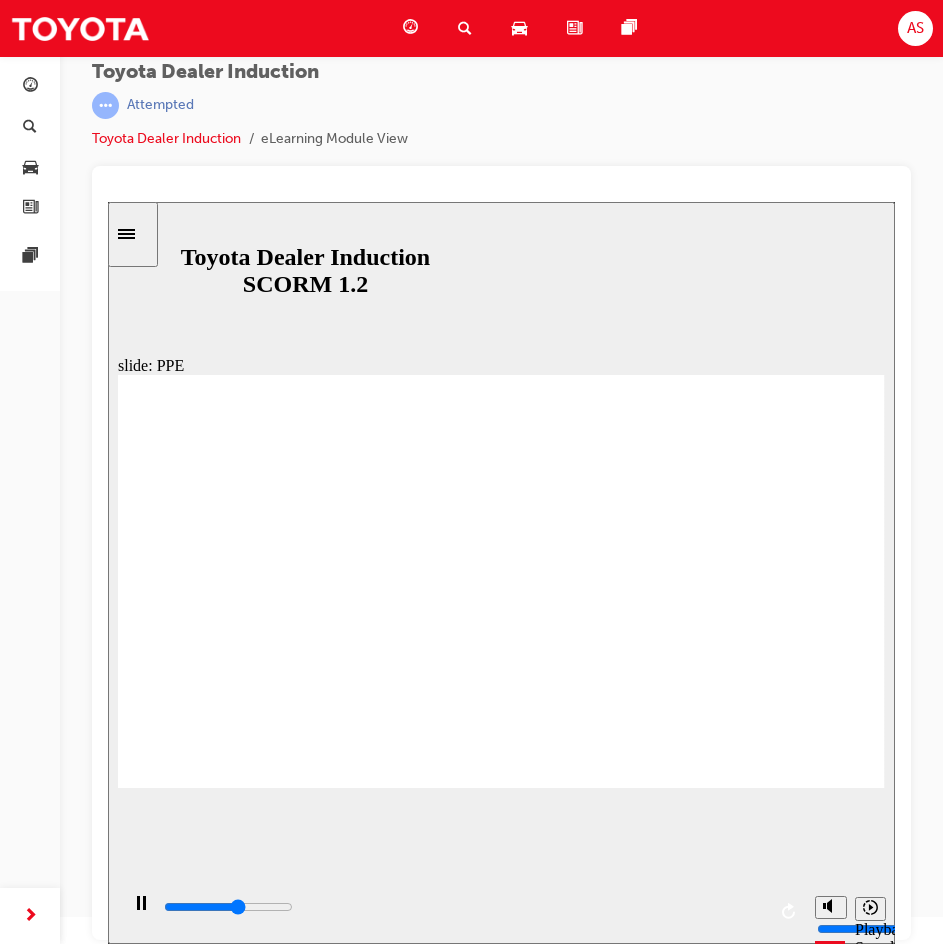 click 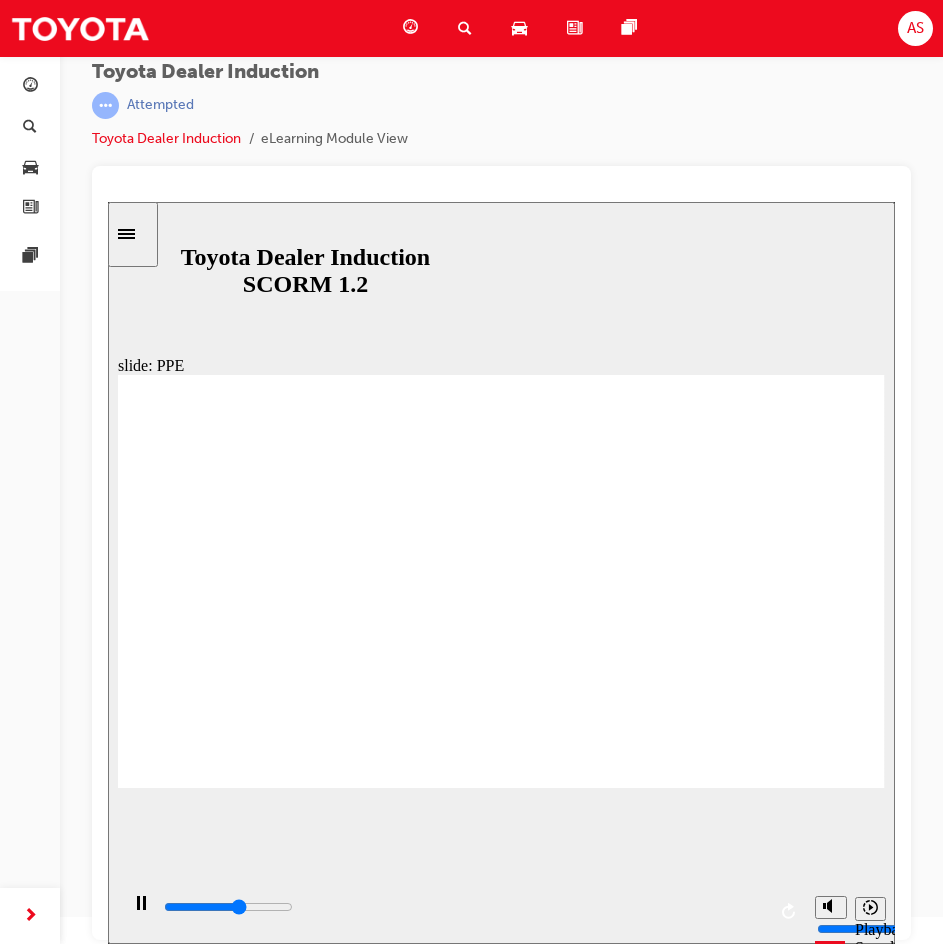 click 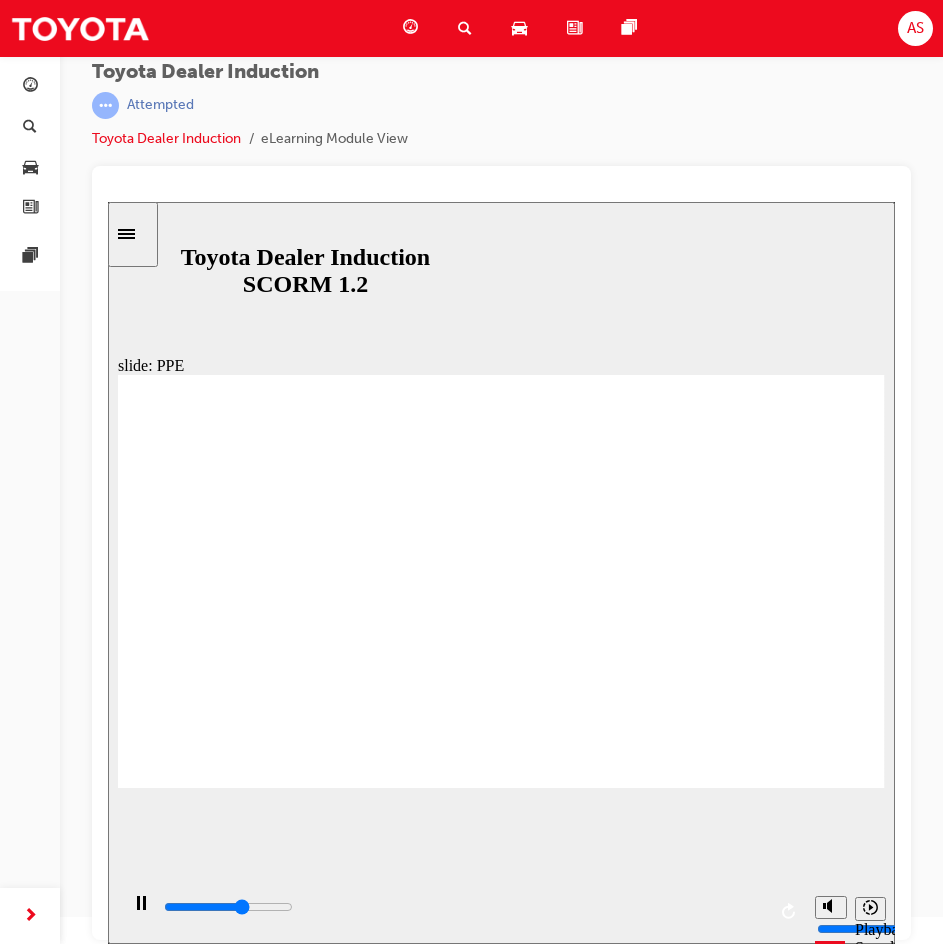 click 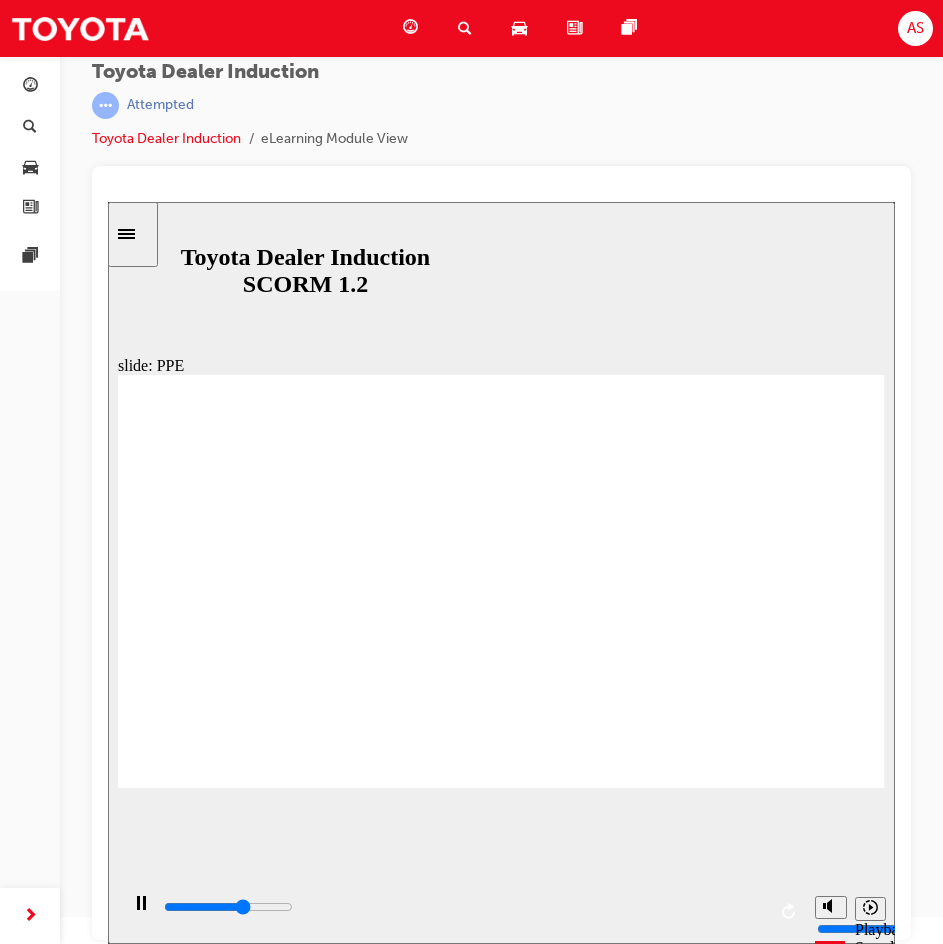 click 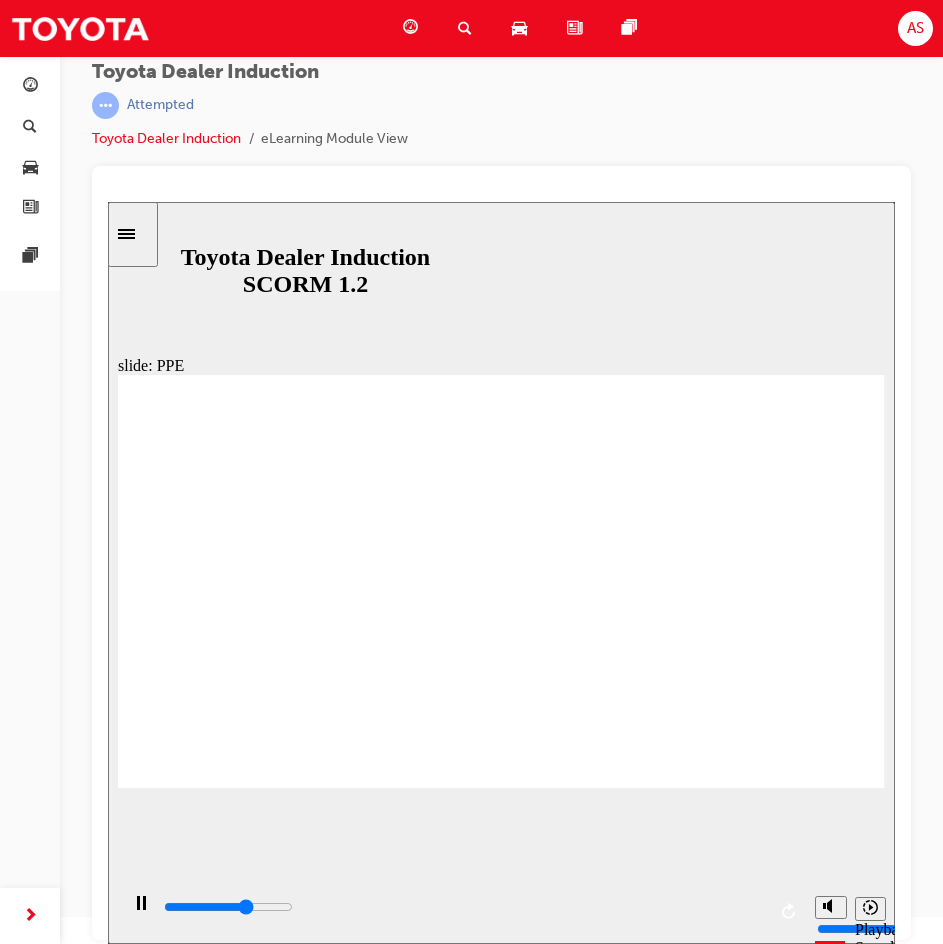 click 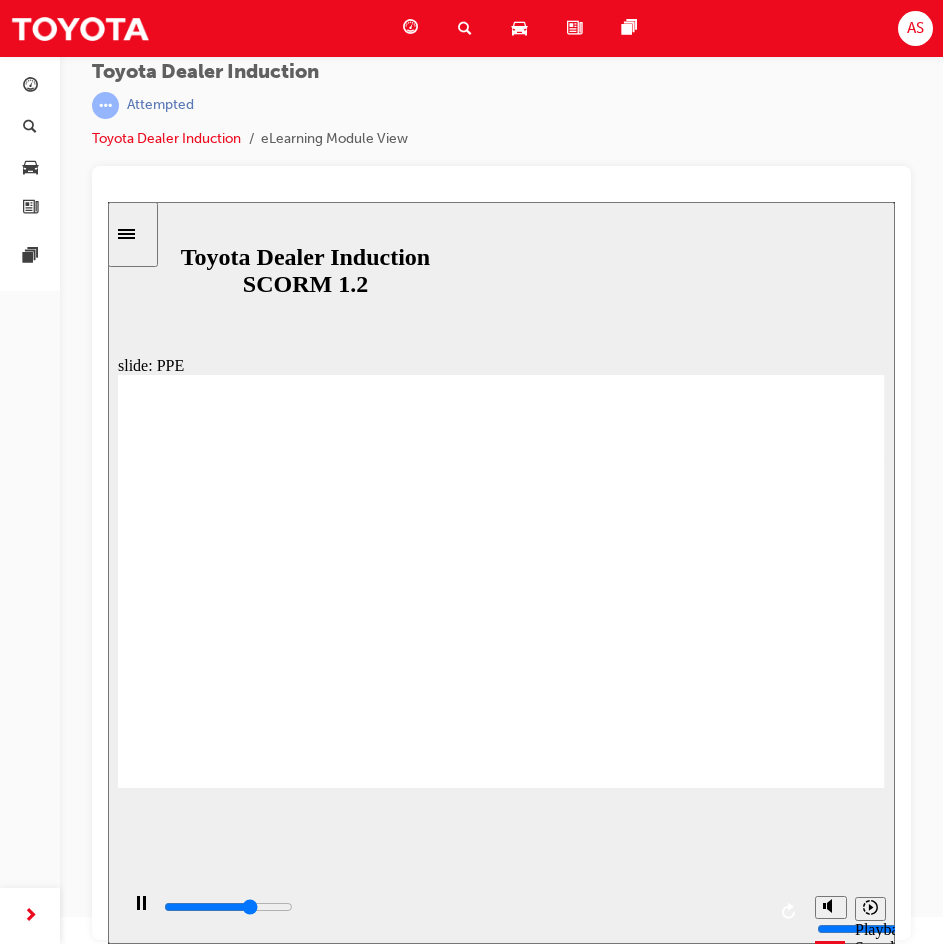 click 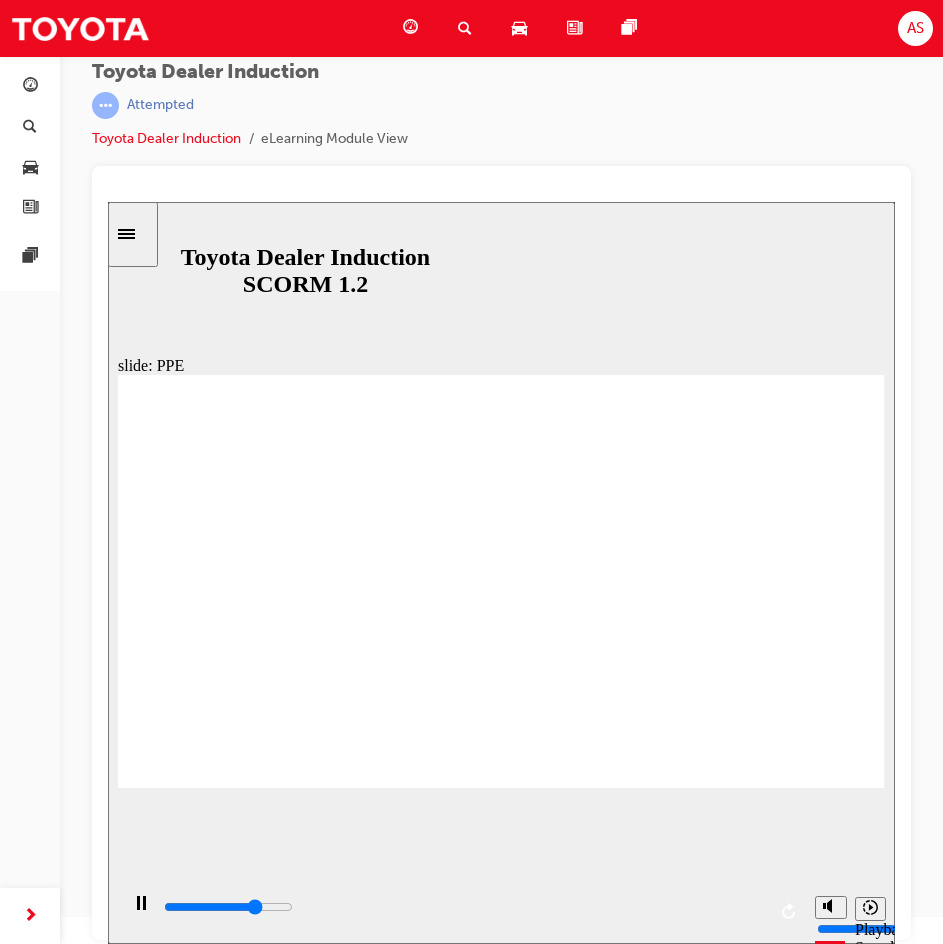 click 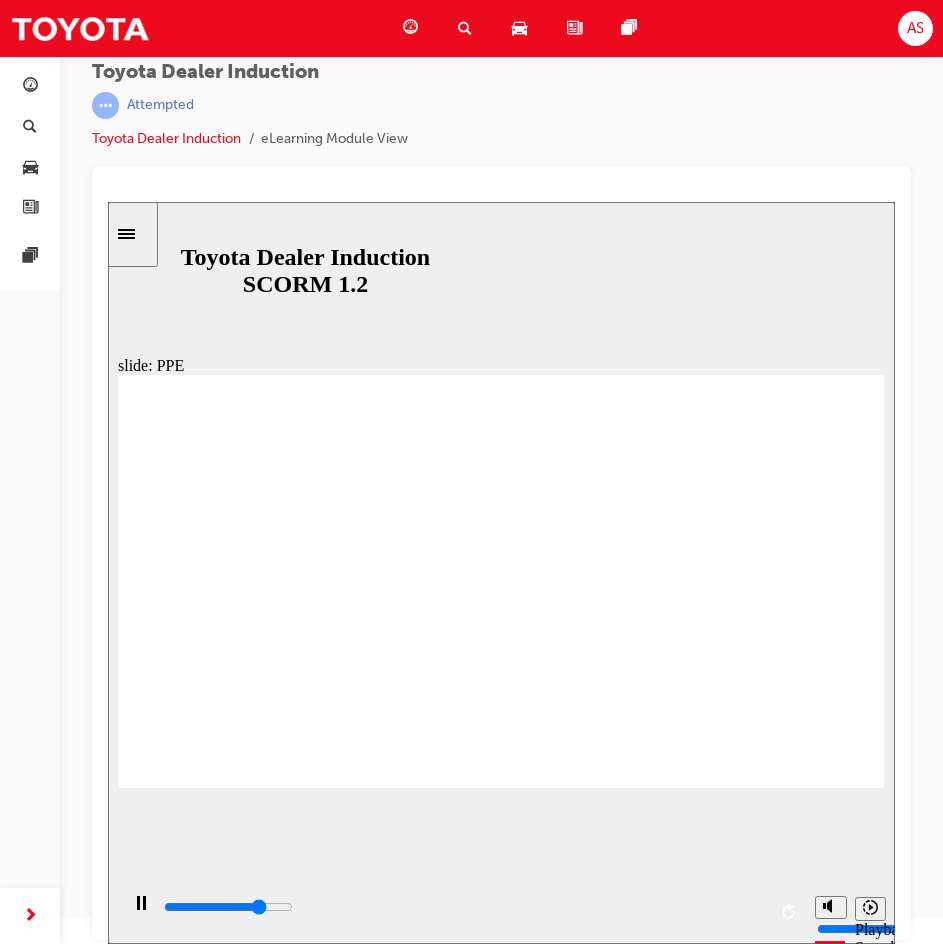 click 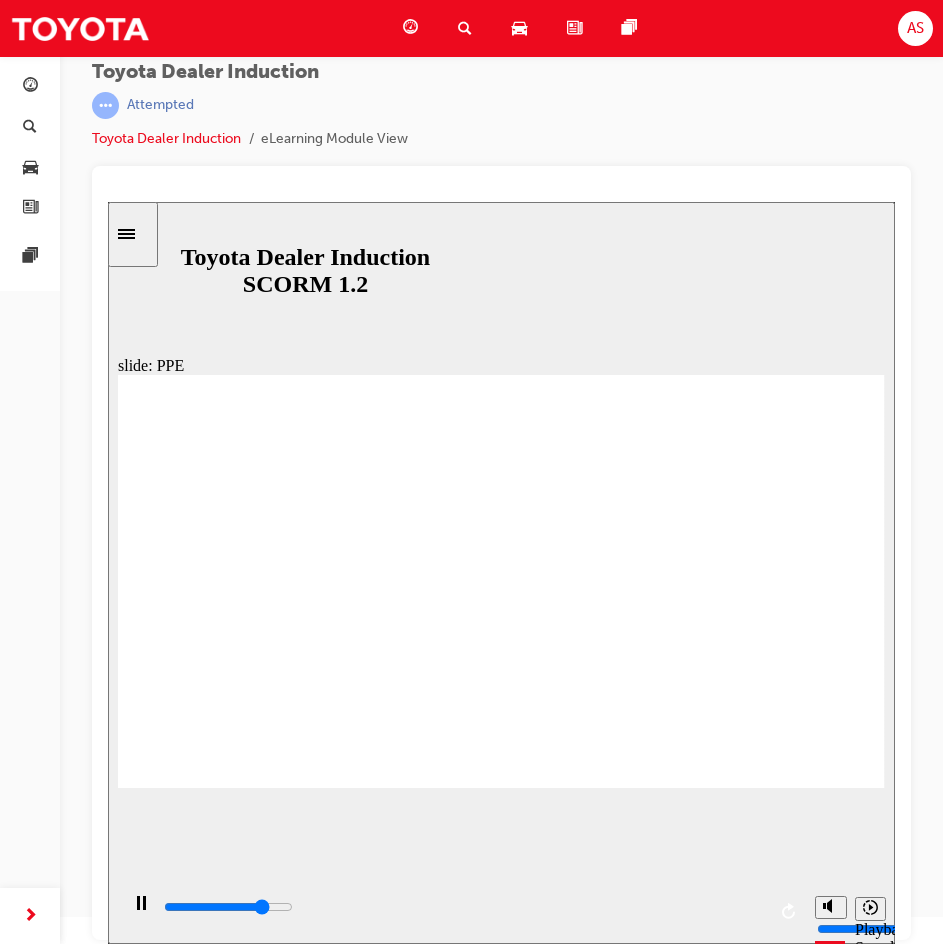 click 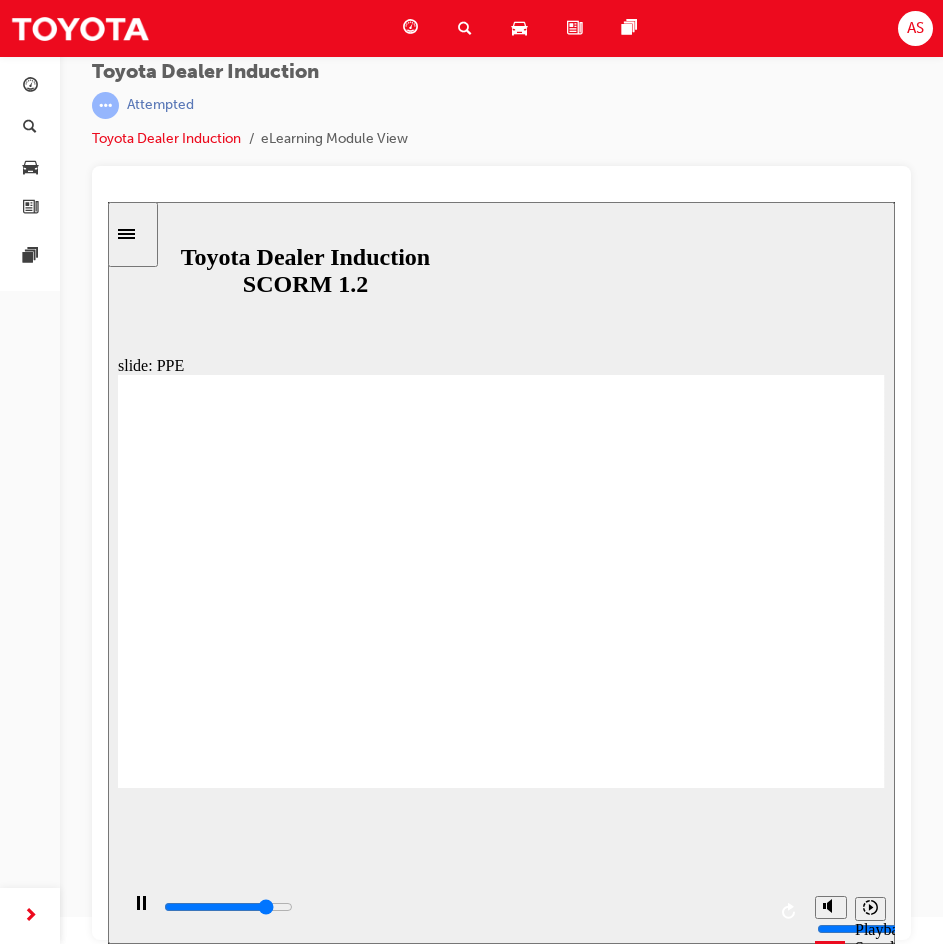 click 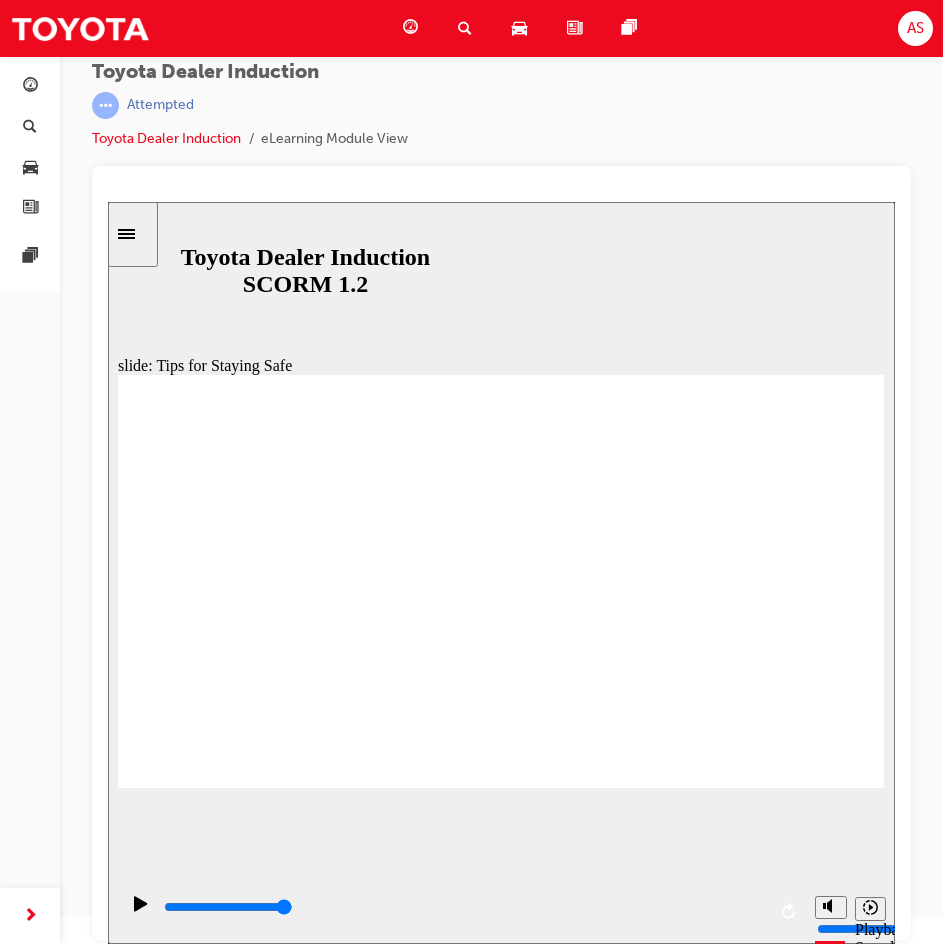 click 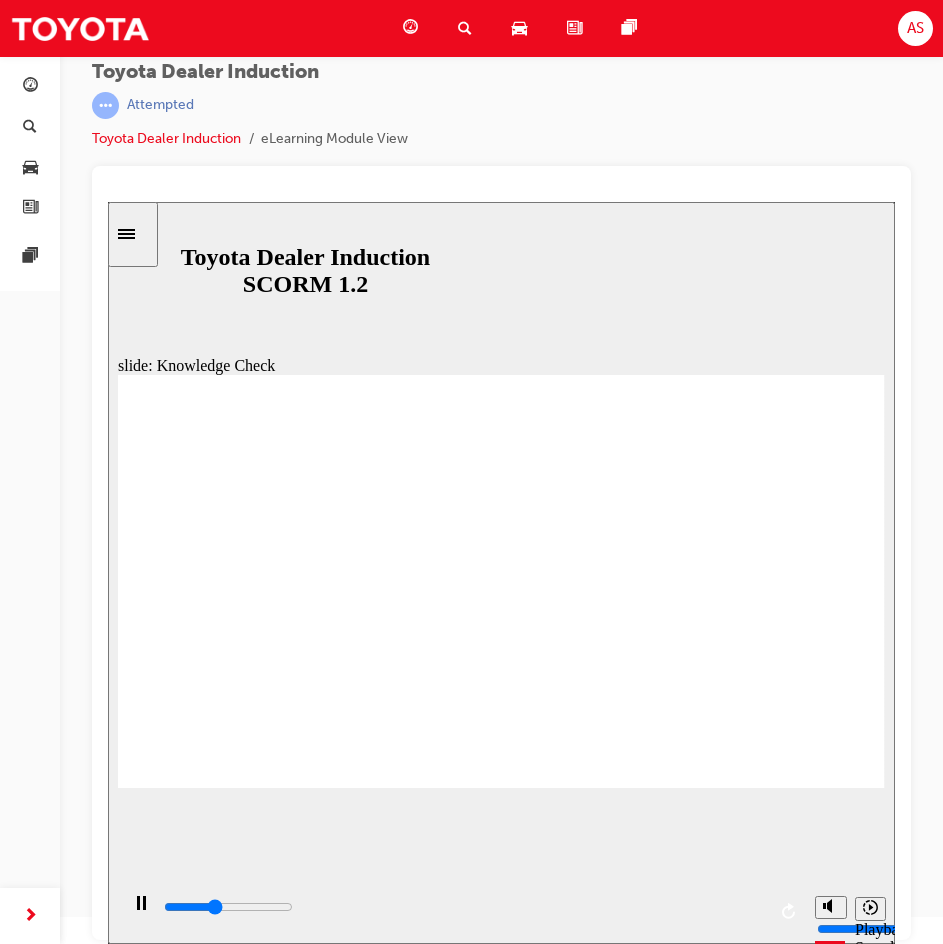 type on "2000" 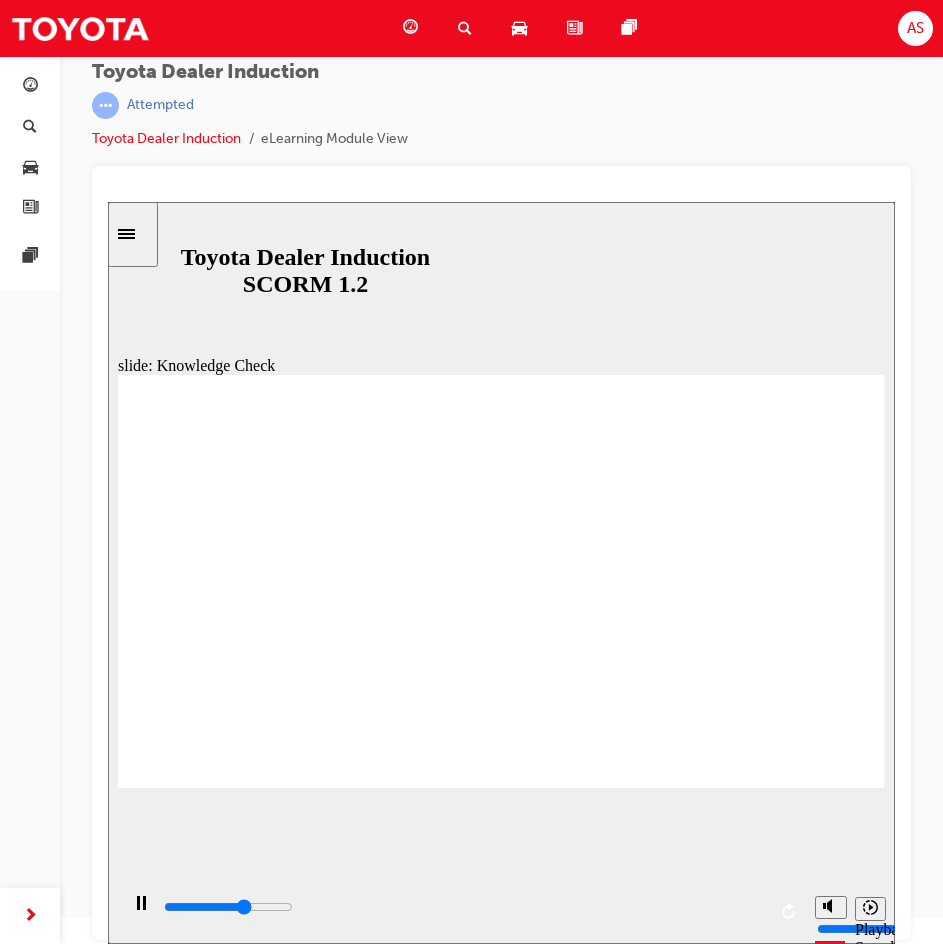scroll, scrollTop: 27, scrollLeft: 0, axis: vertical 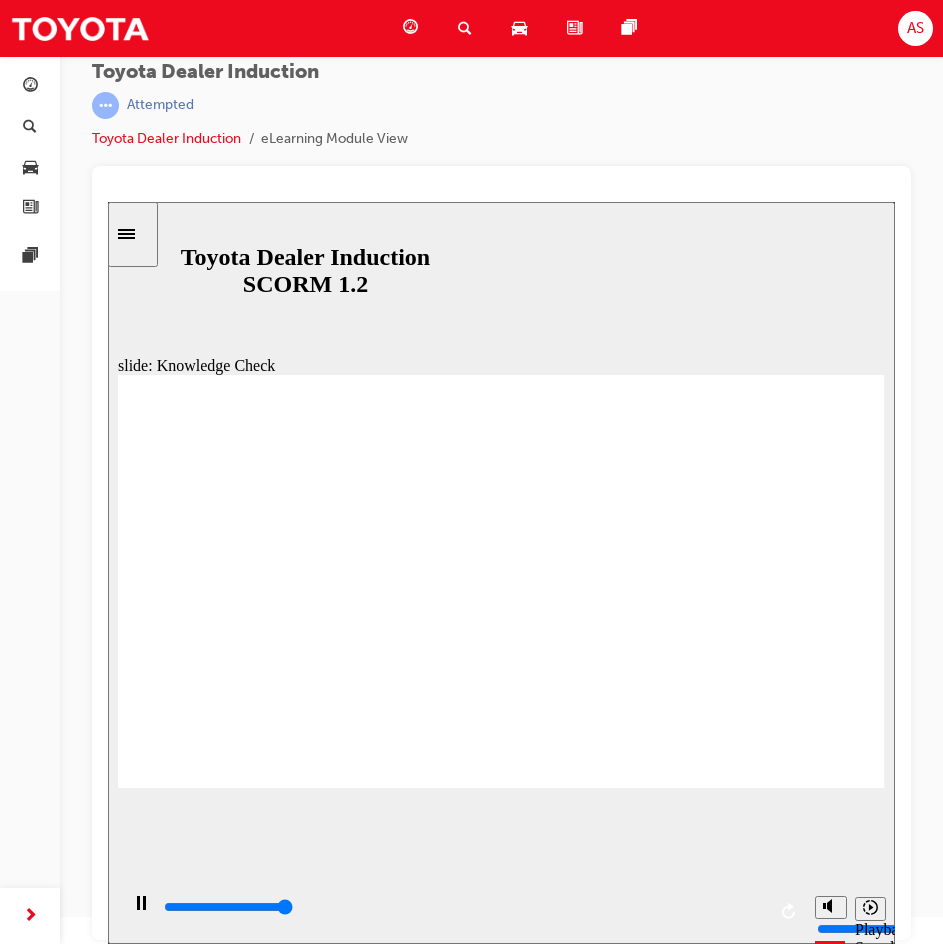 type on "5000" 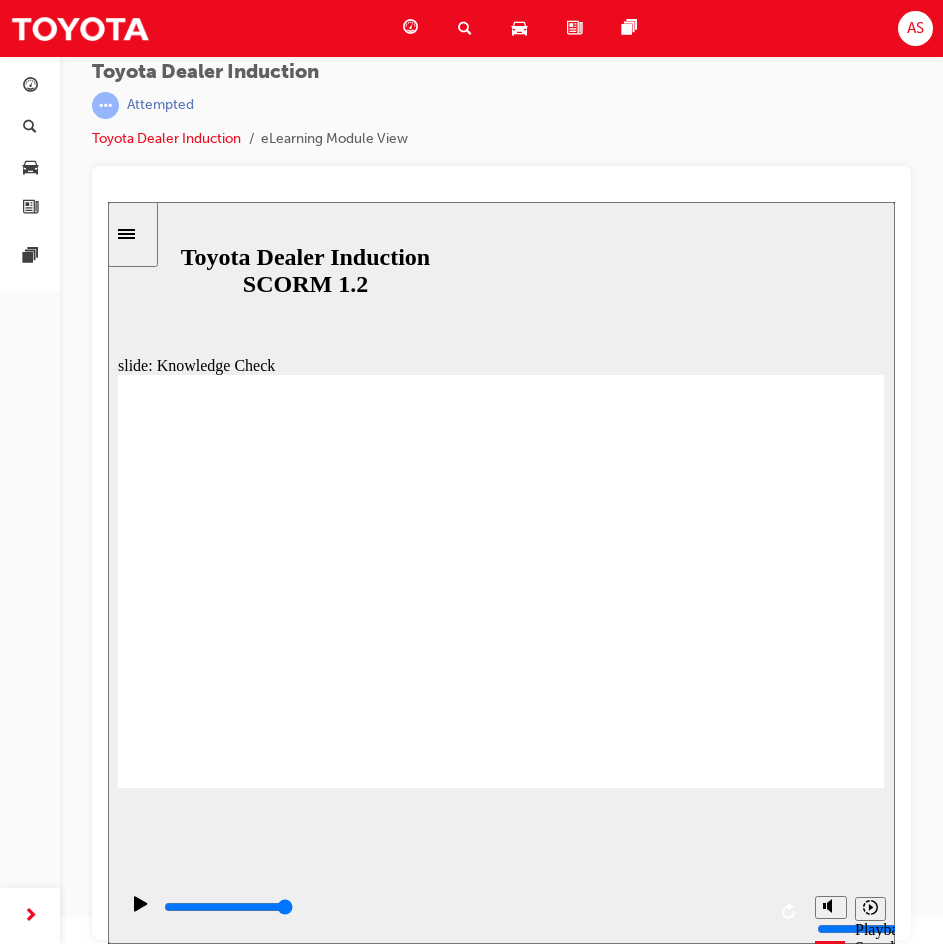 checkbox on "true" 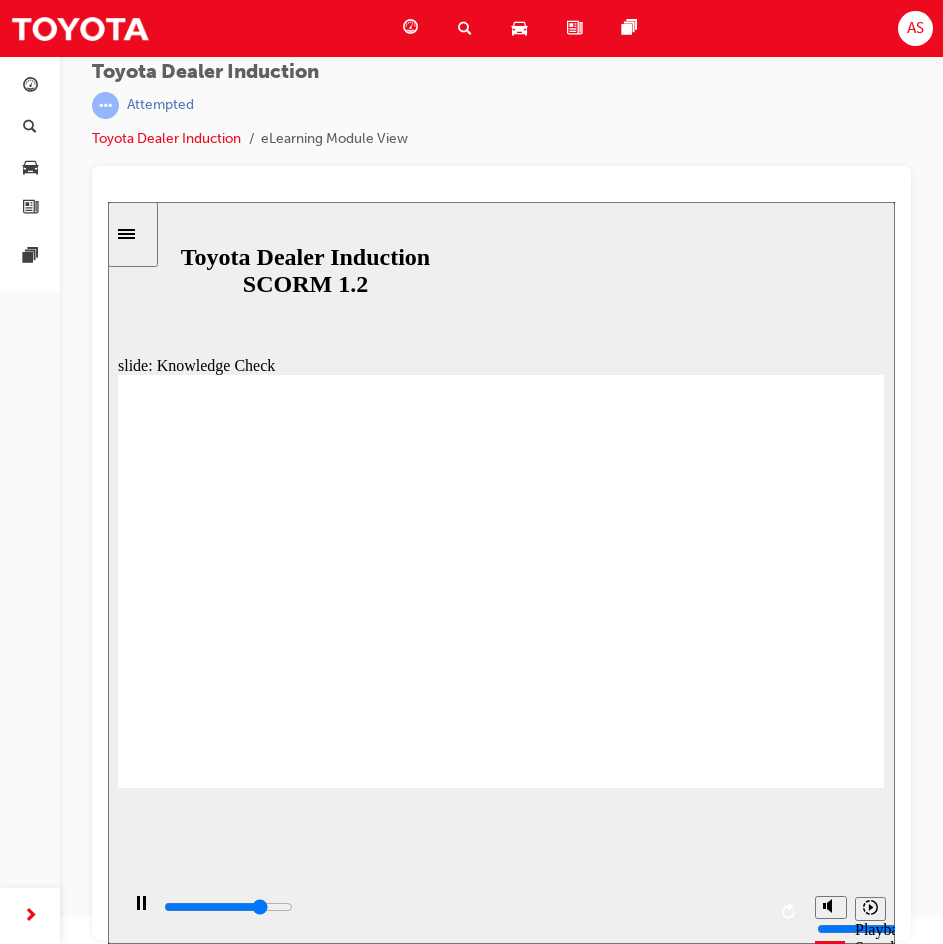 type on "3900" 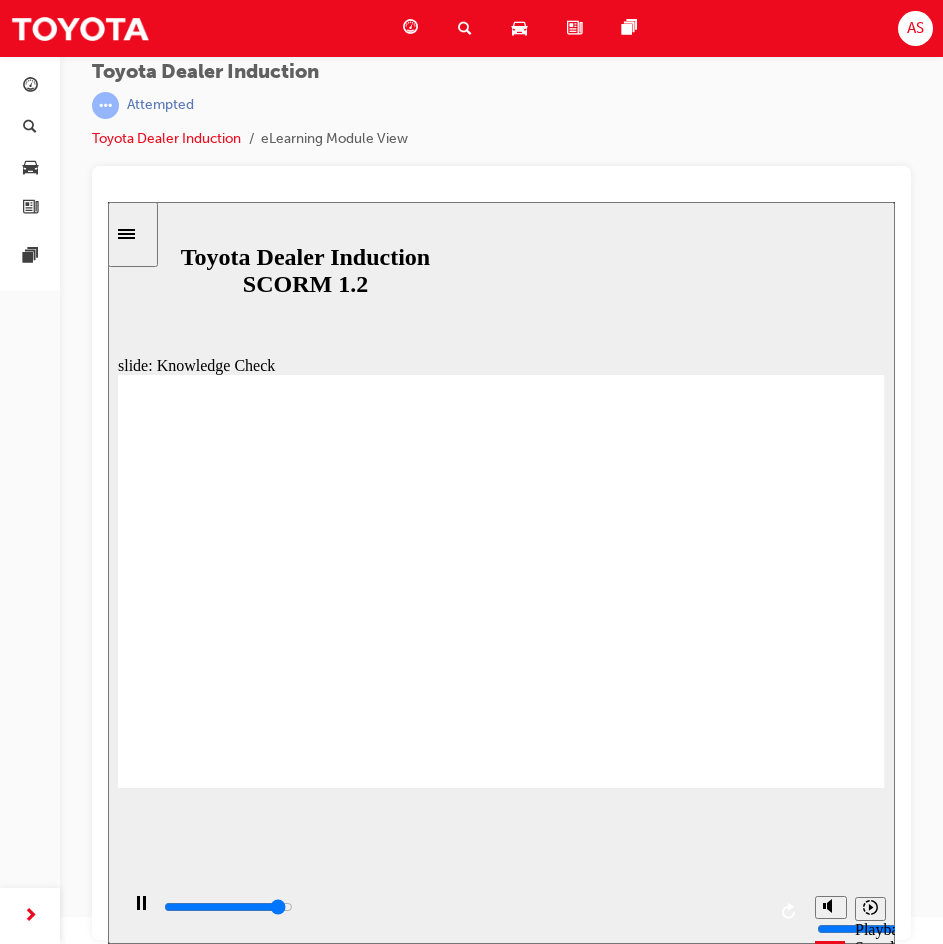 click 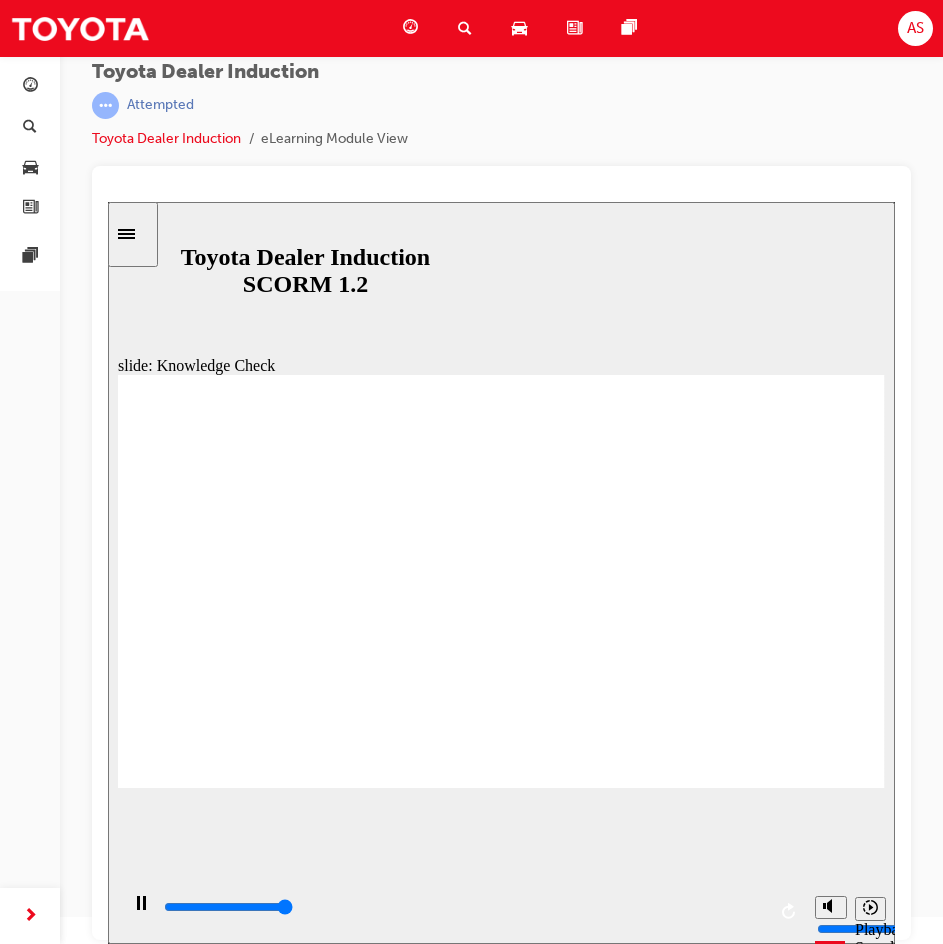type on "5000" 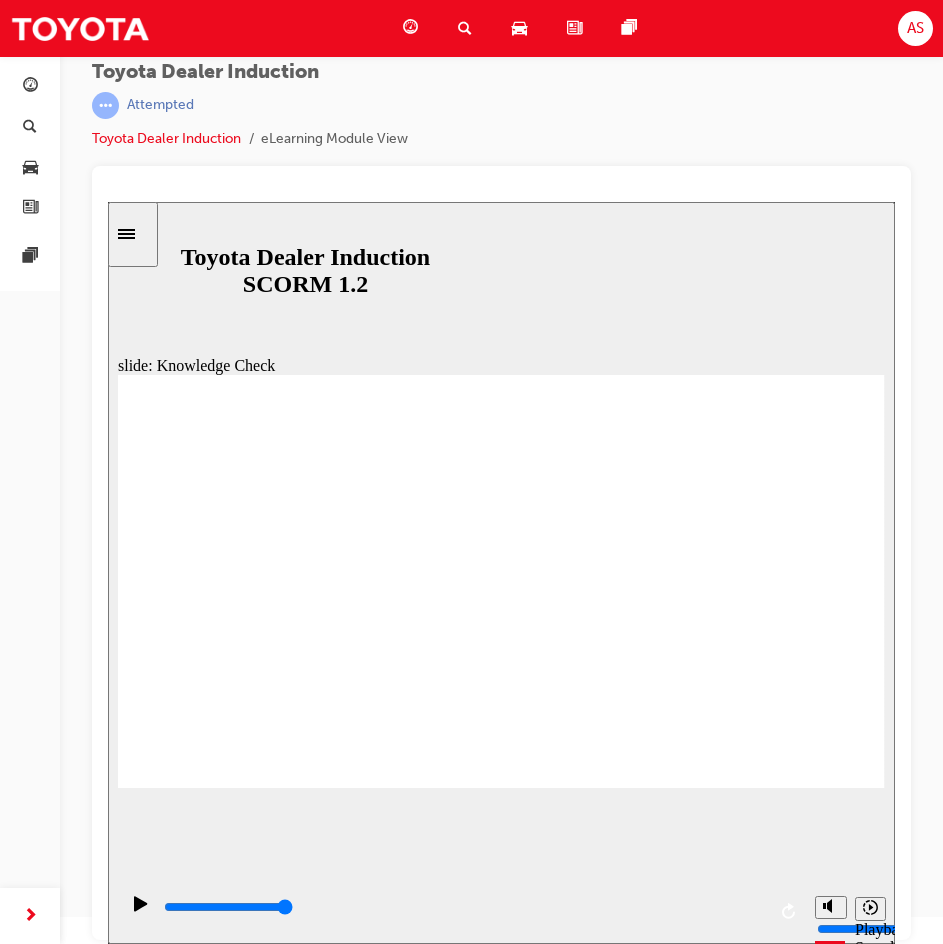 checkbox on "true" 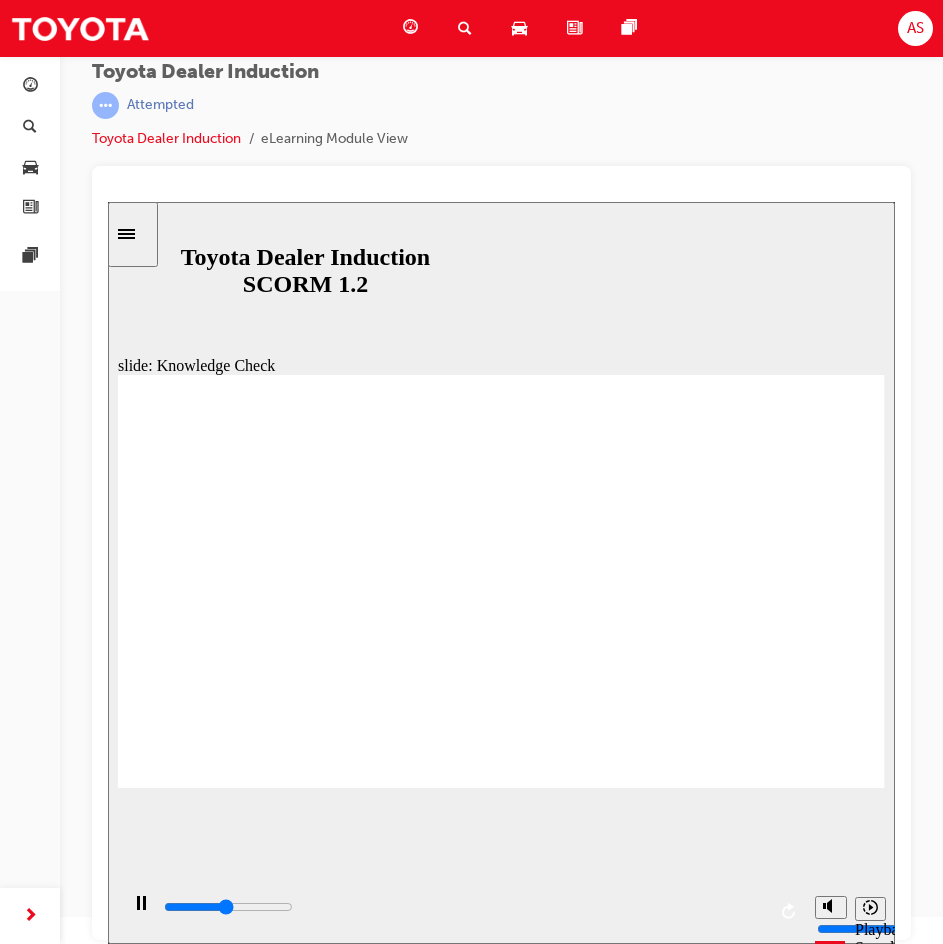type on "2500" 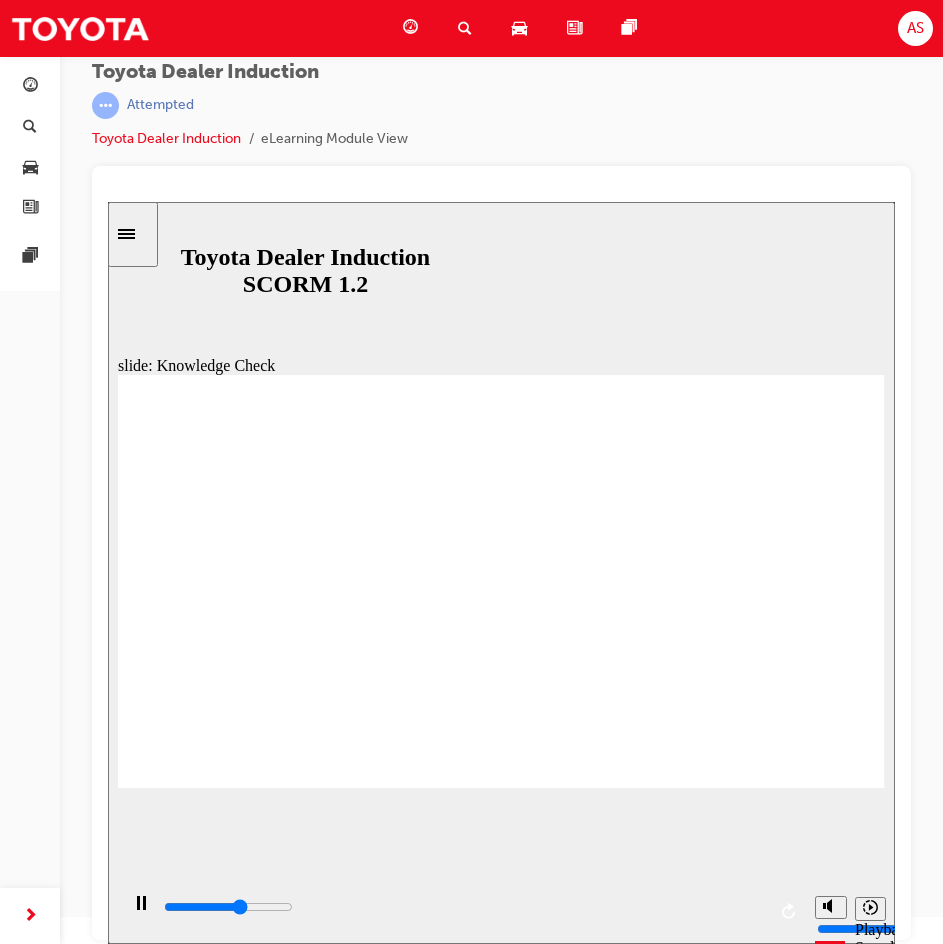 type on "3000" 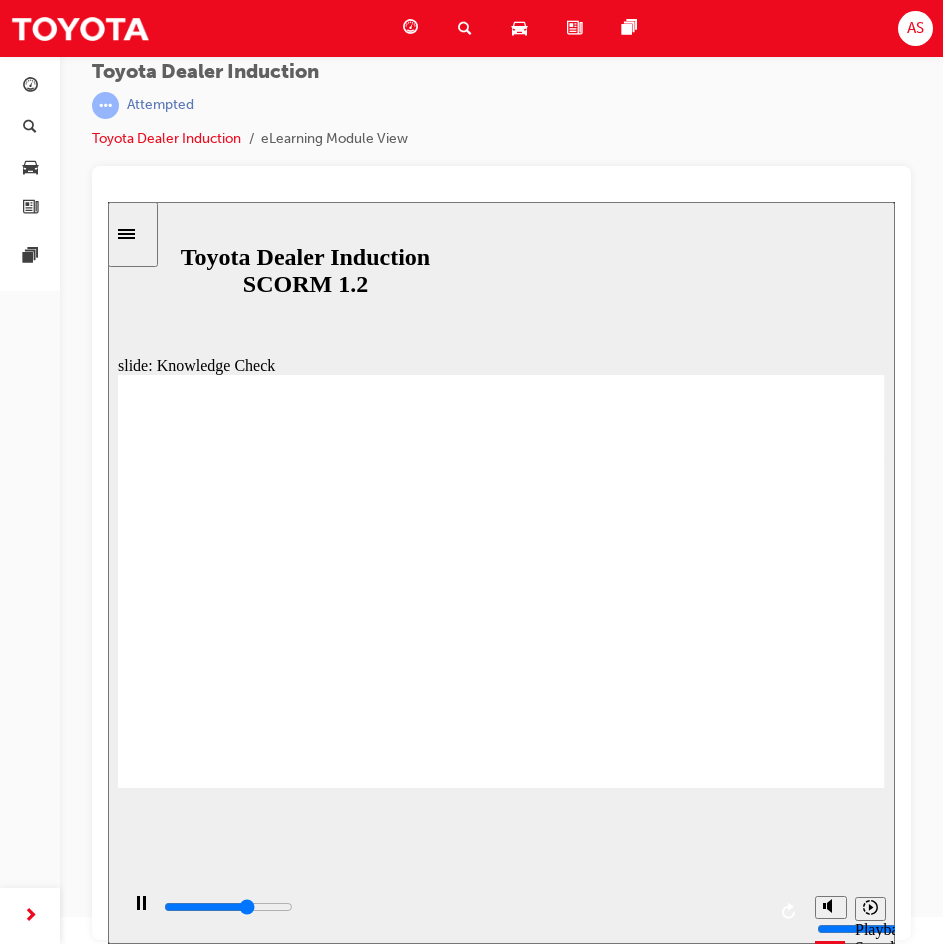 type on "3400" 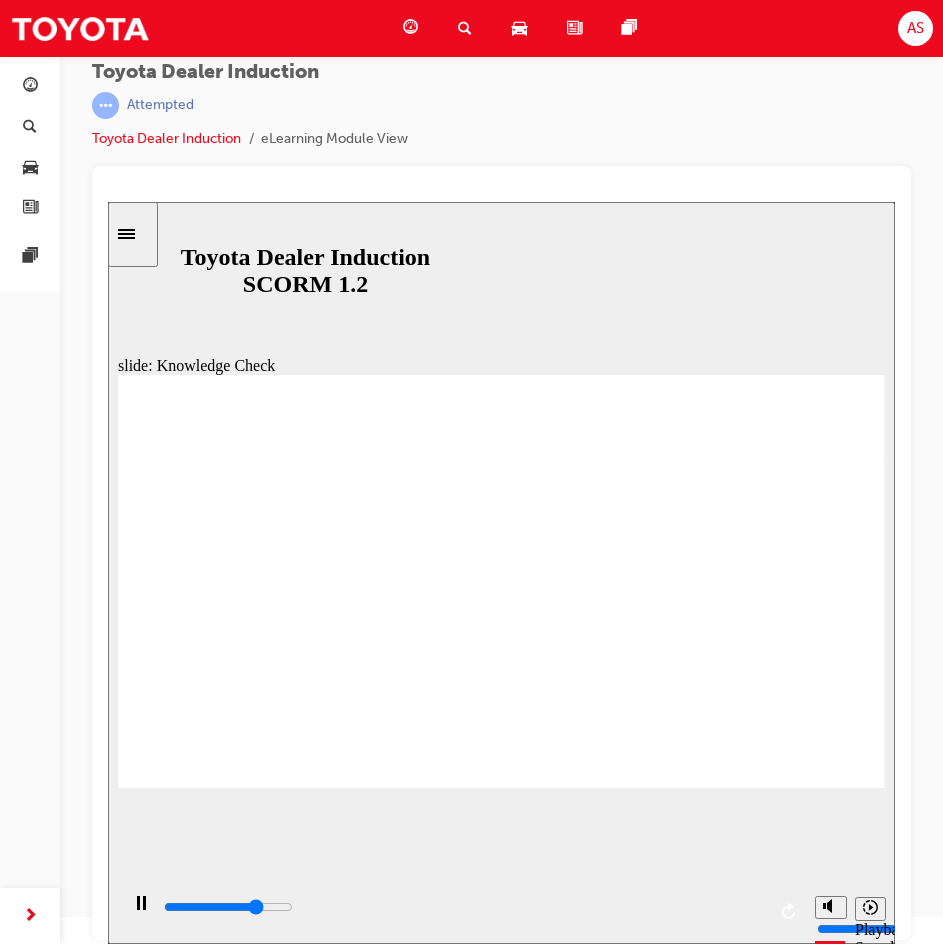 type on "3800" 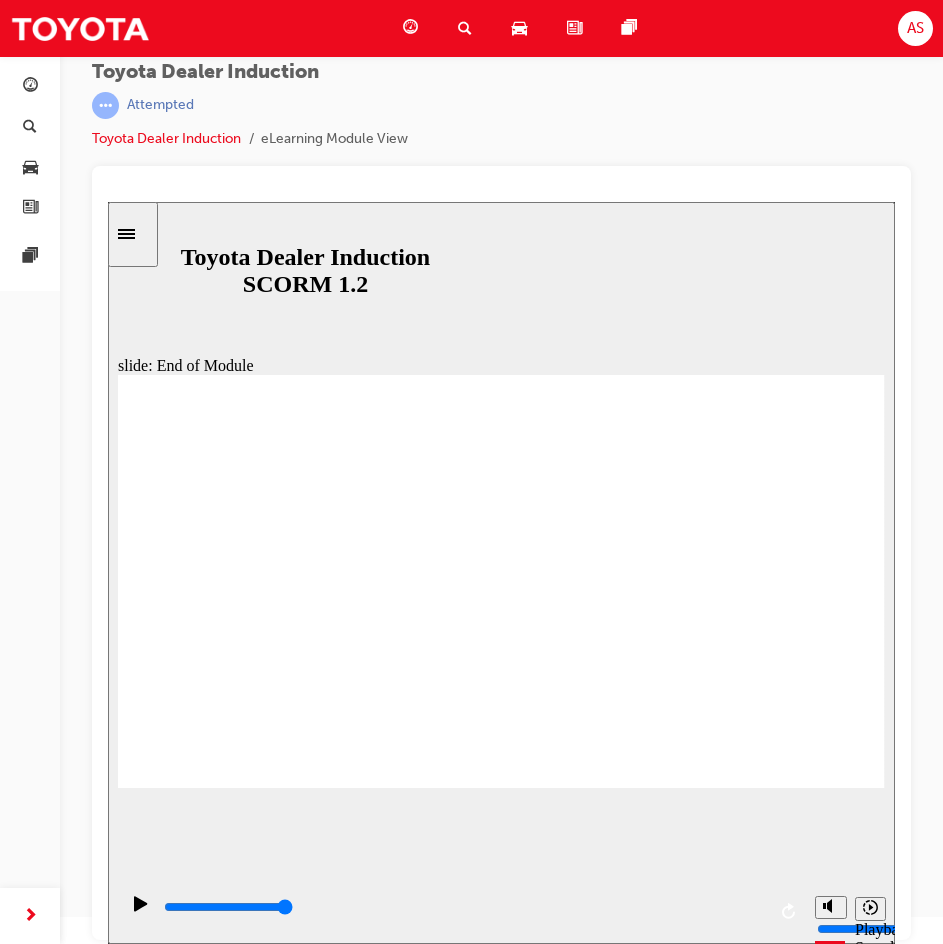 click 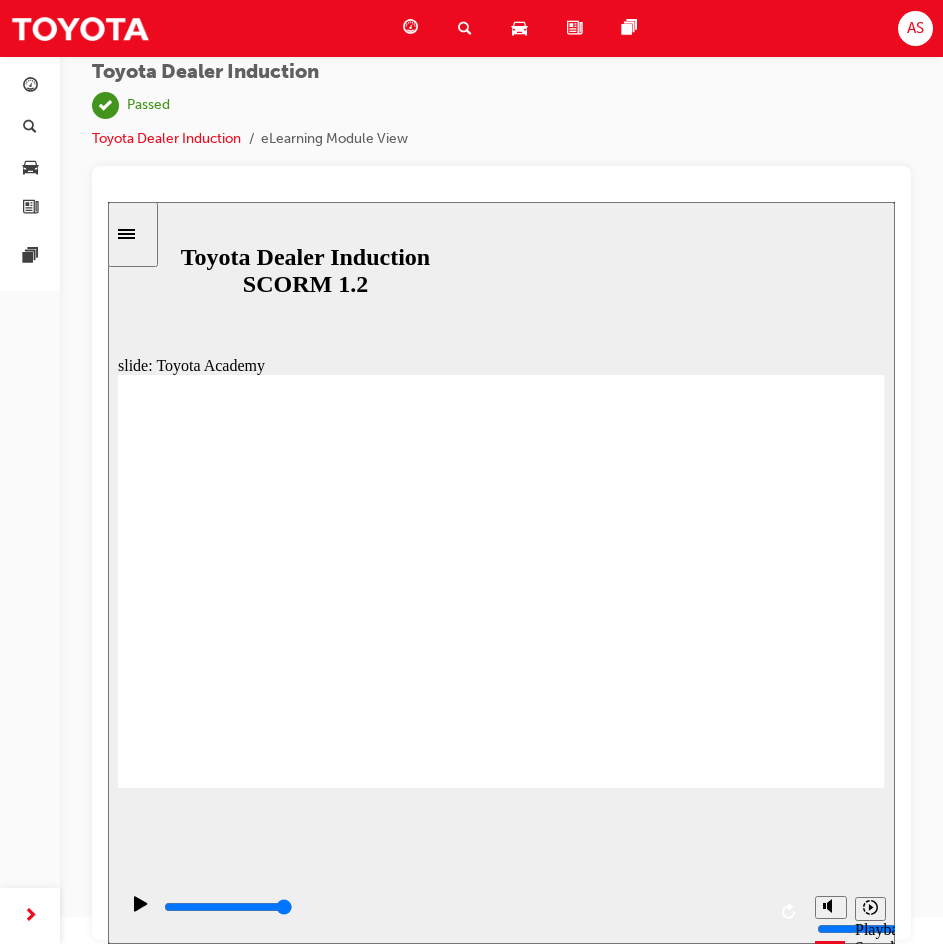 type on "9900" 